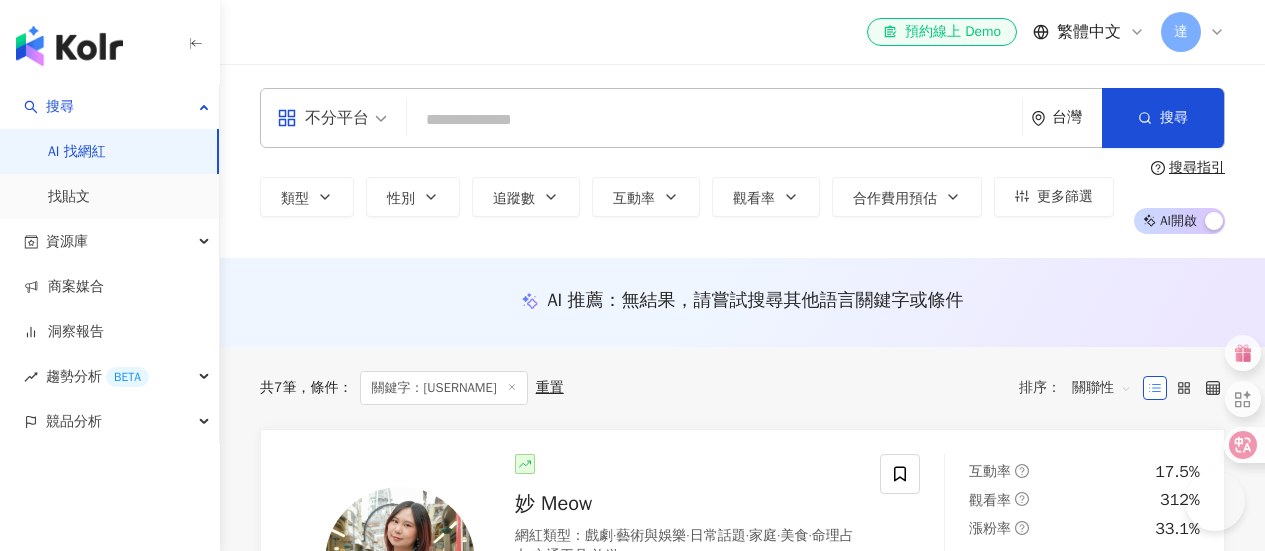 scroll, scrollTop: 0, scrollLeft: 0, axis: both 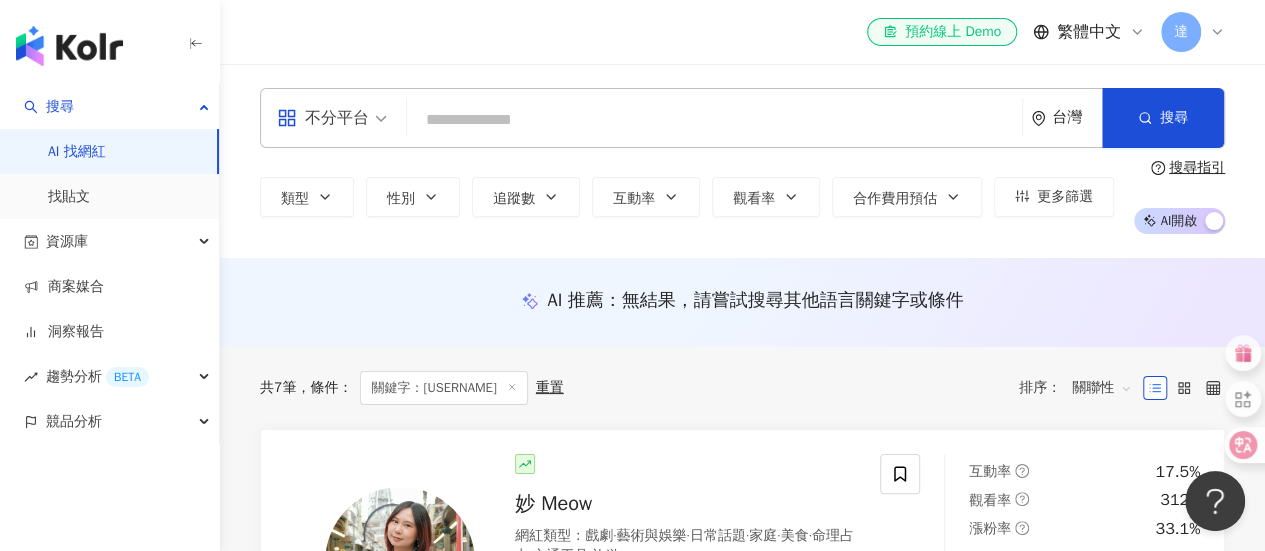 click on "不分平台" at bounding box center (332, 118) 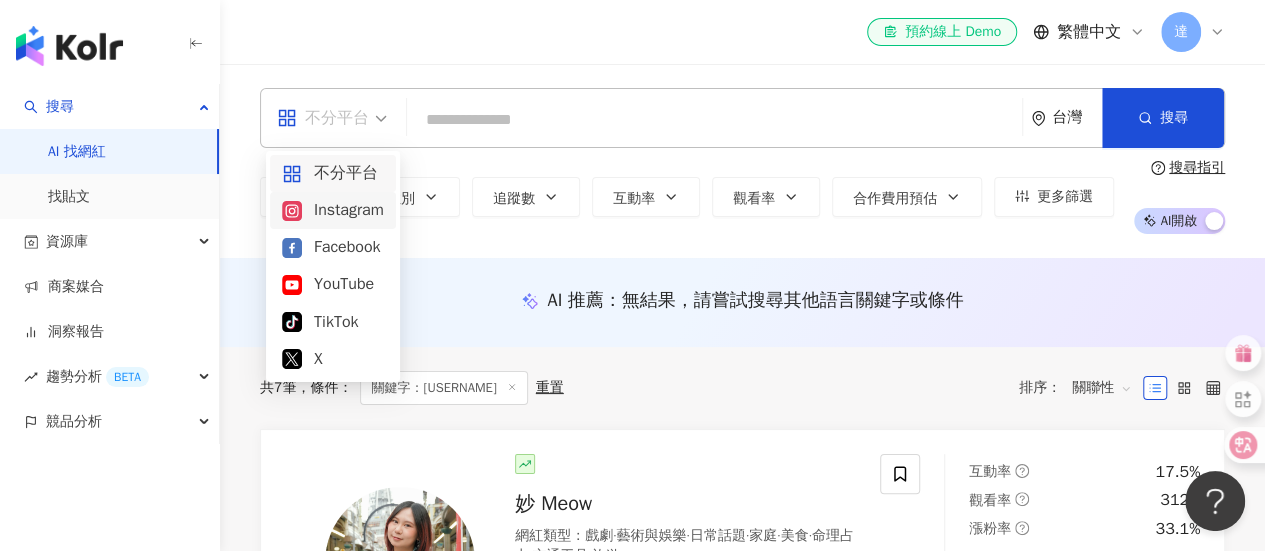 click on "Instagram" at bounding box center (333, 210) 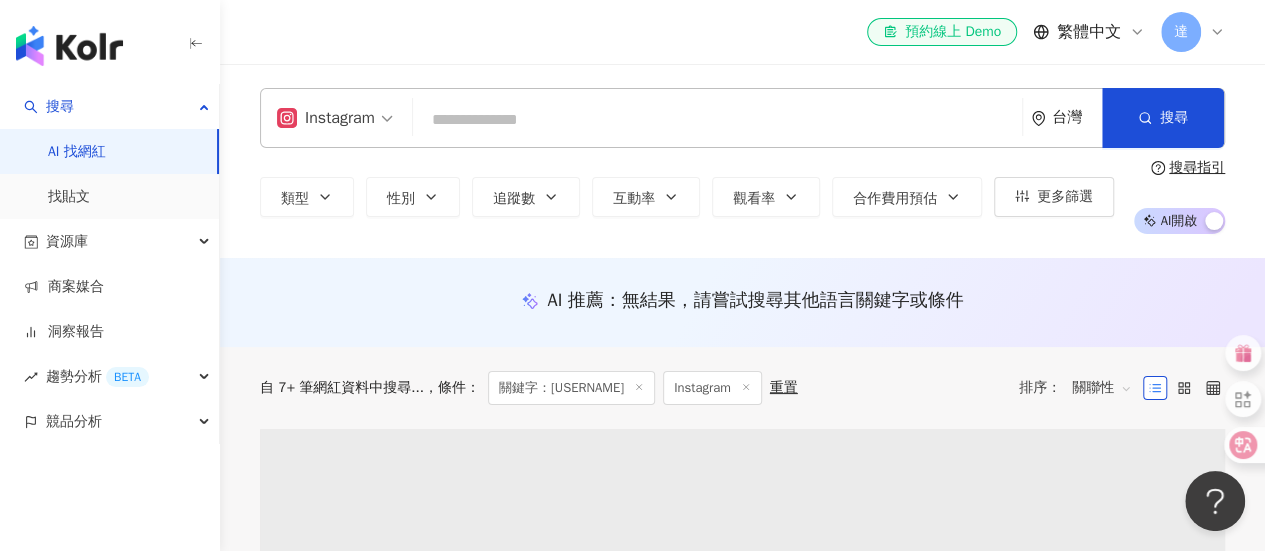click on "Instagram" at bounding box center [326, 118] 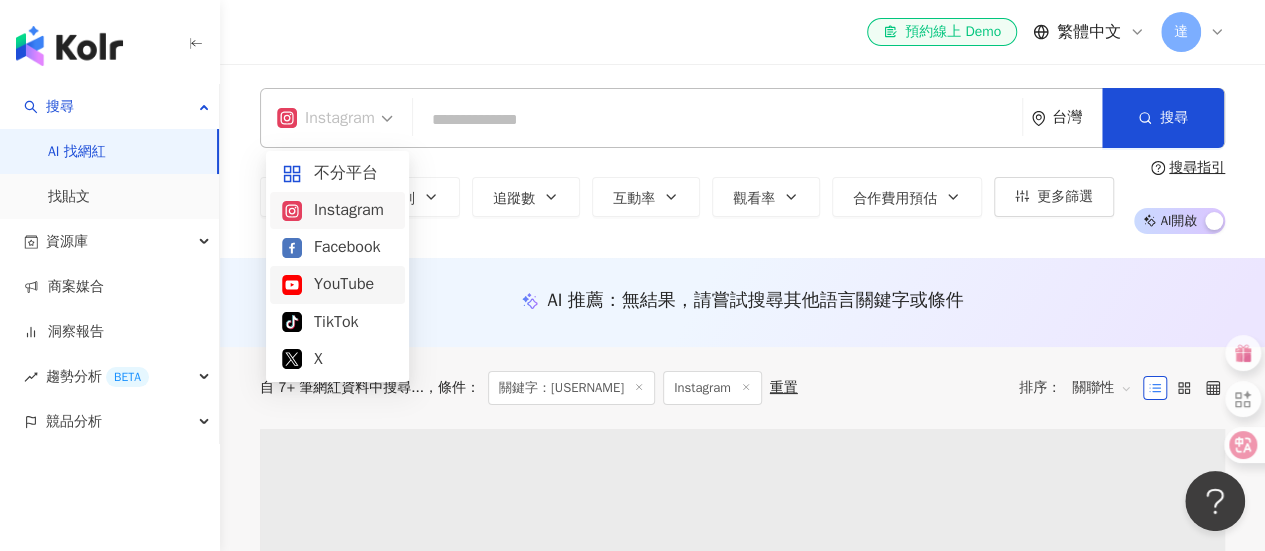 click on "YouTube" at bounding box center (337, 284) 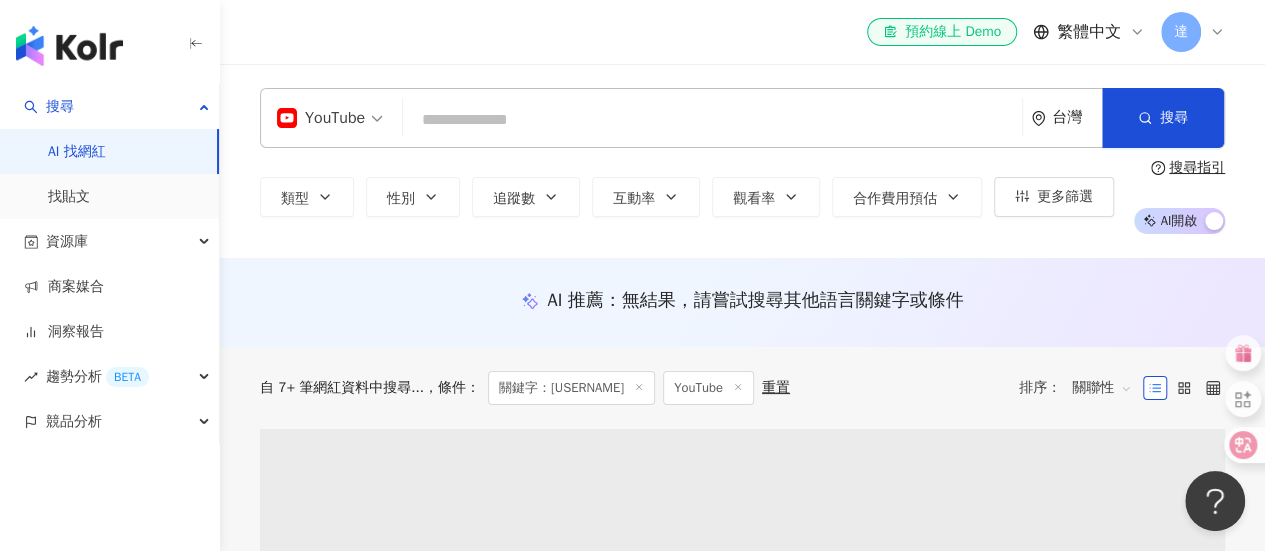 click at bounding box center [712, 120] 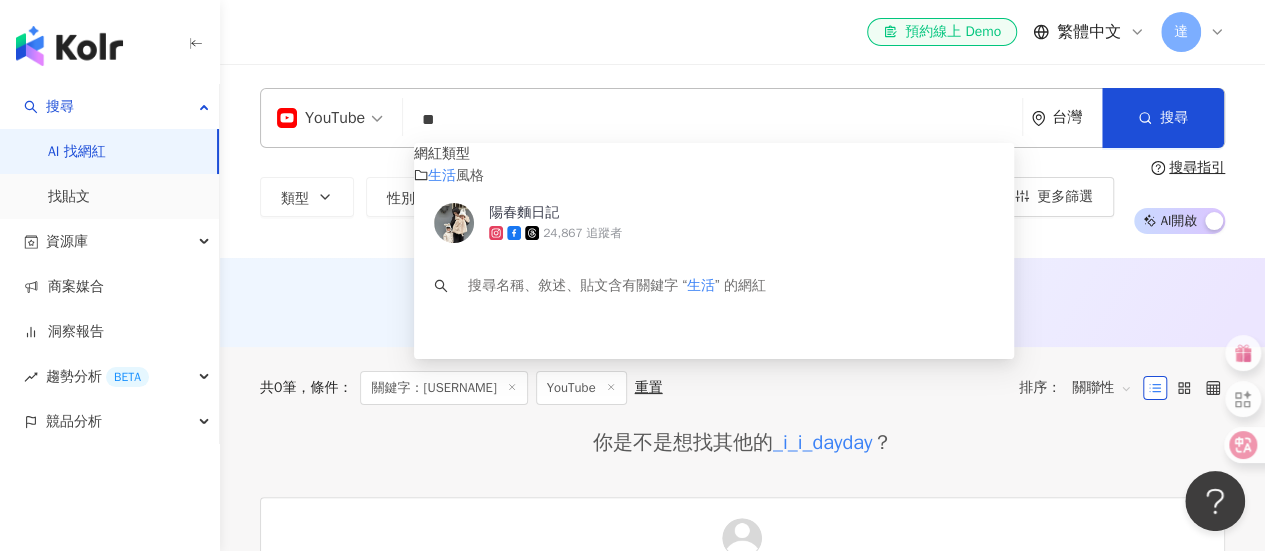 type on "*" 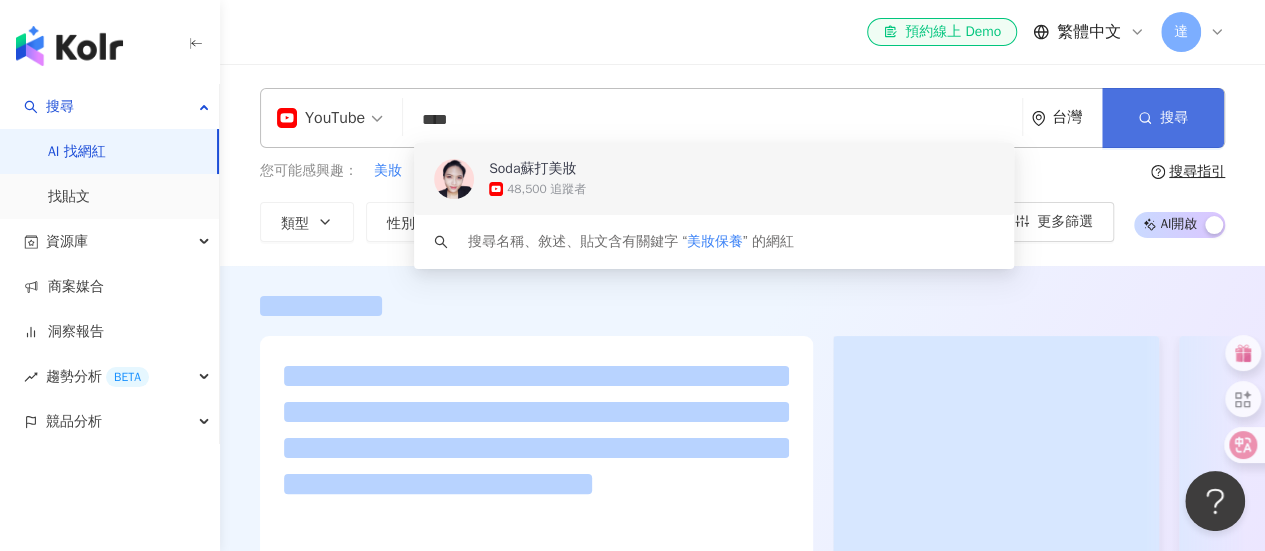click on "搜尋" at bounding box center [1174, 118] 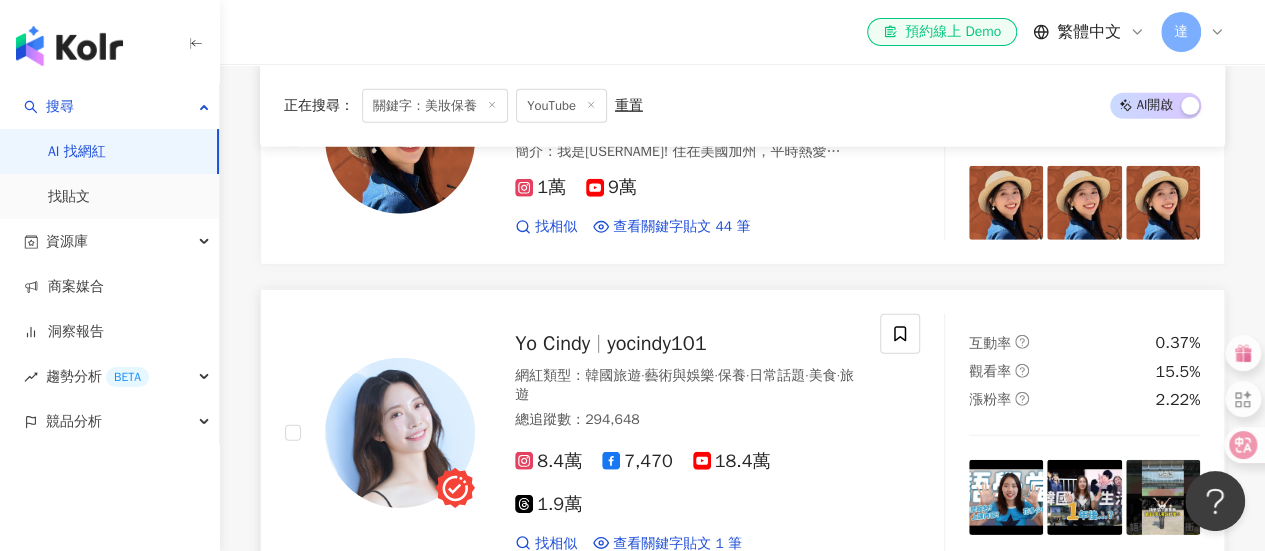 scroll, scrollTop: 3000, scrollLeft: 0, axis: vertical 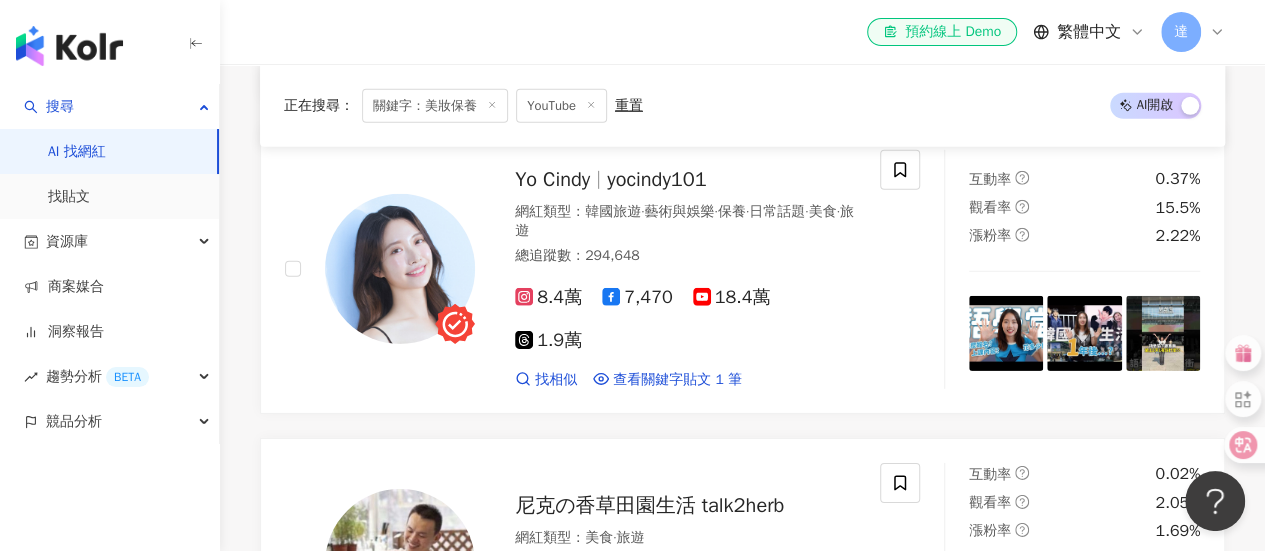 click 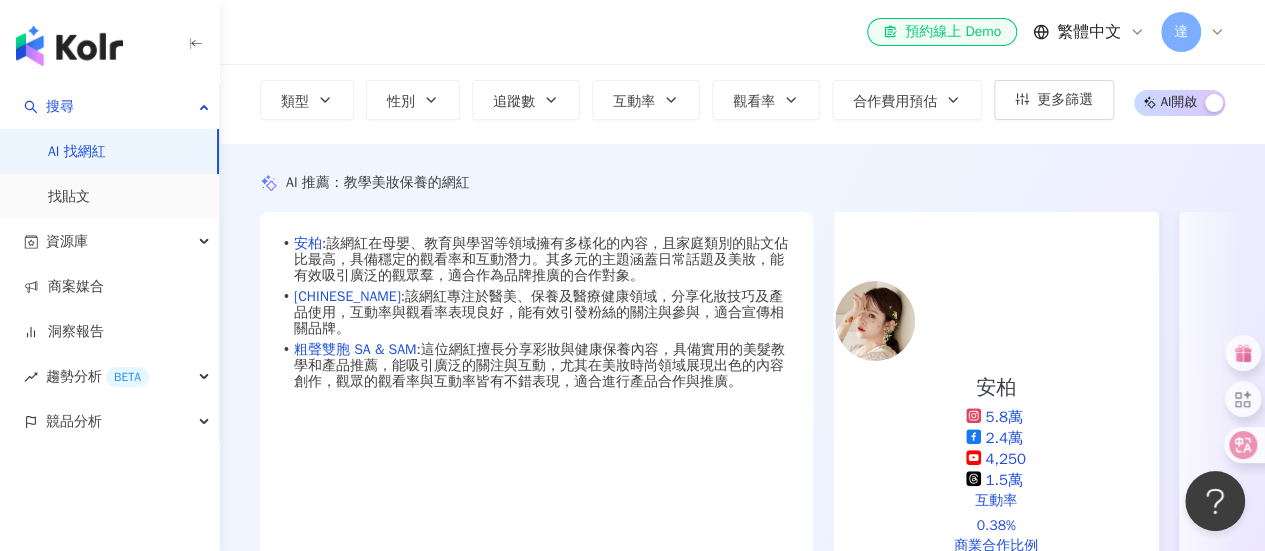 scroll, scrollTop: 0, scrollLeft: 0, axis: both 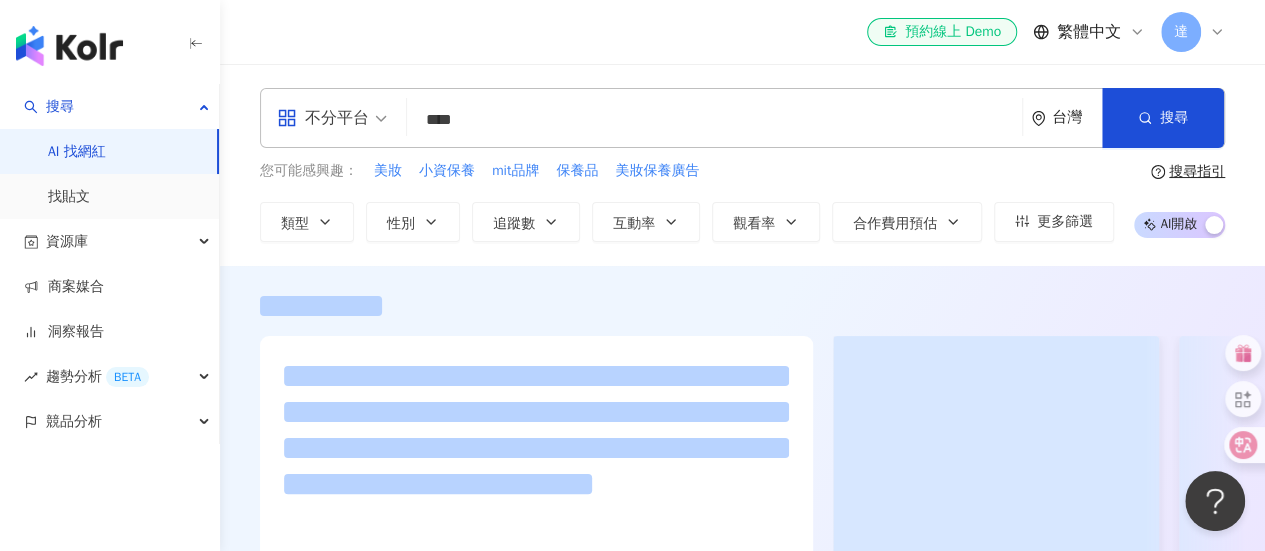 click on "不分平台" at bounding box center [323, 118] 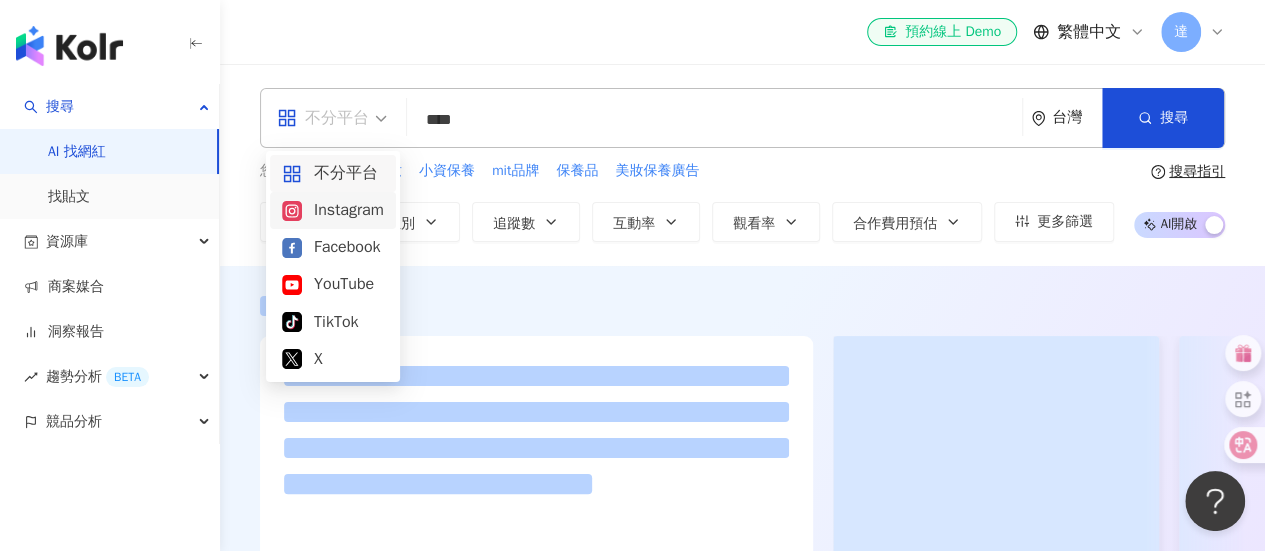 click on "Instagram" at bounding box center [333, 210] 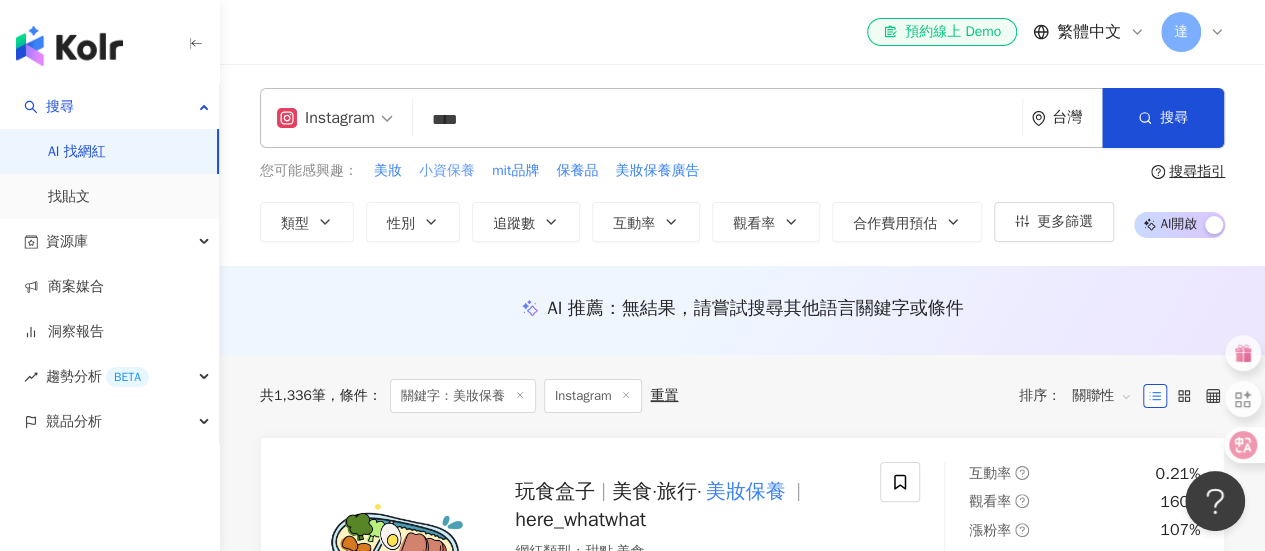 click on "小資保養" at bounding box center [447, 171] 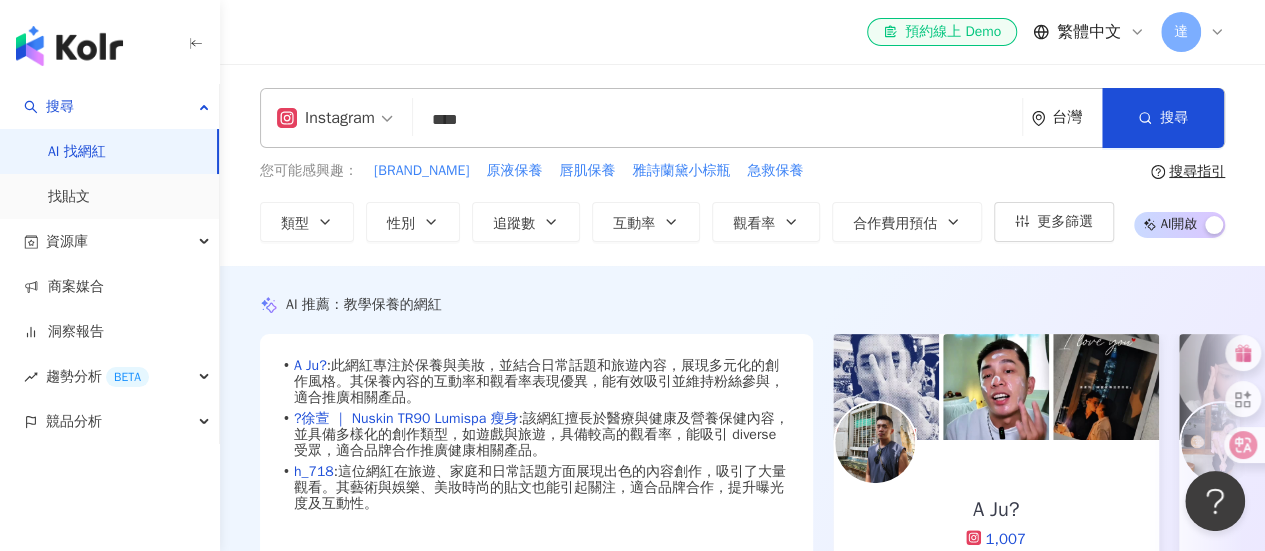 scroll, scrollTop: 49, scrollLeft: 0, axis: vertical 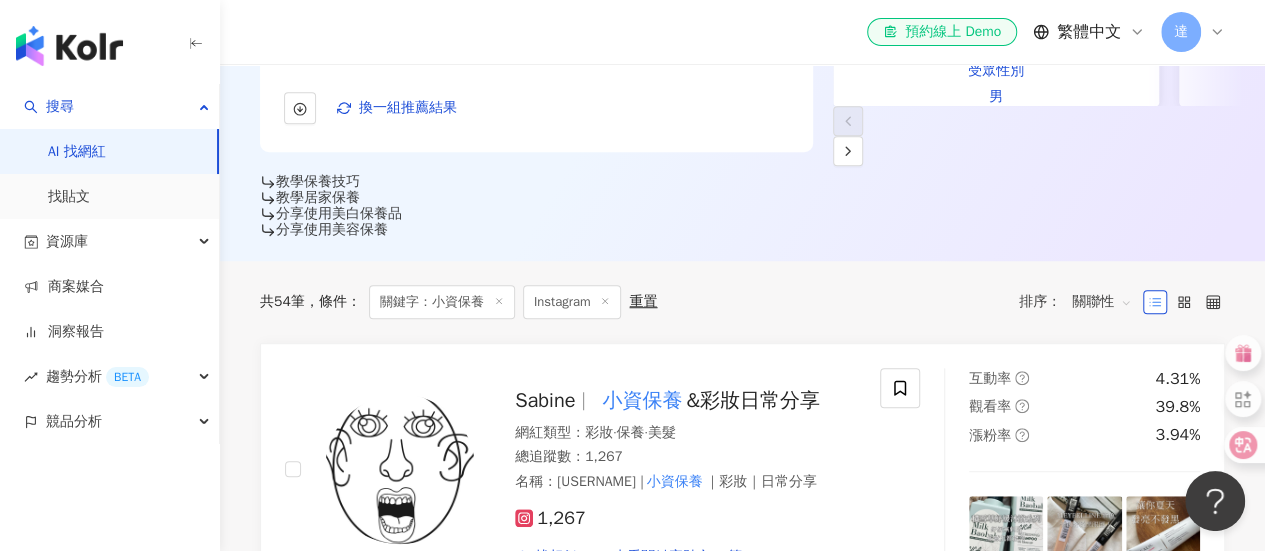 click on "關聯性" at bounding box center [1102, 302] 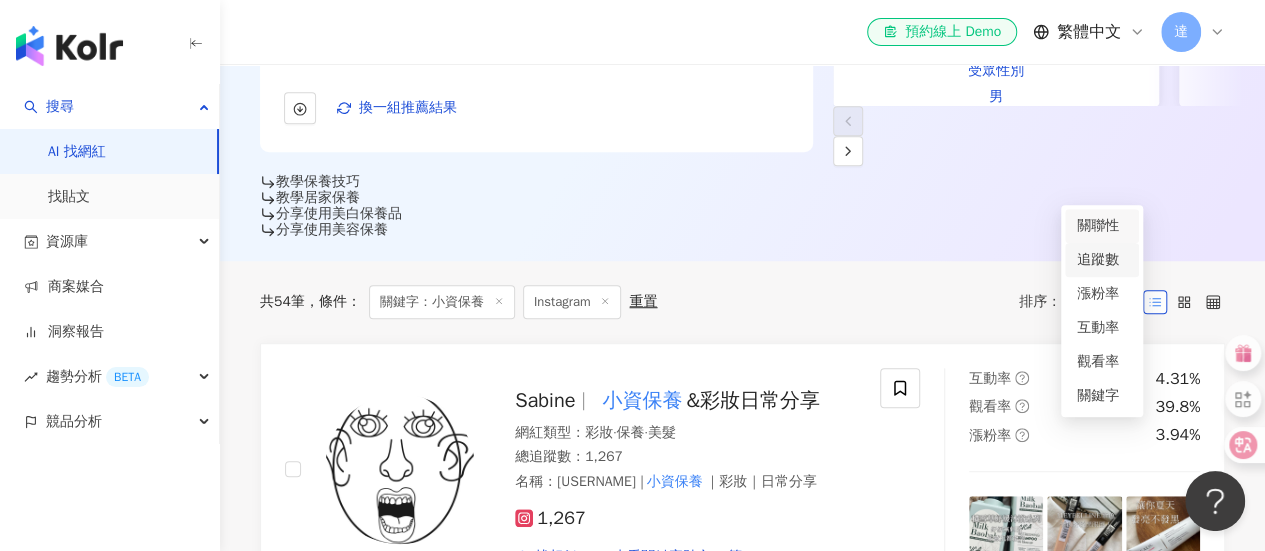 click on "追蹤數" at bounding box center (1102, 260) 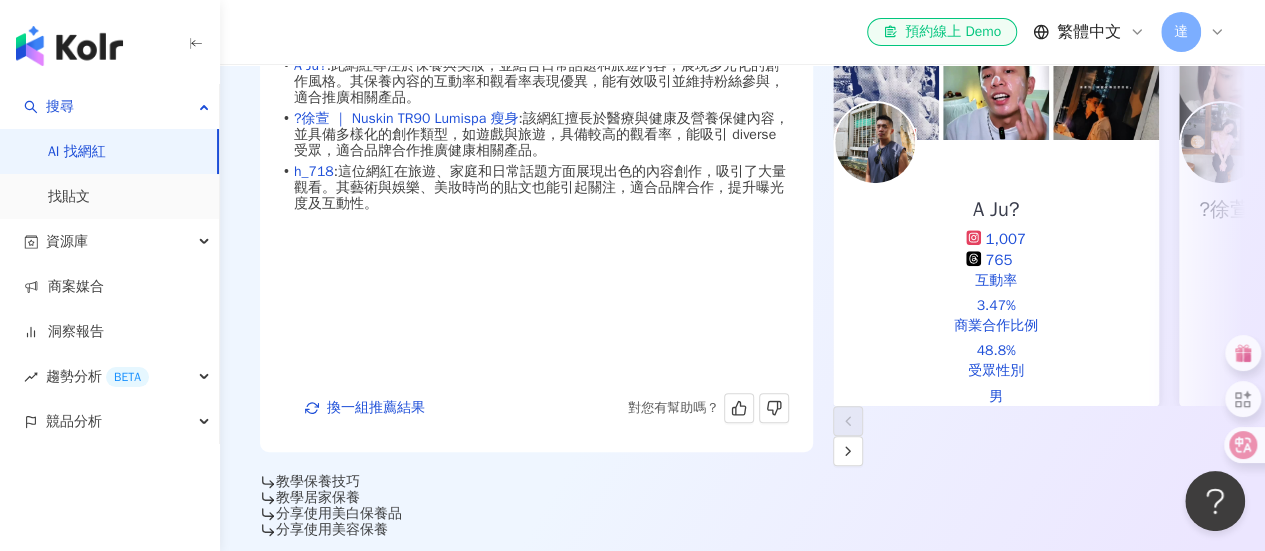 scroll, scrollTop: 700, scrollLeft: 0, axis: vertical 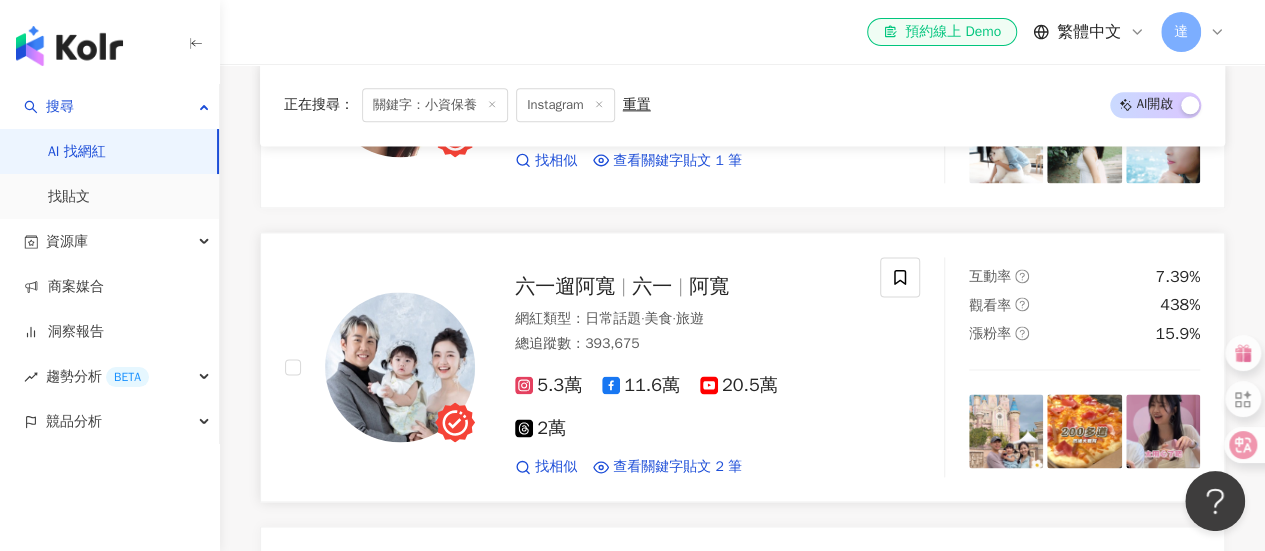 click on "六一" at bounding box center [652, 286] 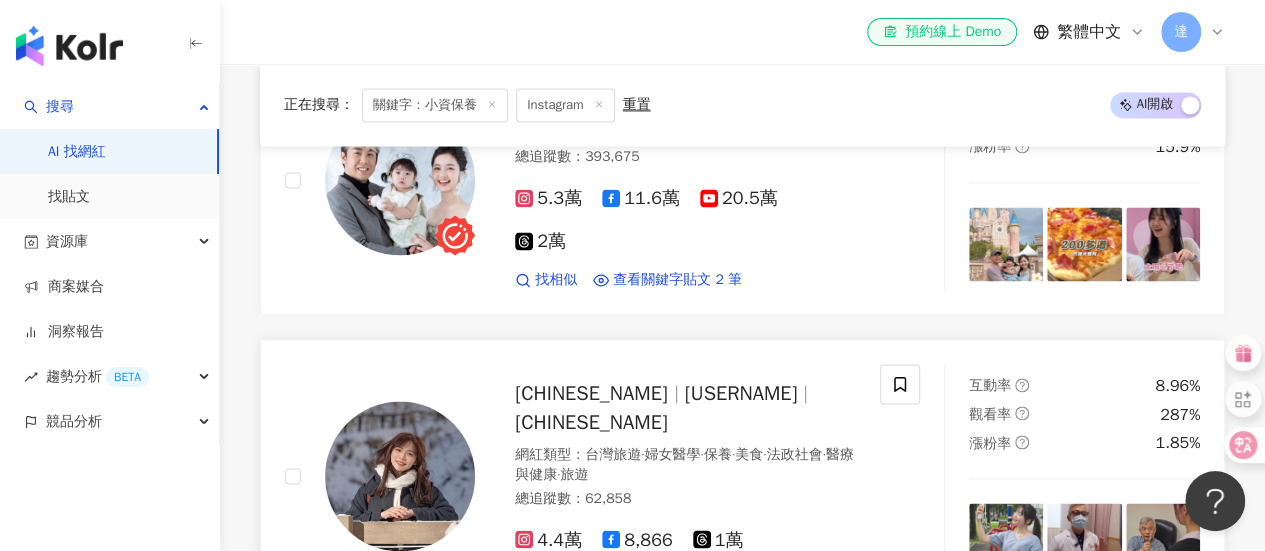 scroll, scrollTop: 1500, scrollLeft: 0, axis: vertical 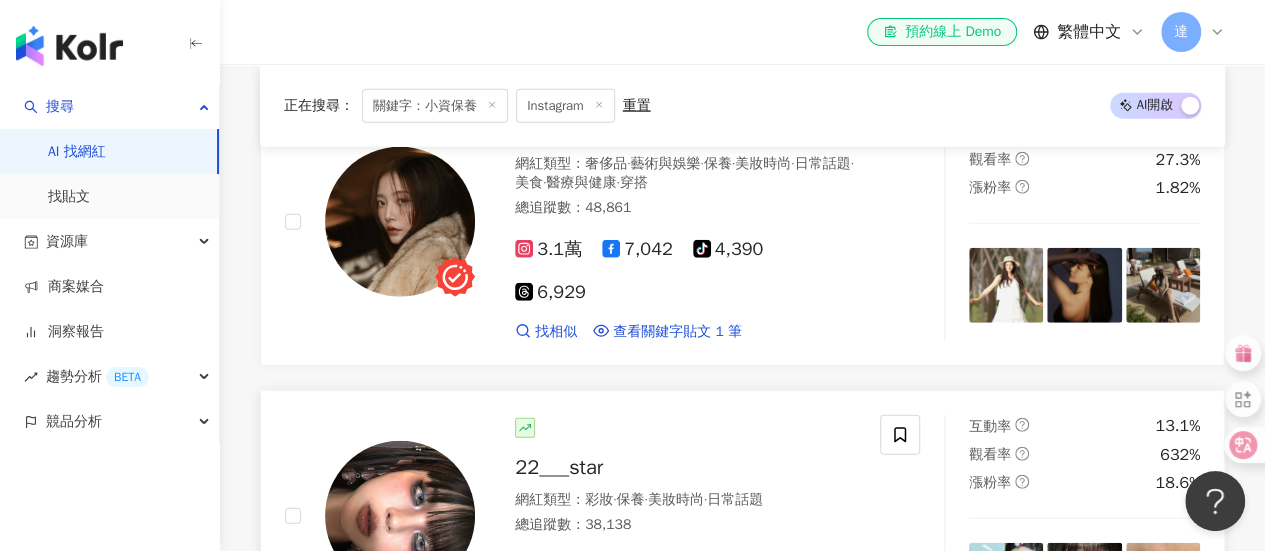 click on "22___star 網紅類型 ： 彩妝  ·  保養  ·  美妝時尚  ·  日常話題 總追蹤數 ： 38,138 2.9萬 8,822 找相似 查看關鍵字貼文 1 筆" at bounding box center [665, 516] 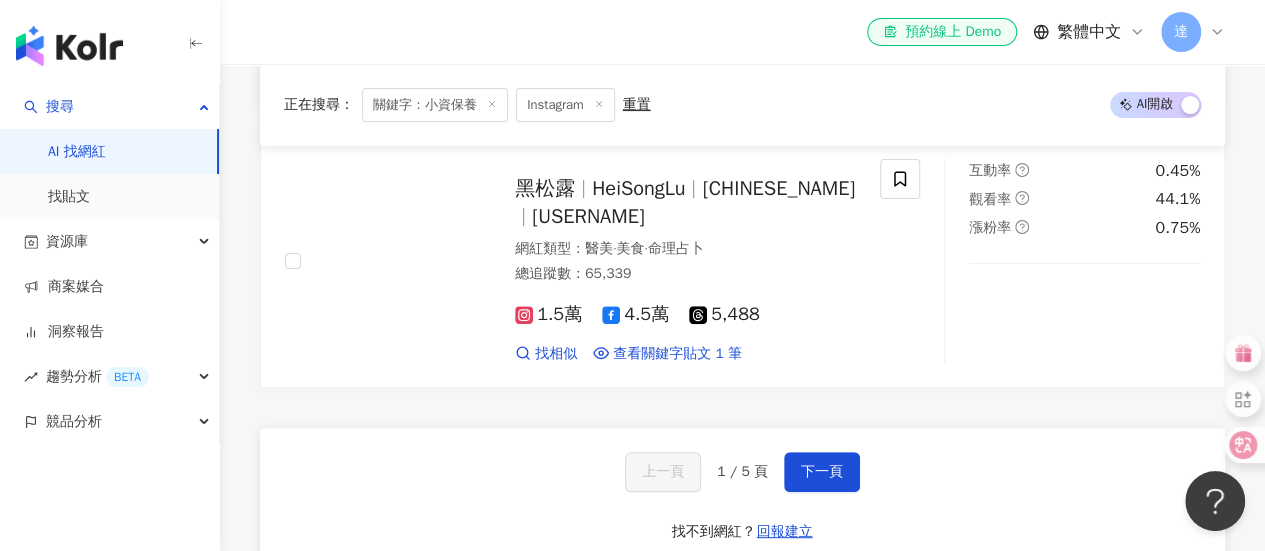 scroll, scrollTop: 4000, scrollLeft: 0, axis: vertical 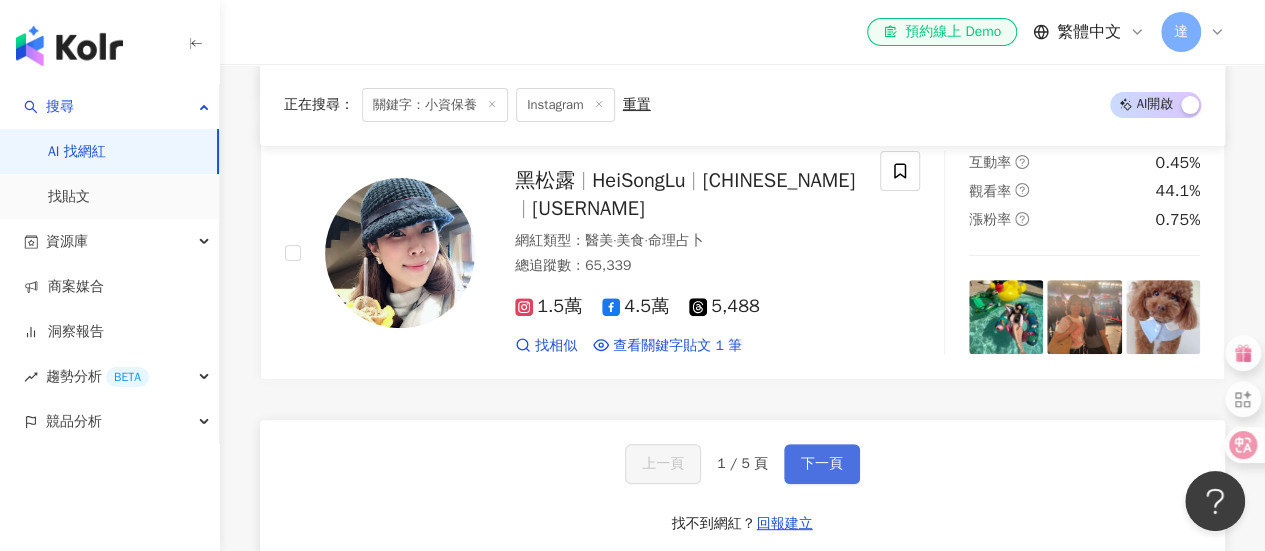 click on "下一頁" at bounding box center (822, 464) 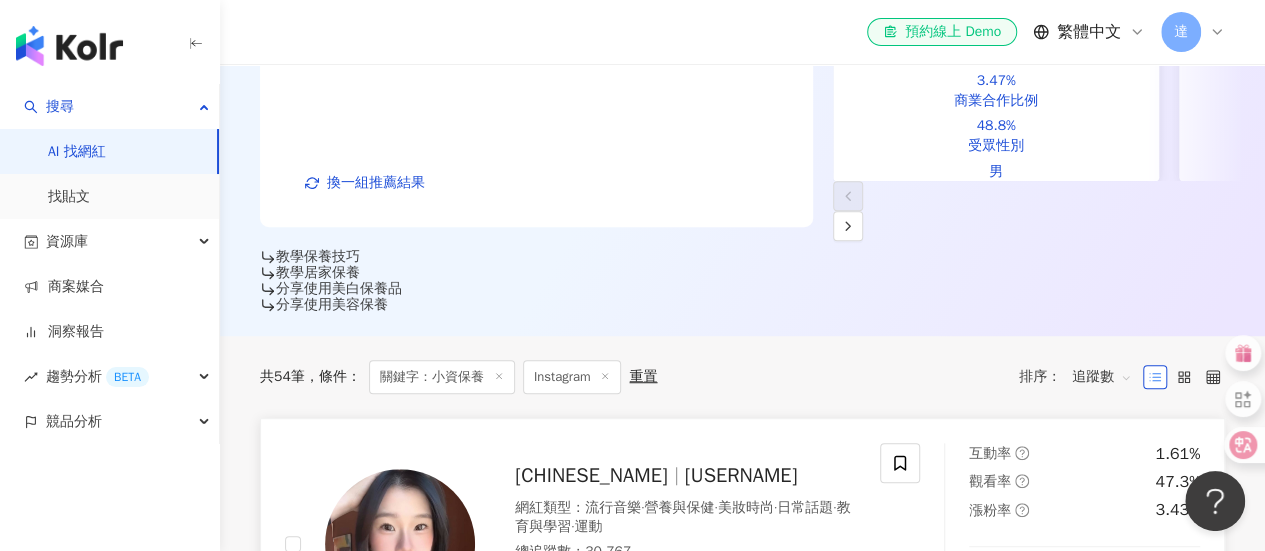 scroll, scrollTop: 500, scrollLeft: 0, axis: vertical 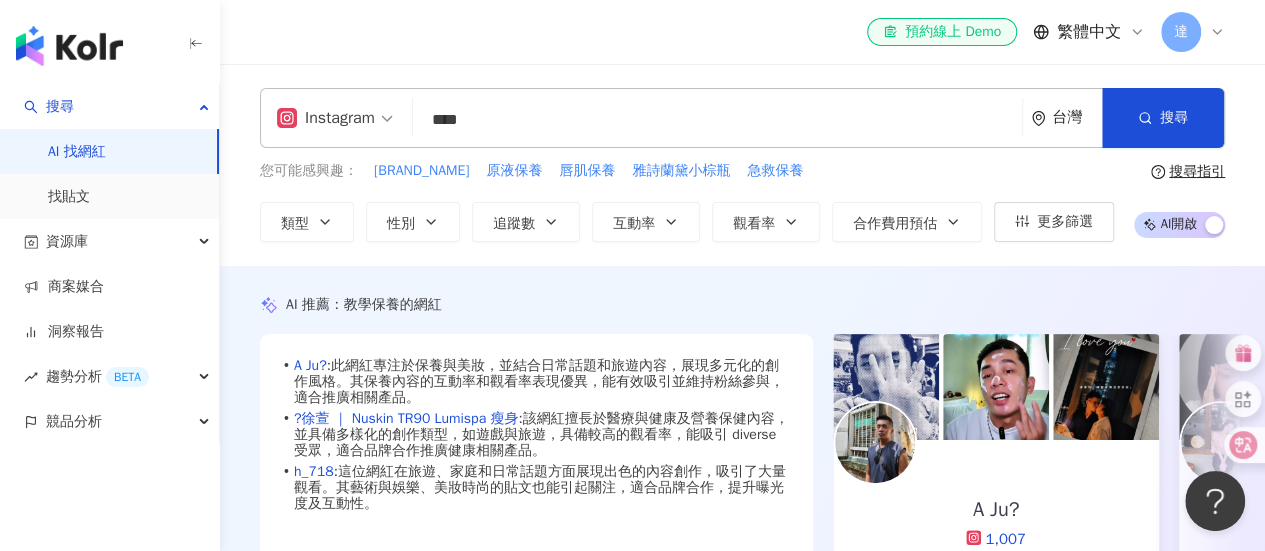 click on "****" at bounding box center [717, 120] 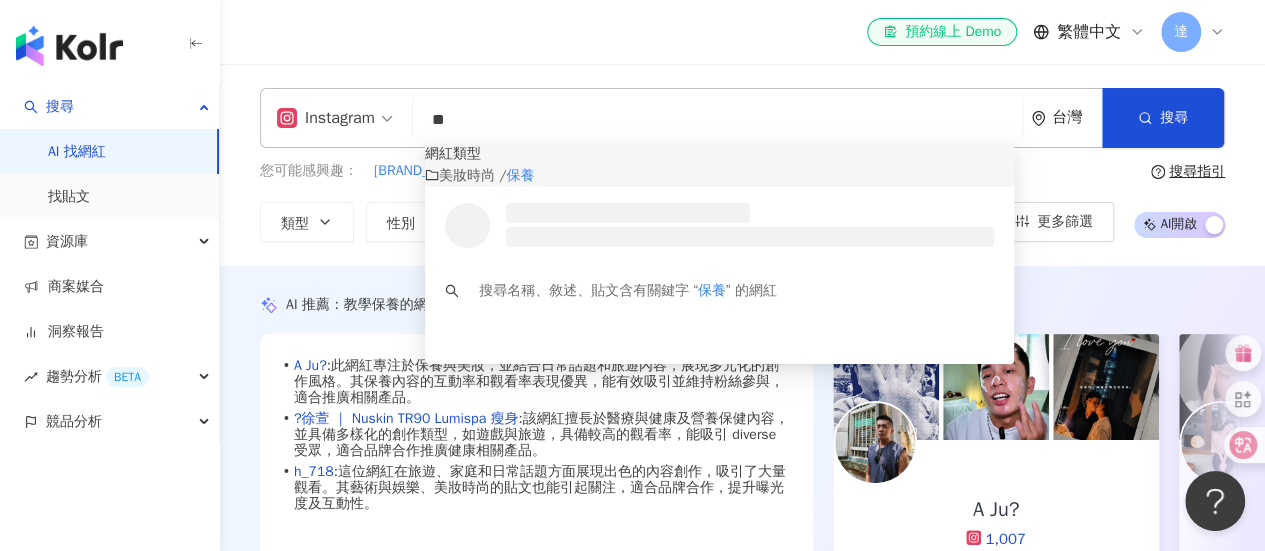 click on "美妝時尚 /" at bounding box center (472, 175) 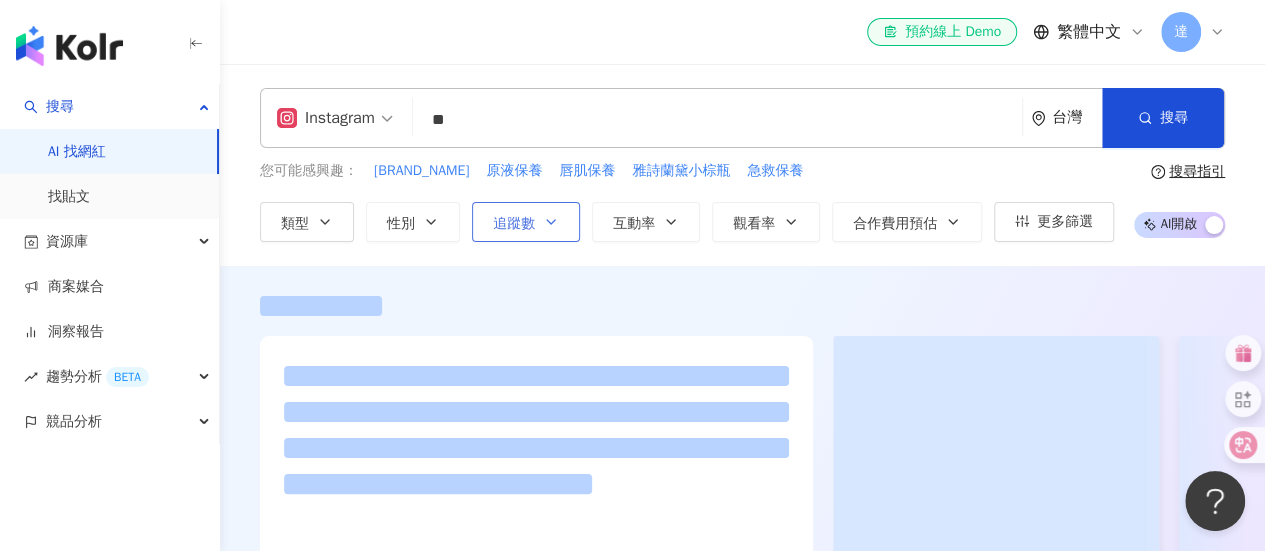 type on "**" 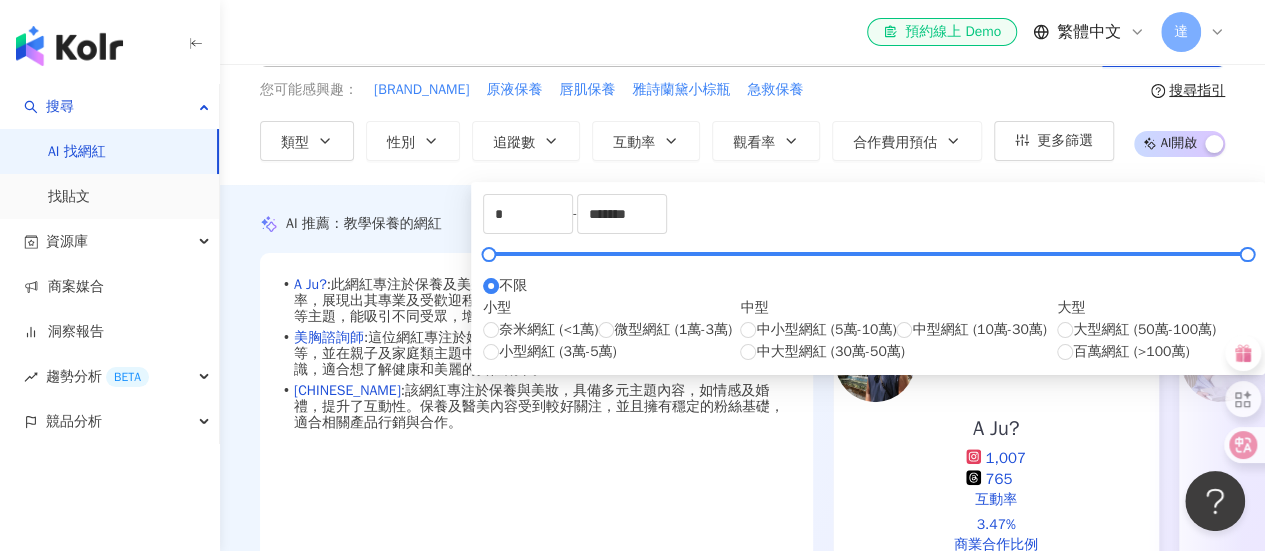 scroll, scrollTop: 100, scrollLeft: 0, axis: vertical 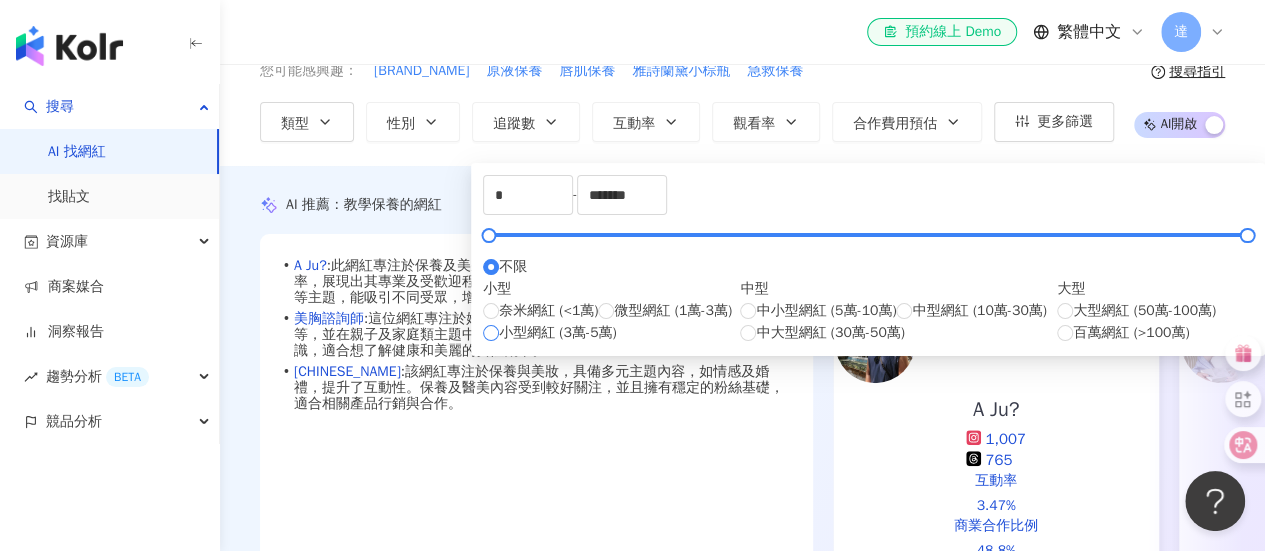 click on "小型網紅 (3萬-5萬)" at bounding box center [558, 333] 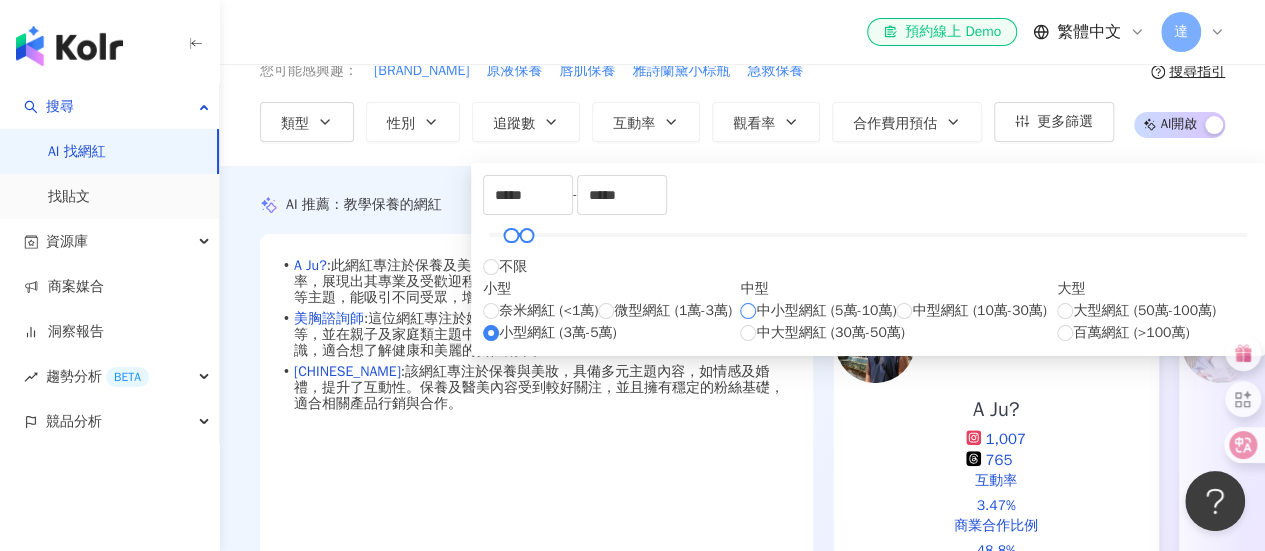 type on "*****" 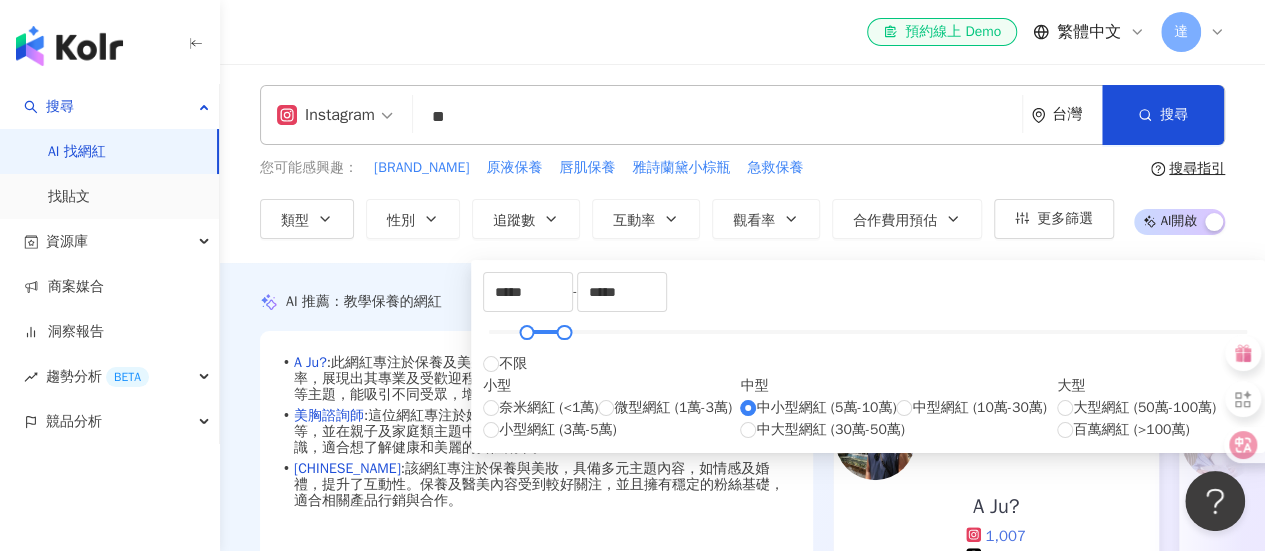 scroll, scrollTop: 0, scrollLeft: 0, axis: both 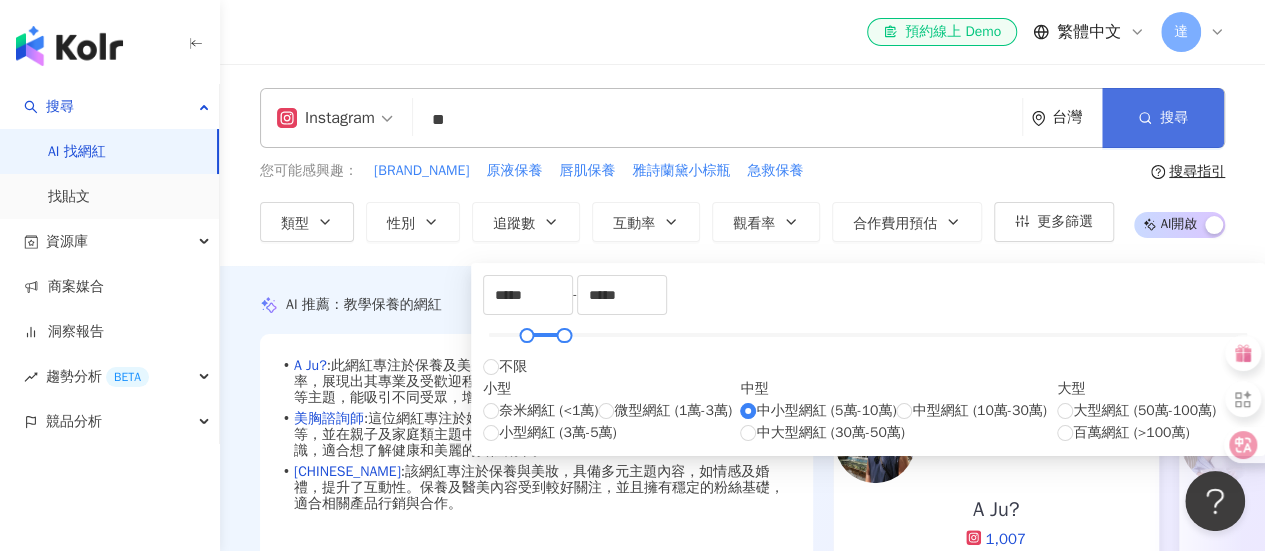 click on "搜尋" at bounding box center (1174, 118) 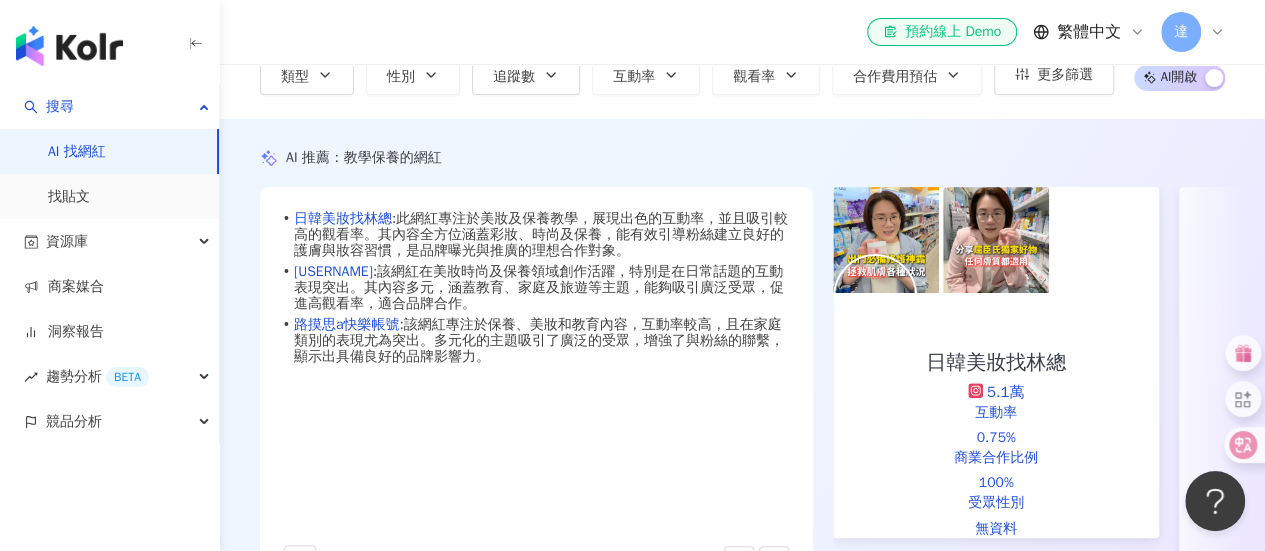 scroll, scrollTop: 0, scrollLeft: 0, axis: both 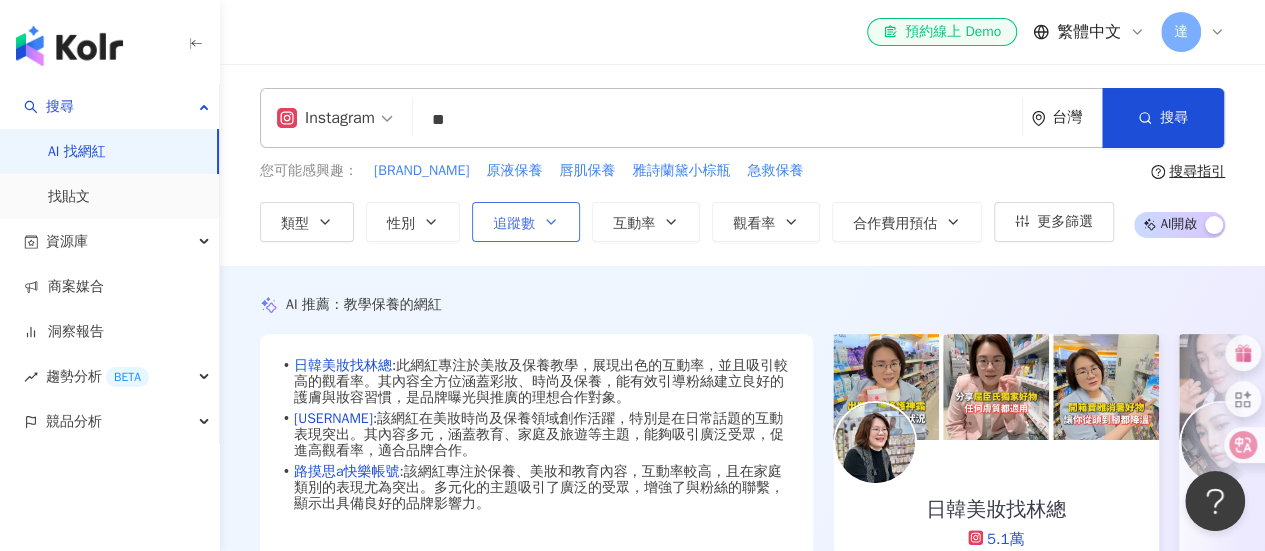 click 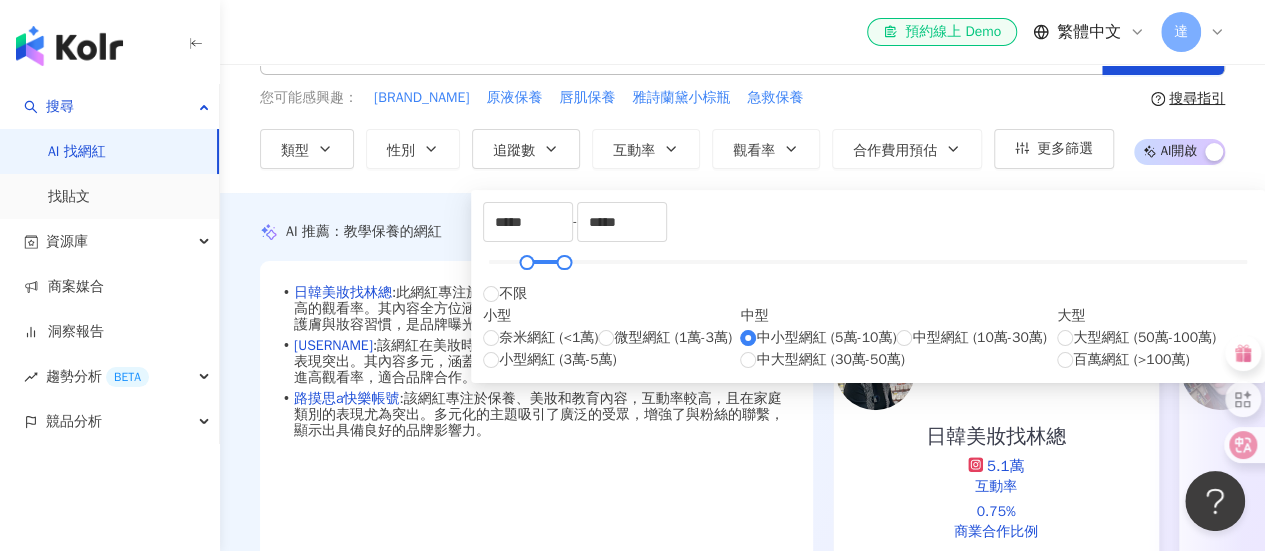 scroll, scrollTop: 100, scrollLeft: 0, axis: vertical 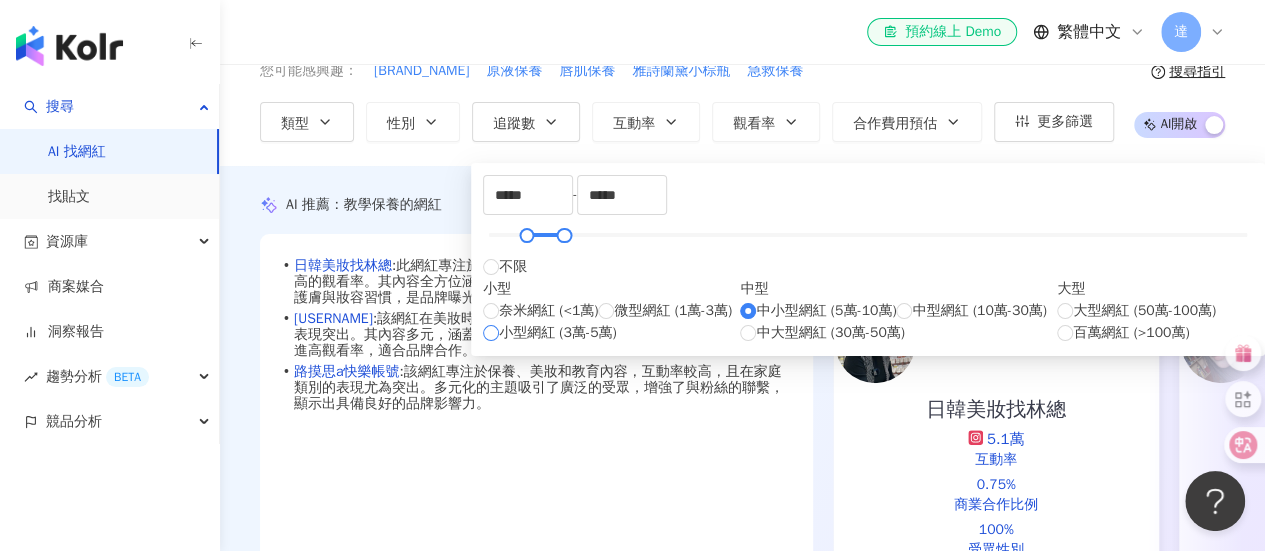 type on "*****" 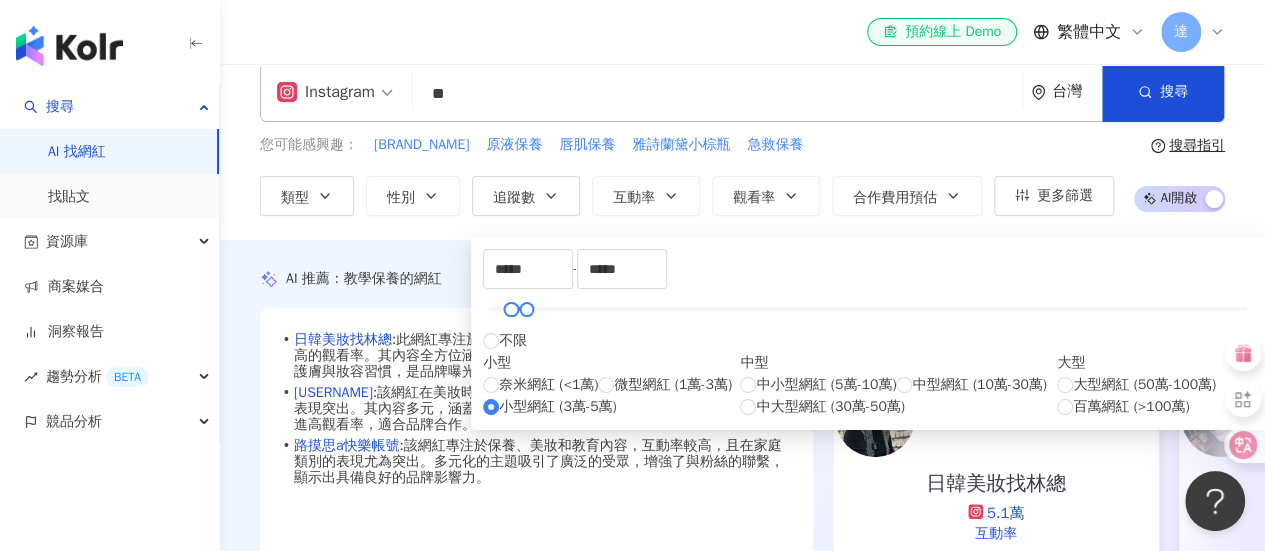 scroll, scrollTop: 0, scrollLeft: 0, axis: both 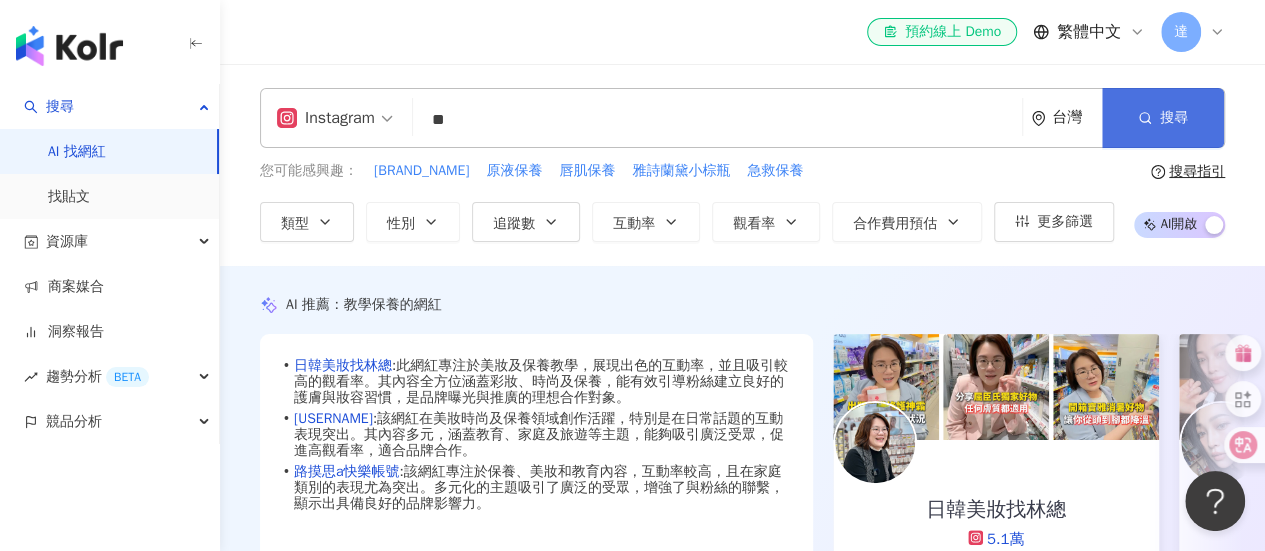 click on "搜尋" at bounding box center (1163, 118) 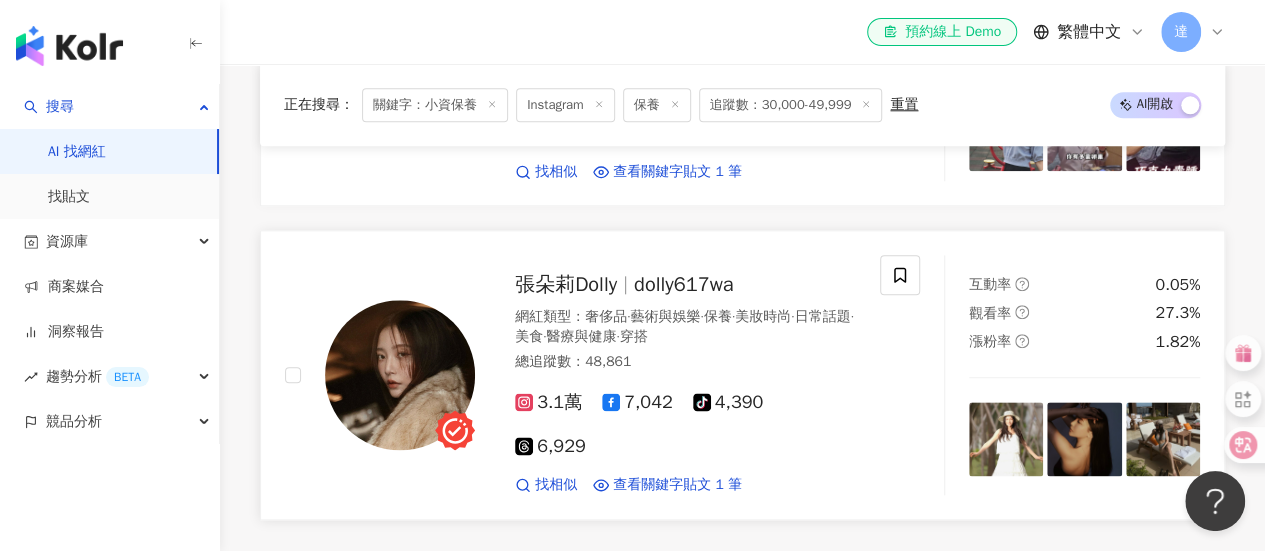 scroll, scrollTop: 1000, scrollLeft: 0, axis: vertical 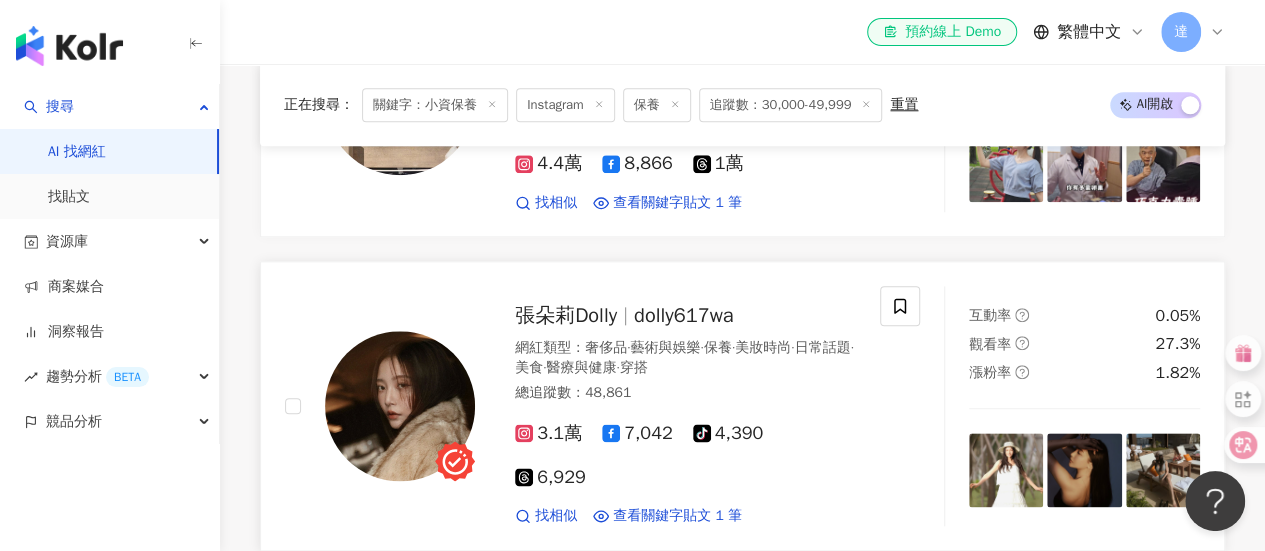 click on "張朵莉Dolly" at bounding box center (574, 315) 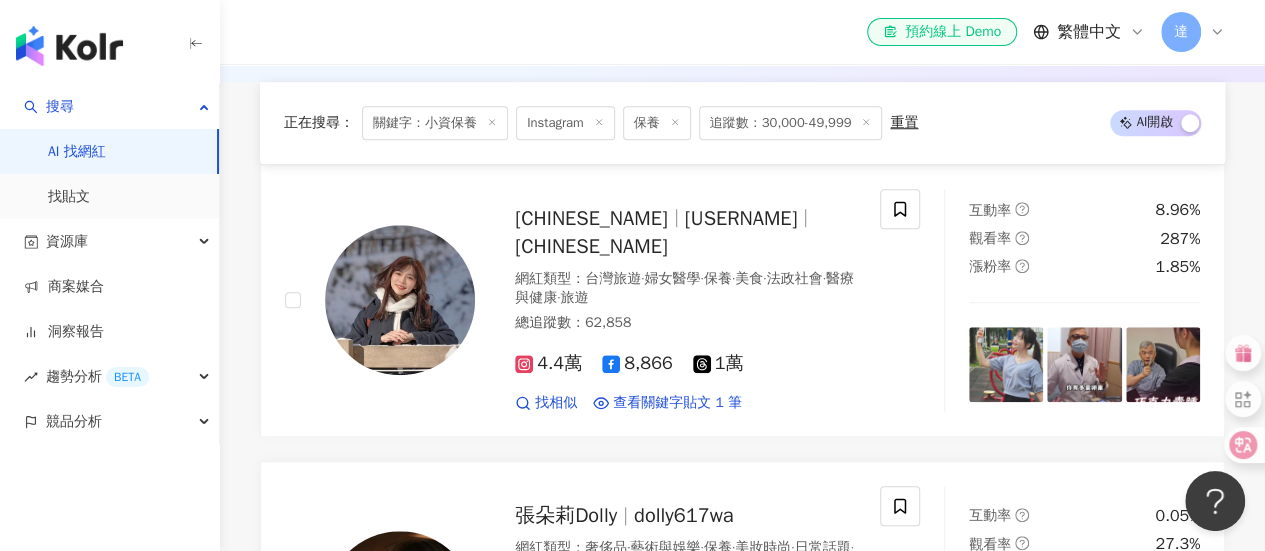 click 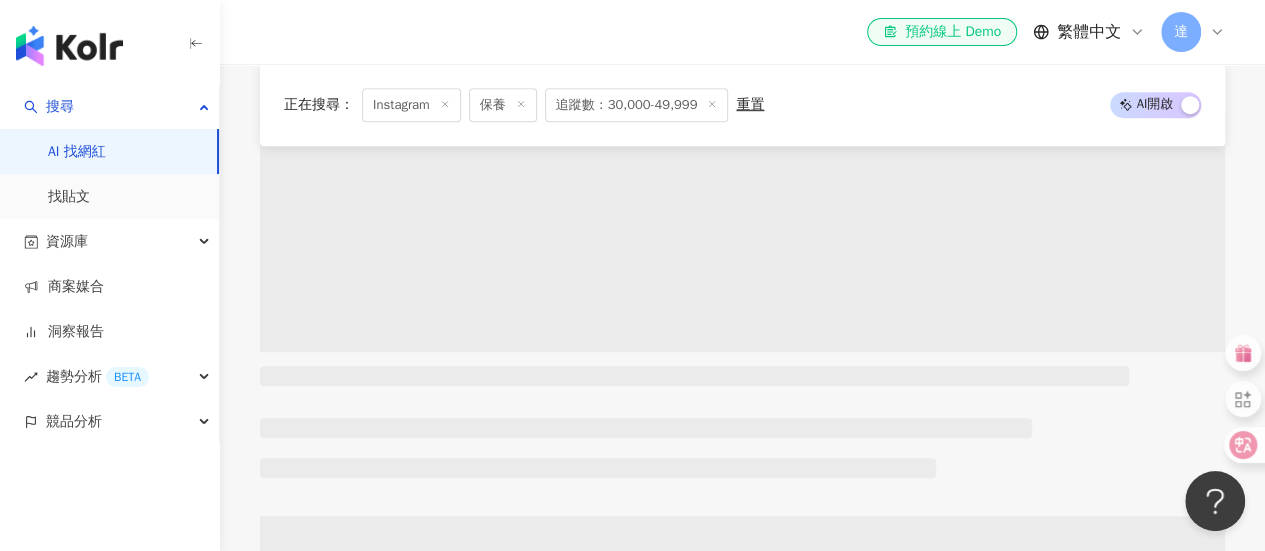 scroll, scrollTop: 0, scrollLeft: 0, axis: both 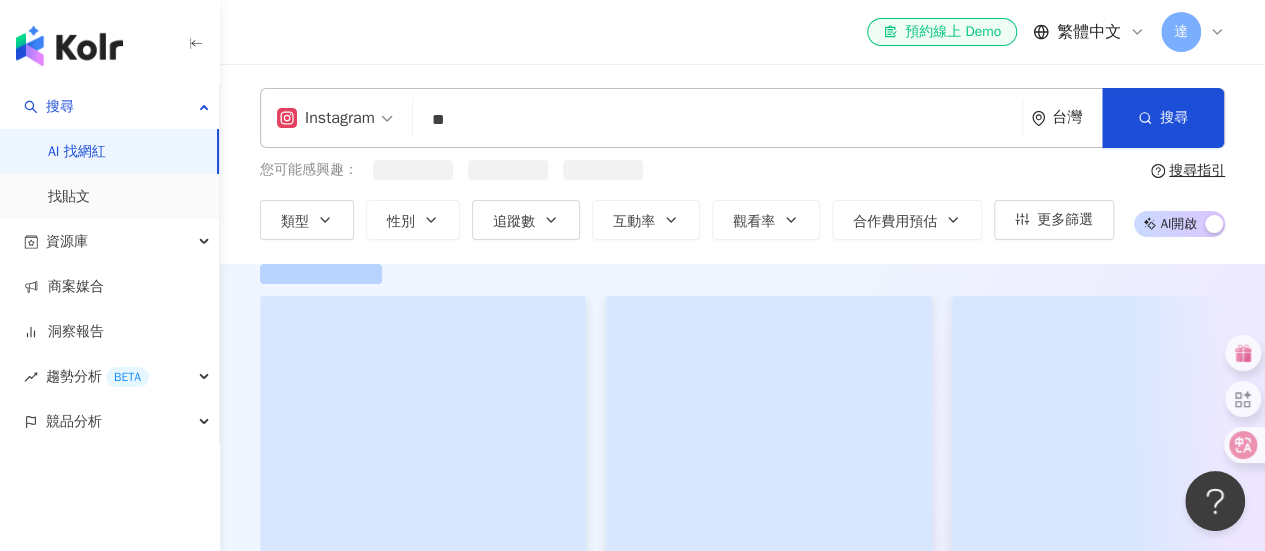 type 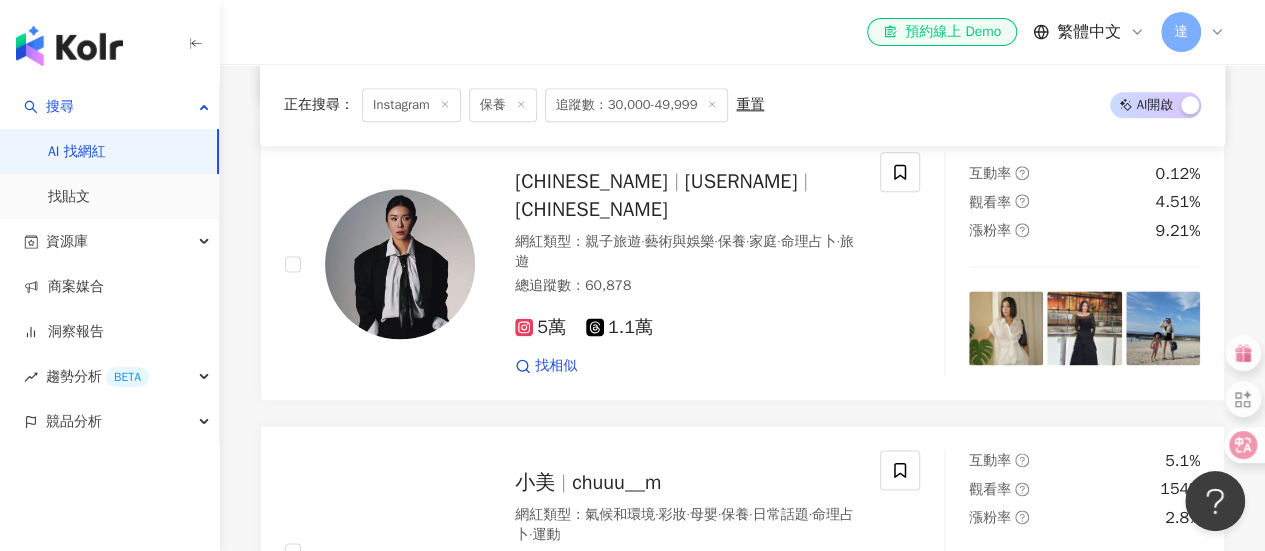 scroll, scrollTop: 1200, scrollLeft: 0, axis: vertical 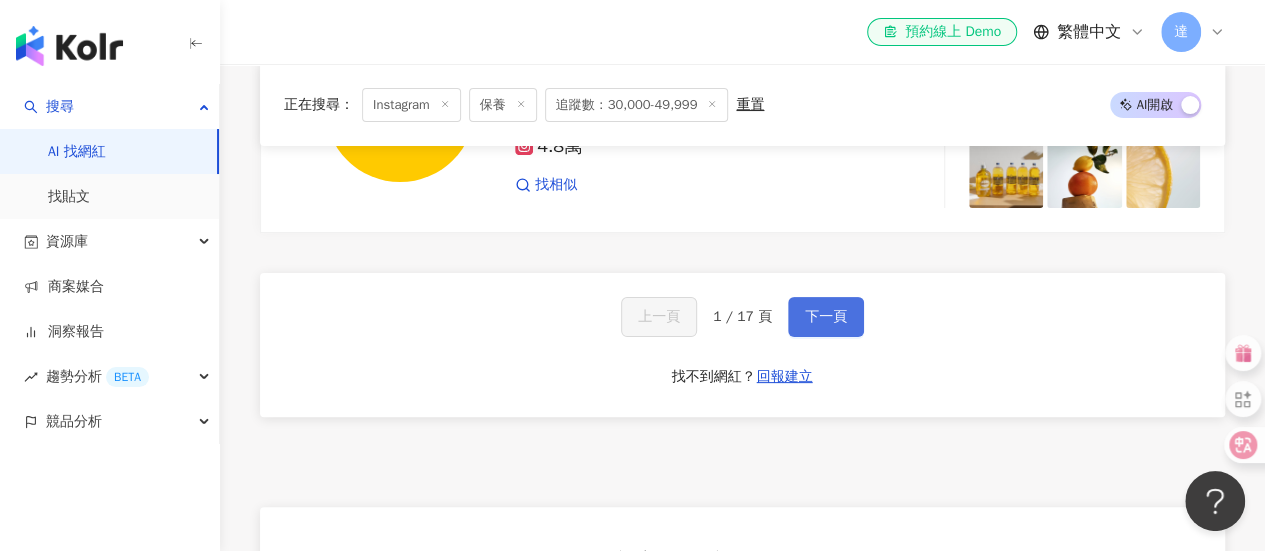 click on "下一頁" at bounding box center [826, 317] 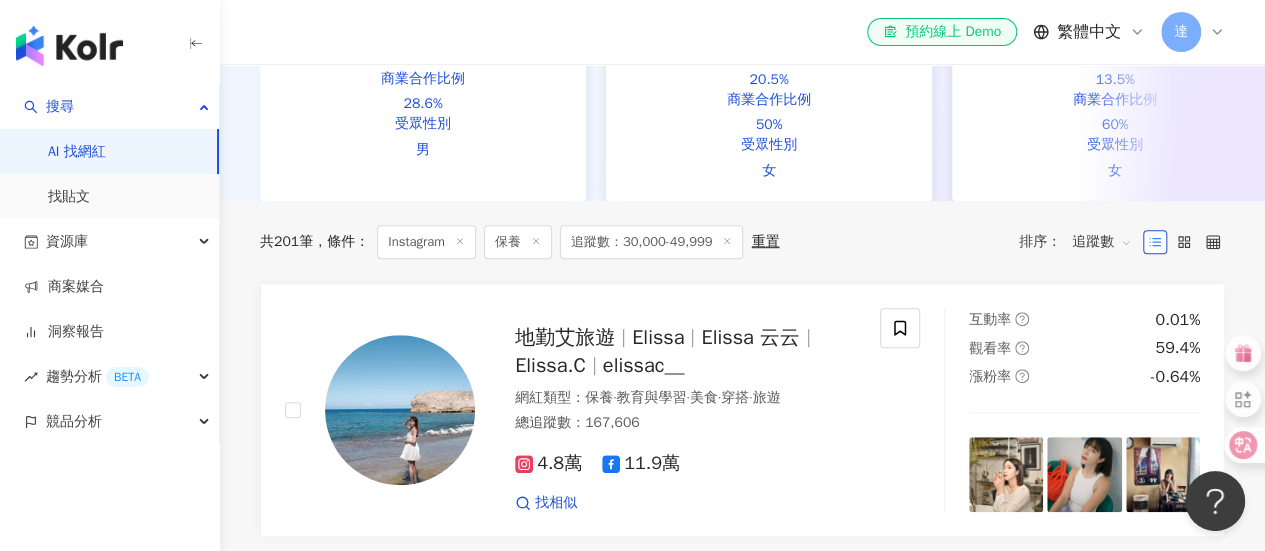 scroll, scrollTop: 600, scrollLeft: 0, axis: vertical 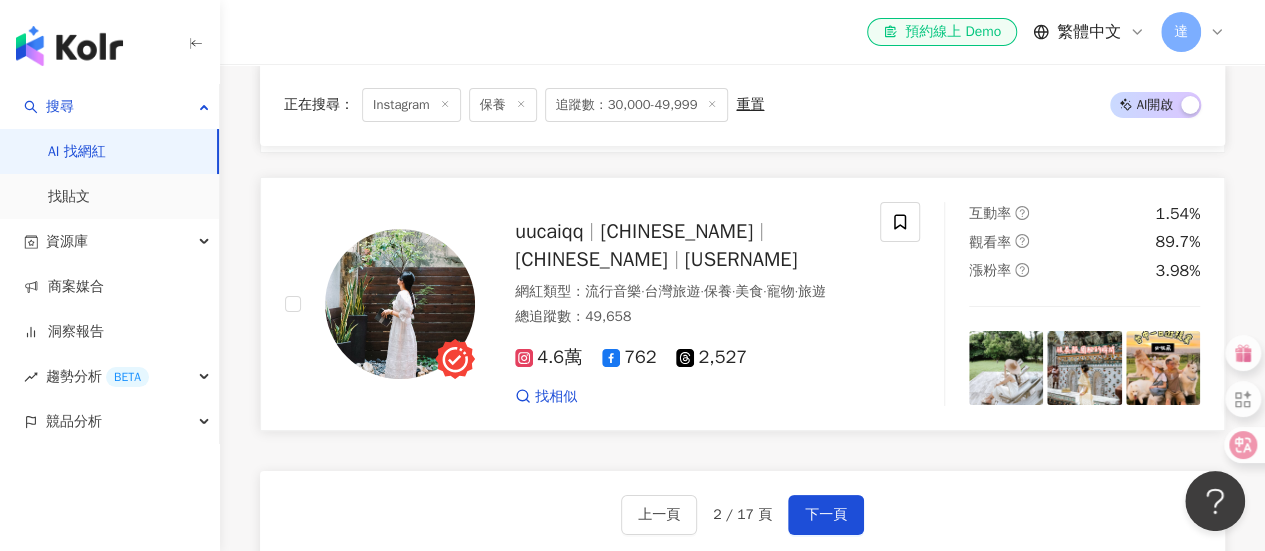 click on "yuyumix58" at bounding box center (741, 259) 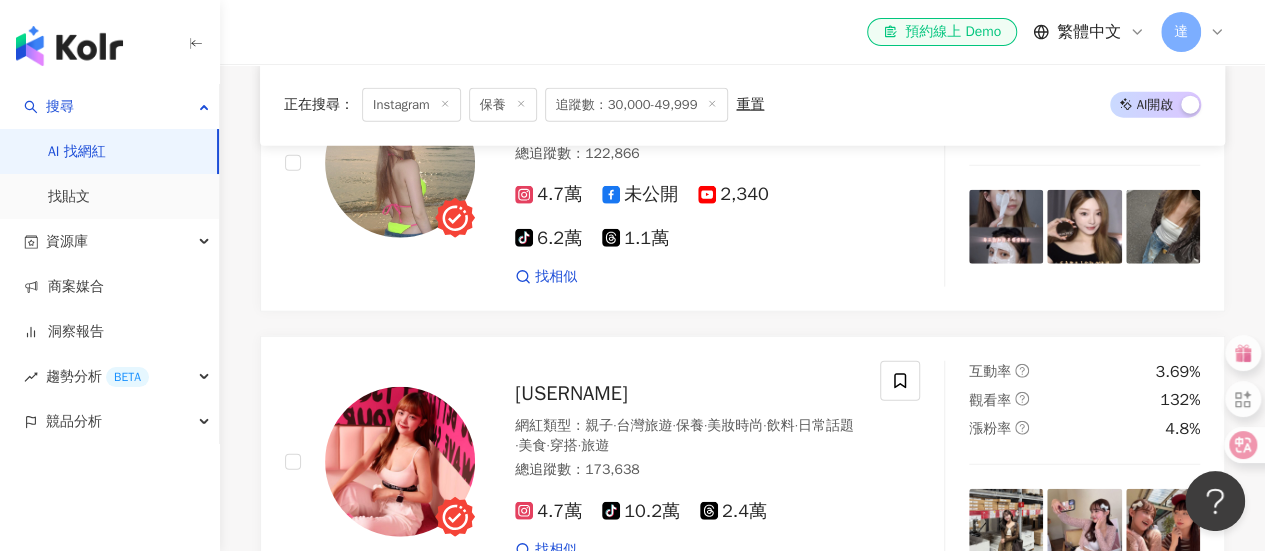 scroll, scrollTop: 2200, scrollLeft: 0, axis: vertical 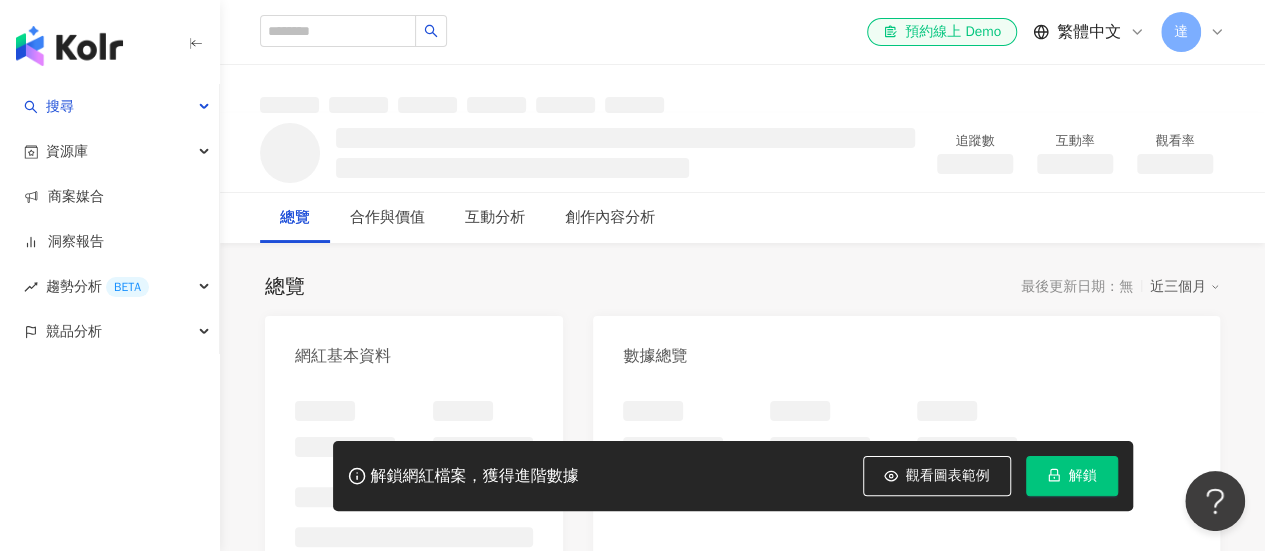 click on "解鎖" at bounding box center [1083, 476] 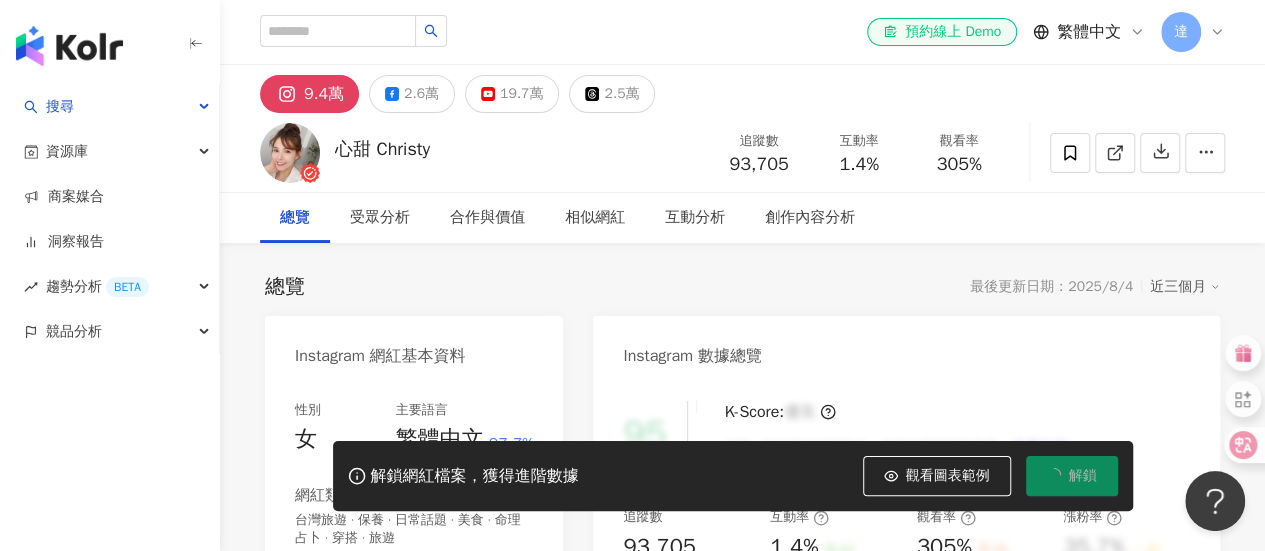 drag, startPoint x: 636, startPoint y: 265, endPoint x: 726, endPoint y: 283, distance: 91.78235 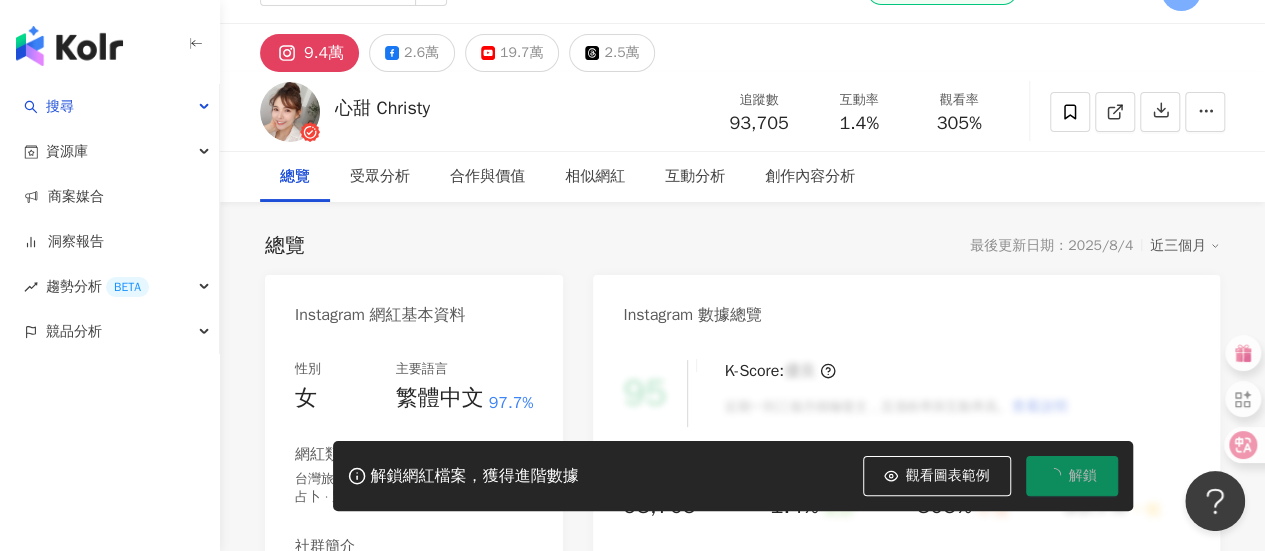 scroll, scrollTop: 200, scrollLeft: 0, axis: vertical 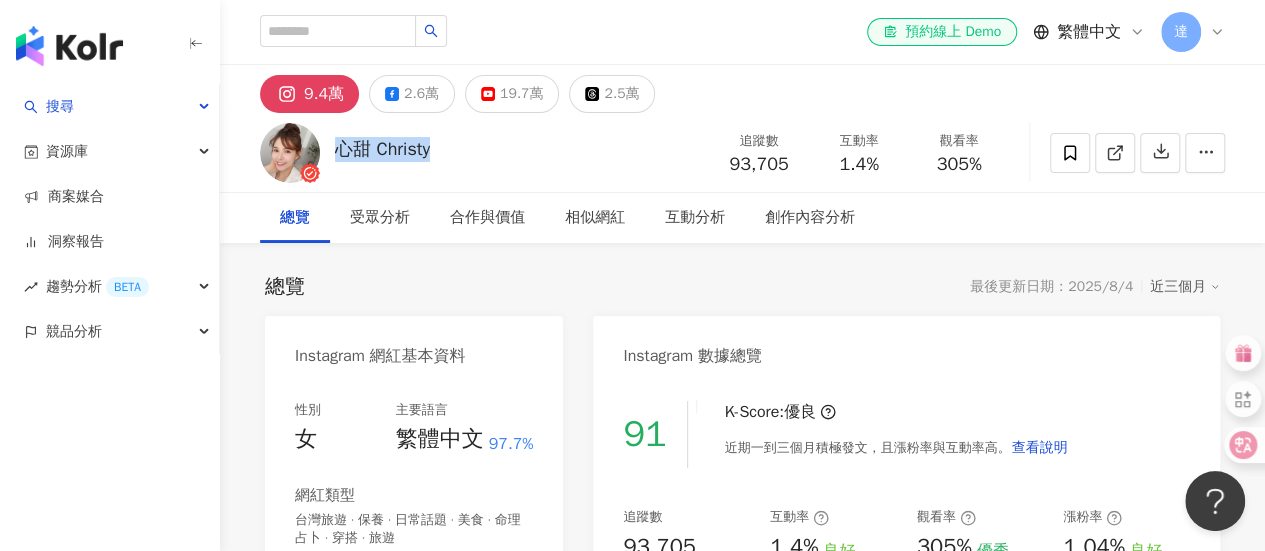 drag, startPoint x: 336, startPoint y: 151, endPoint x: 449, endPoint y: 151, distance: 113 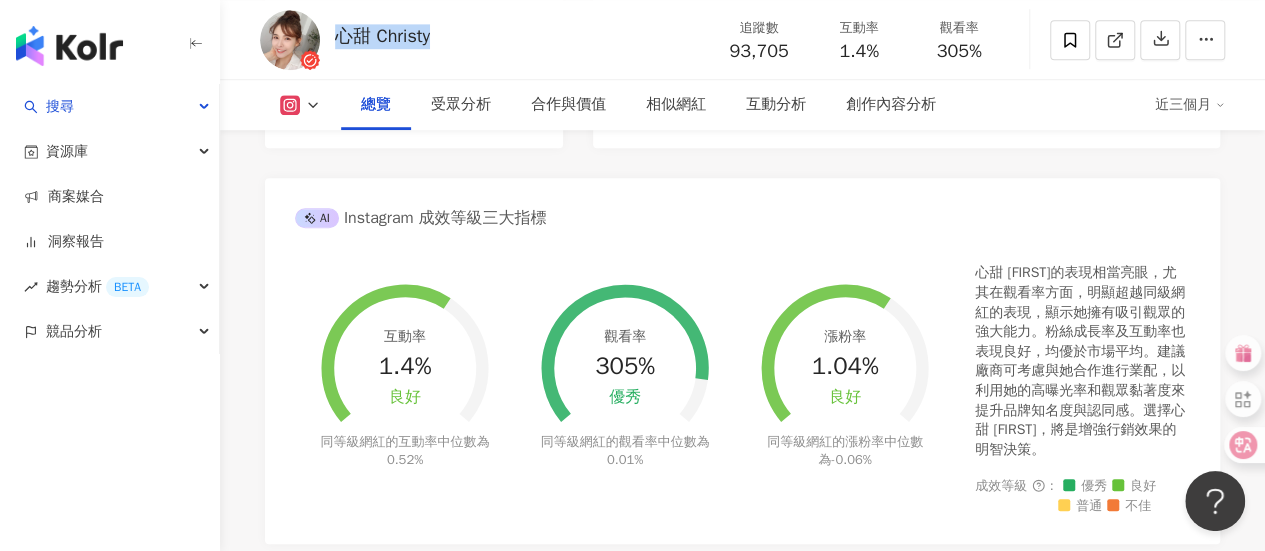 scroll, scrollTop: 1500, scrollLeft: 0, axis: vertical 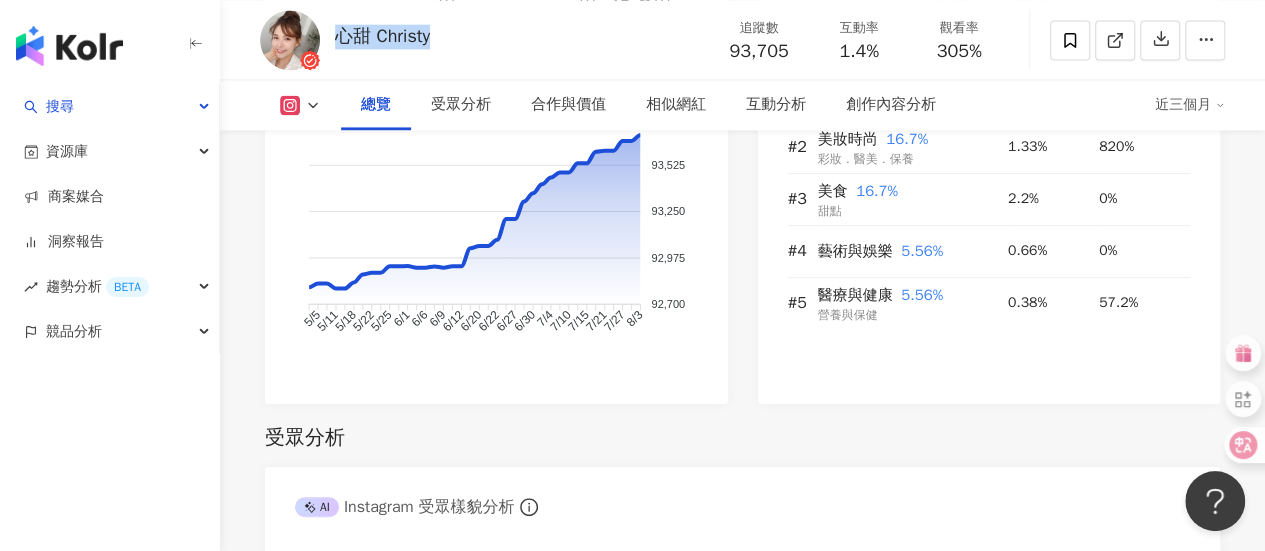 click 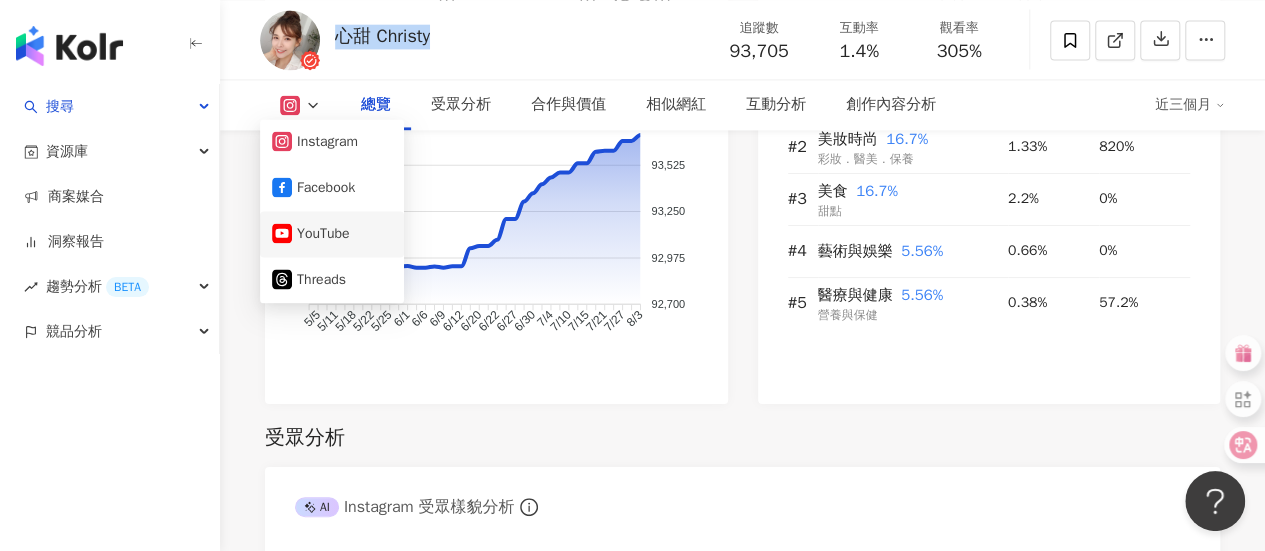 click on "YouTube" at bounding box center (332, 234) 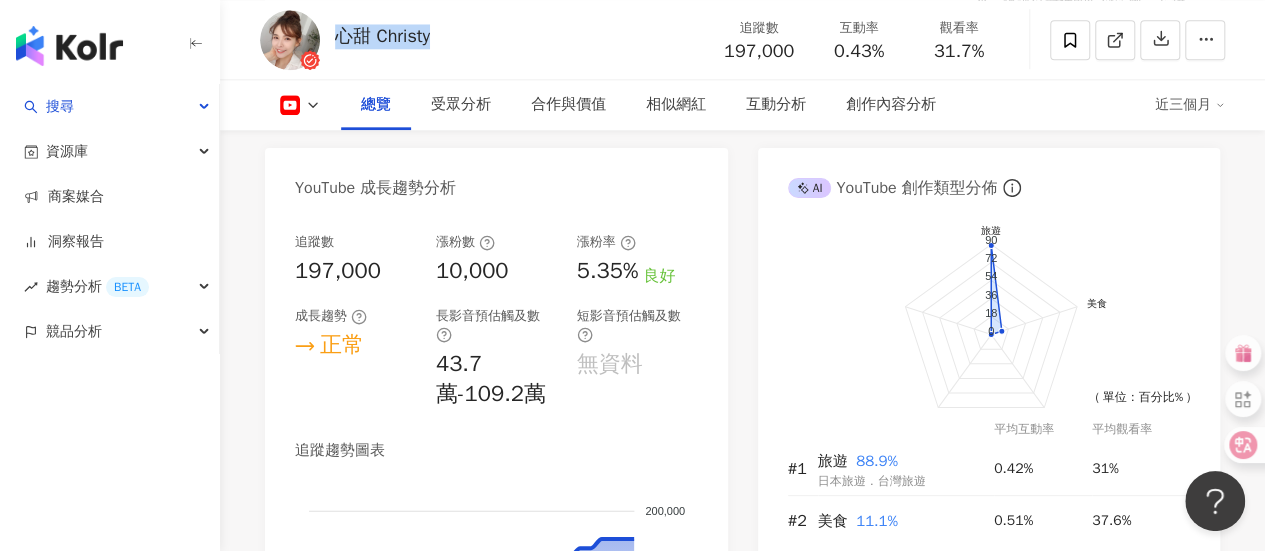 scroll, scrollTop: 1100, scrollLeft: 0, axis: vertical 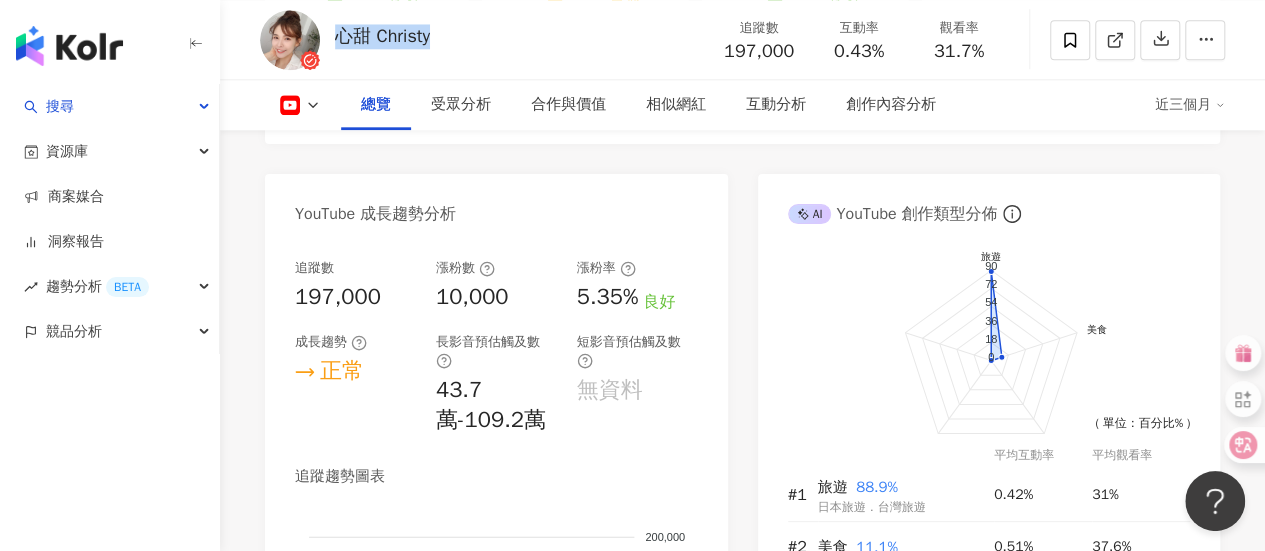 click 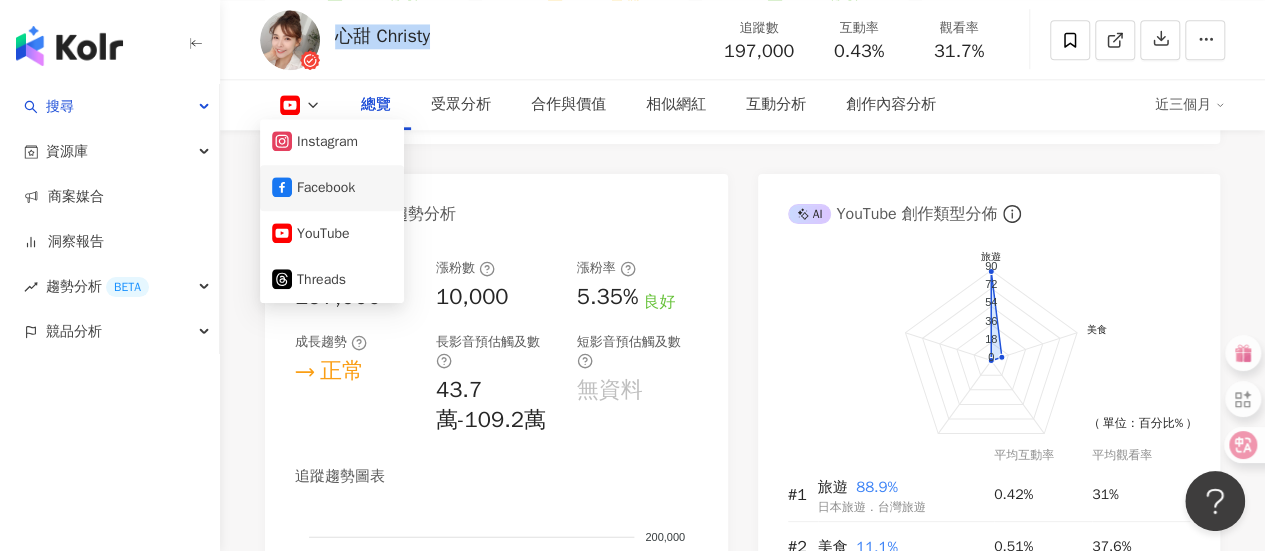 click on "Facebook" at bounding box center [332, 188] 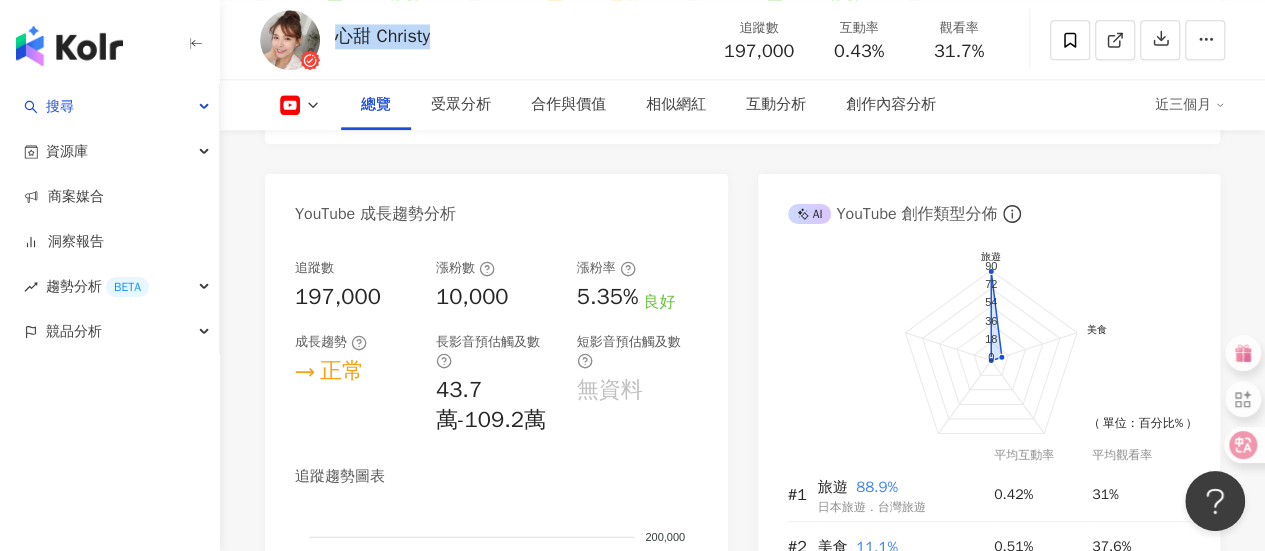click 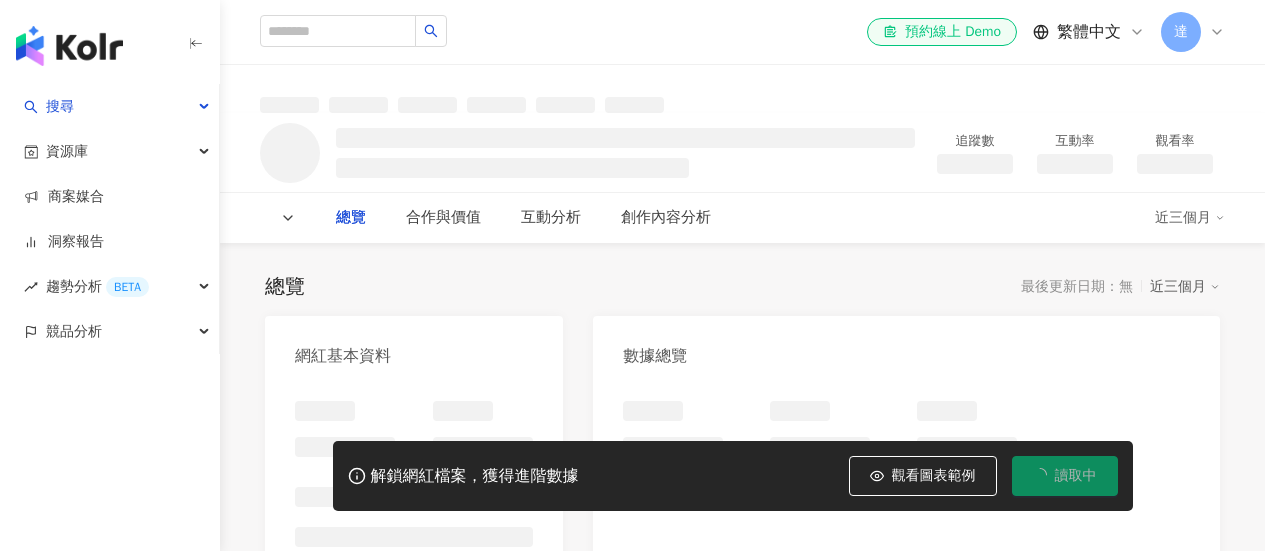 scroll, scrollTop: 0, scrollLeft: 0, axis: both 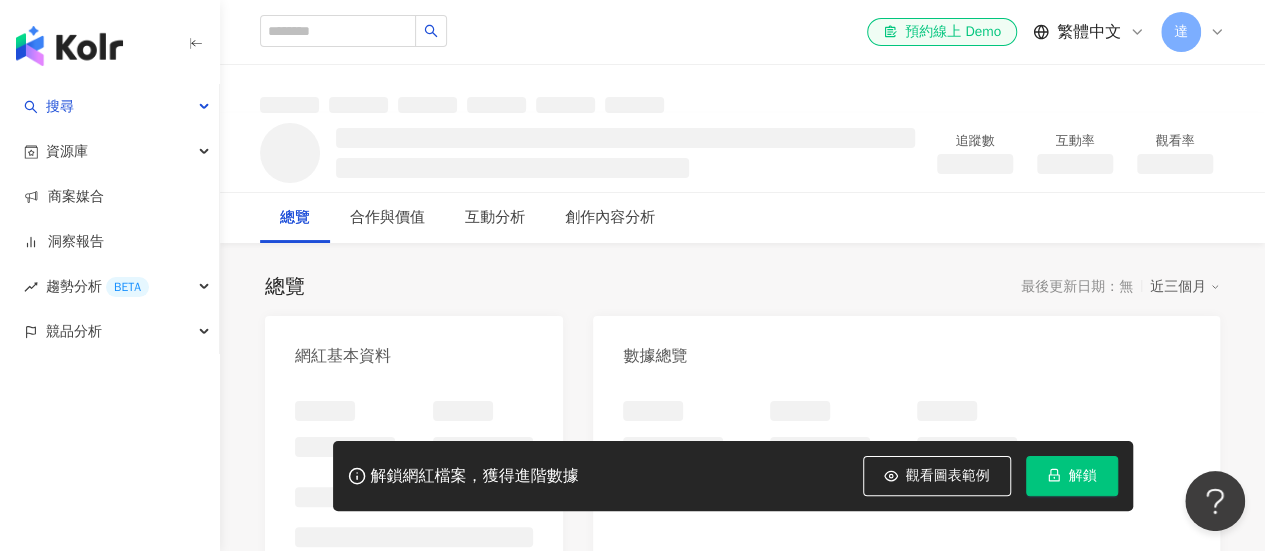 click on "解鎖" at bounding box center (1072, 476) 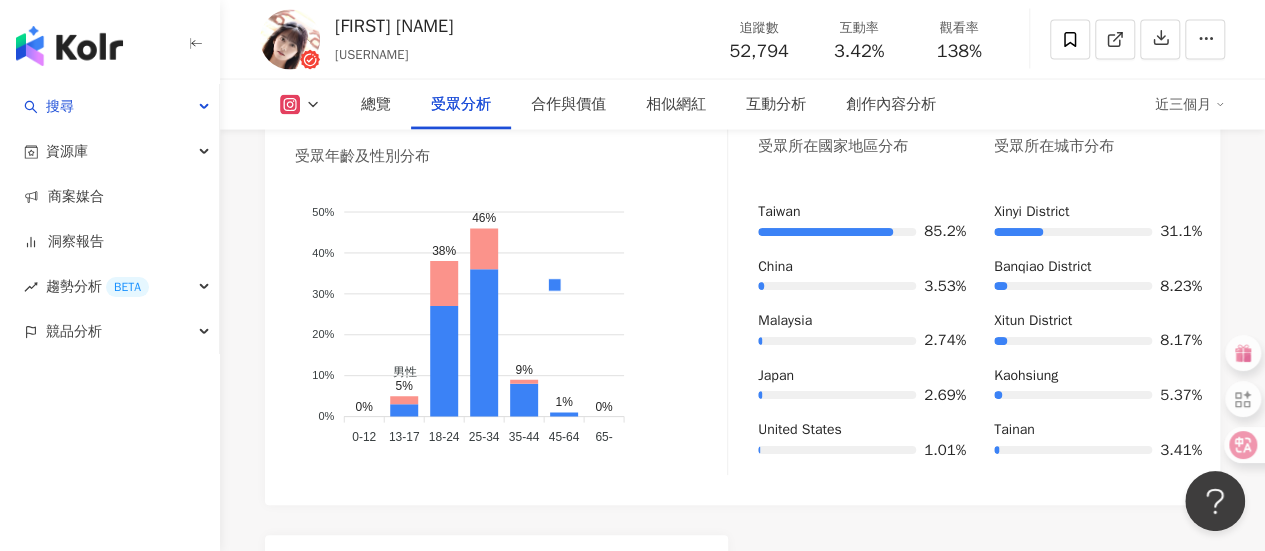 scroll, scrollTop: 1400, scrollLeft: 0, axis: vertical 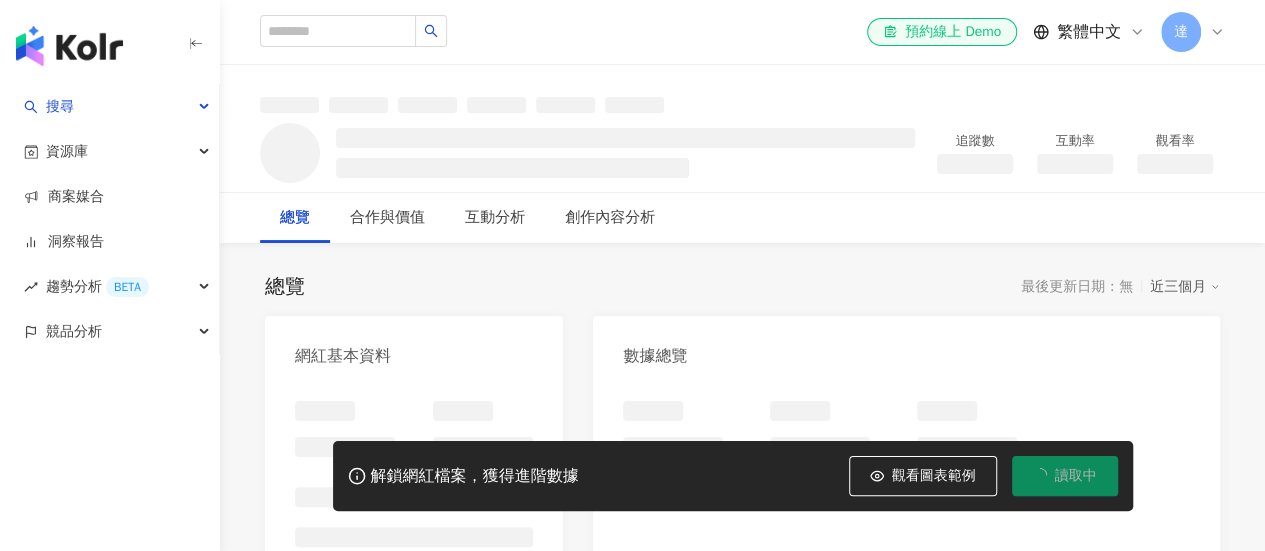 click on "讀取中" at bounding box center [1076, 476] 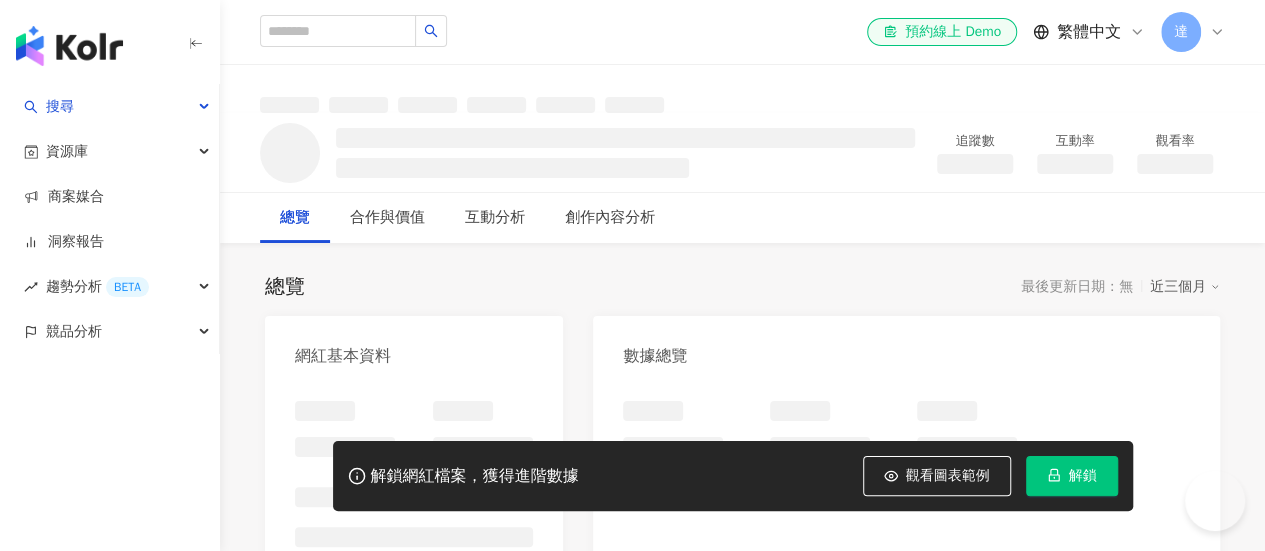 scroll, scrollTop: 0, scrollLeft: 0, axis: both 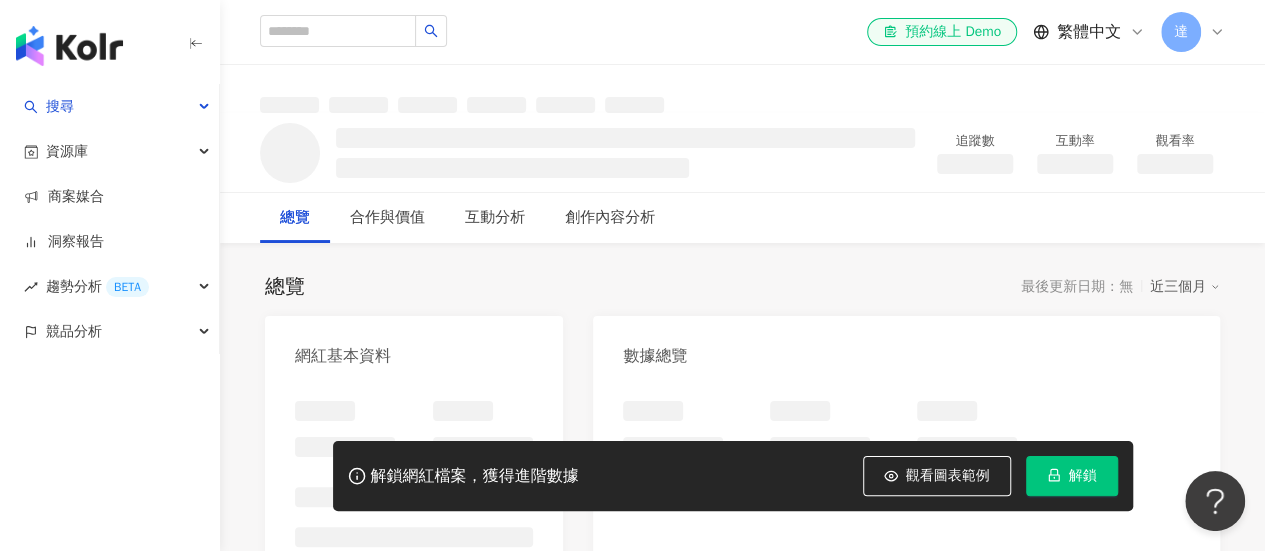 click 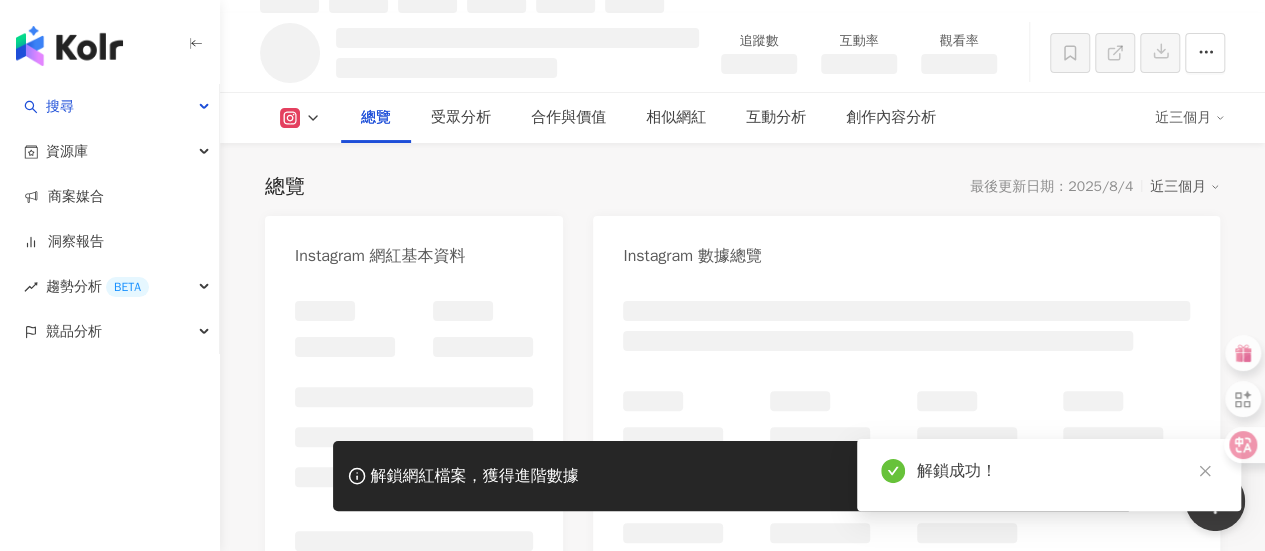 scroll, scrollTop: 121, scrollLeft: 0, axis: vertical 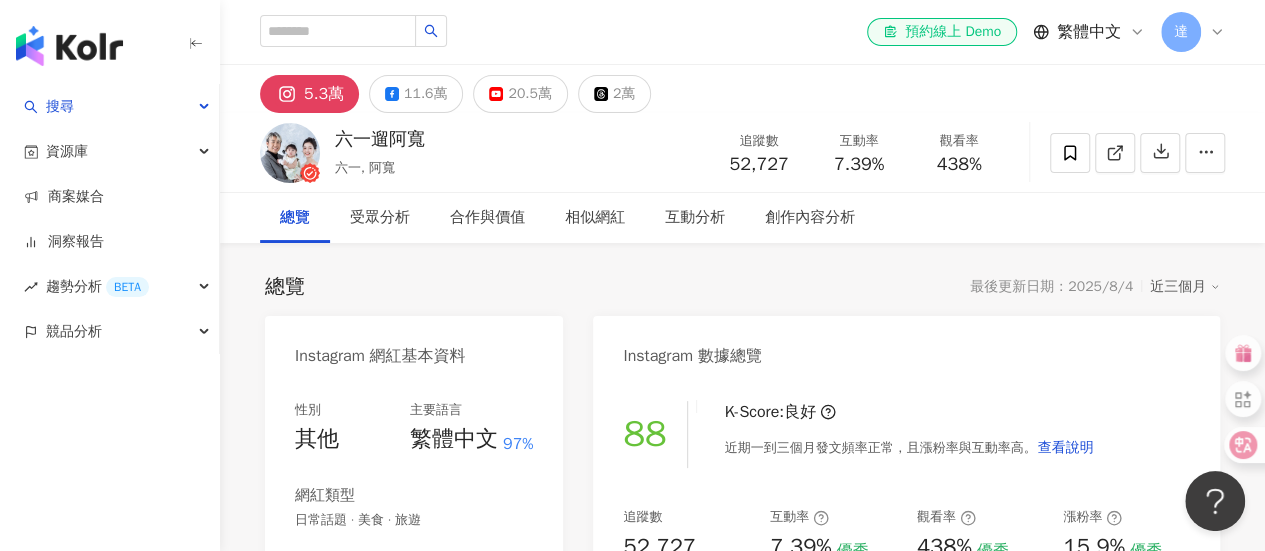 click at bounding box center (290, 153) 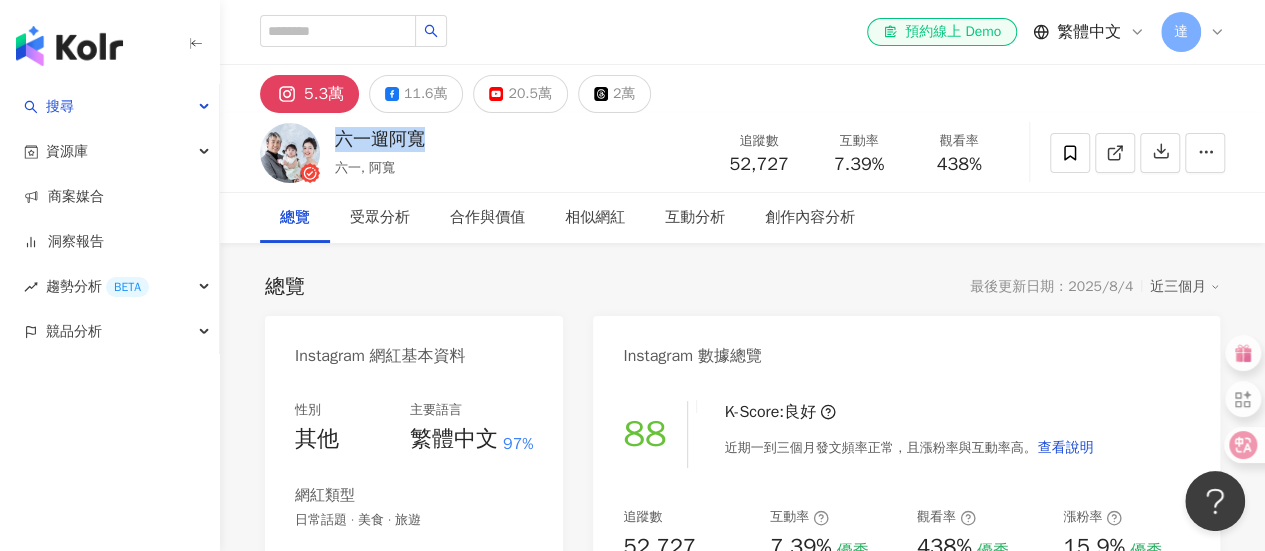drag, startPoint x: 334, startPoint y: 137, endPoint x: 430, endPoint y: 138, distance: 96.00521 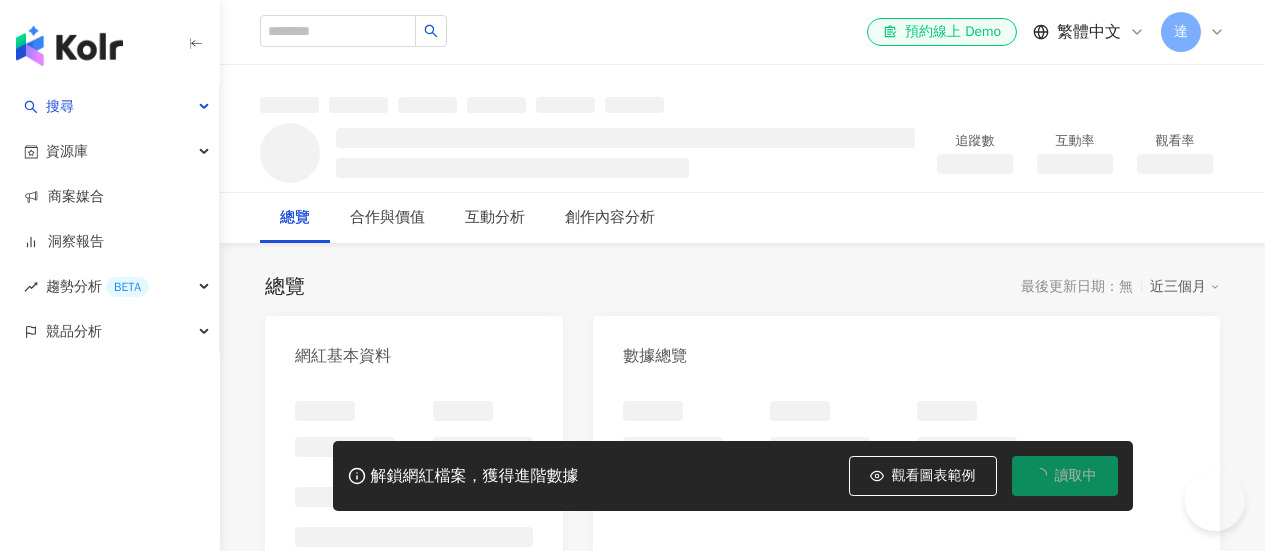 scroll, scrollTop: 0, scrollLeft: 0, axis: both 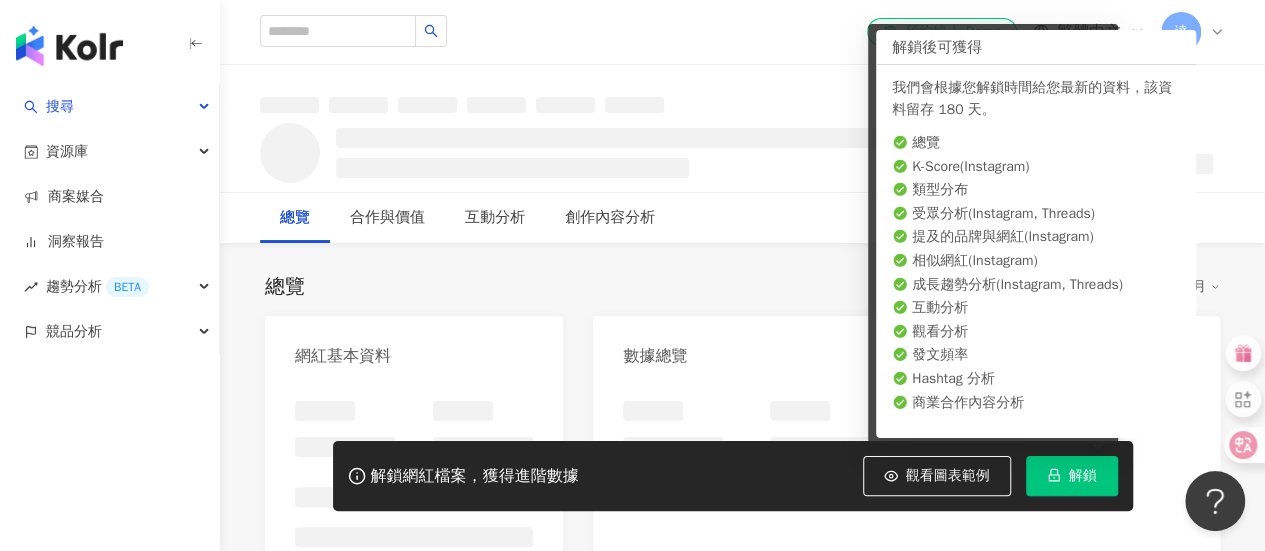 click on "解鎖" at bounding box center [1083, 476] 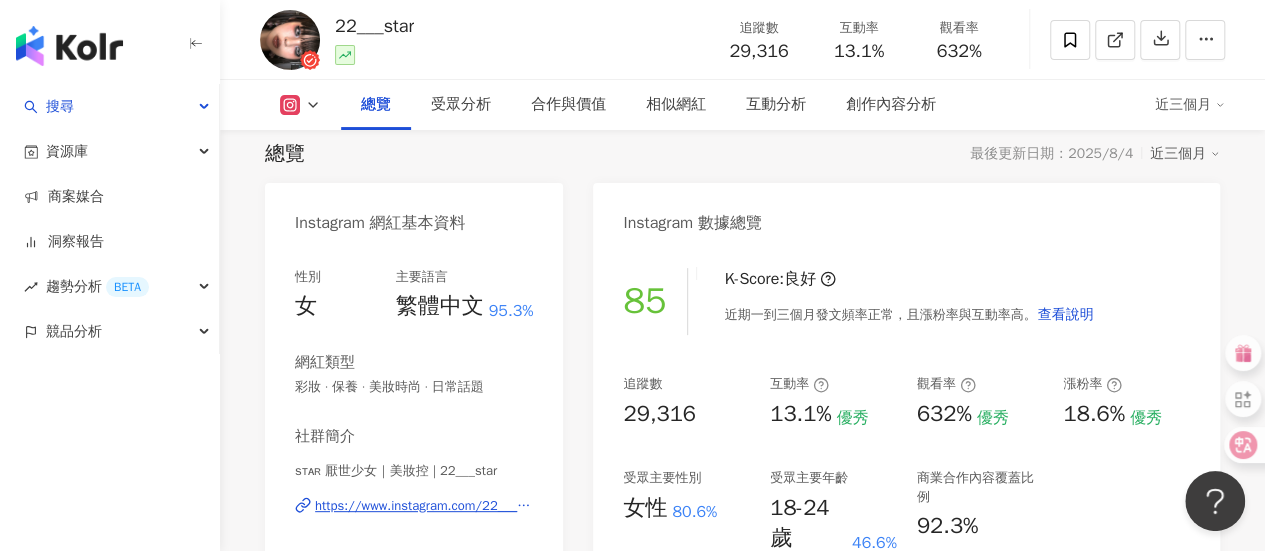 scroll, scrollTop: 0, scrollLeft: 0, axis: both 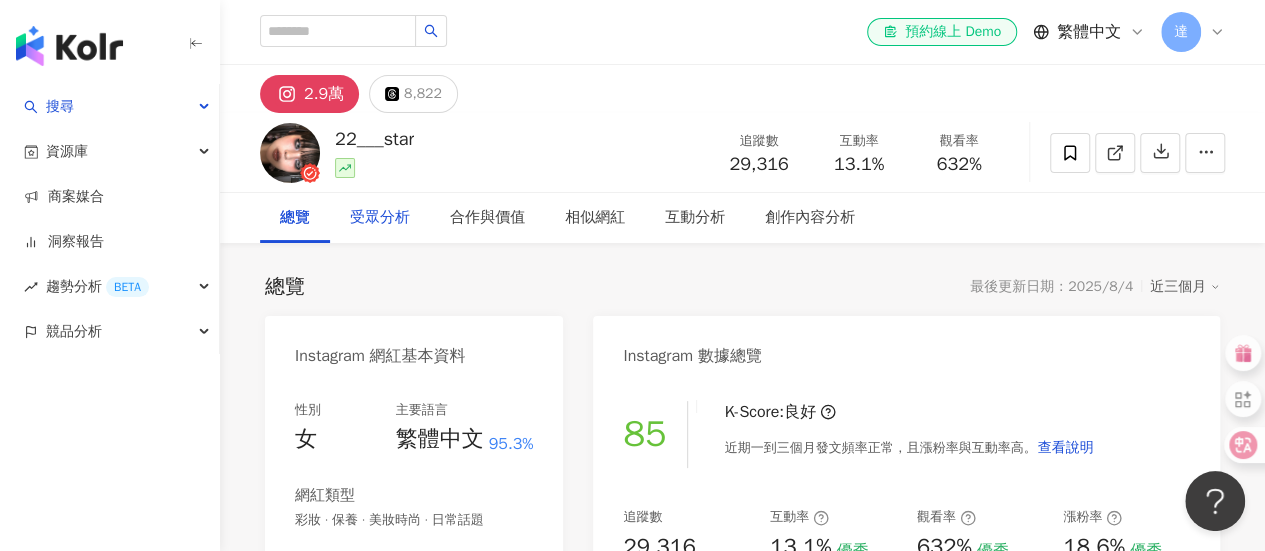 click on "受眾分析" at bounding box center [380, 218] 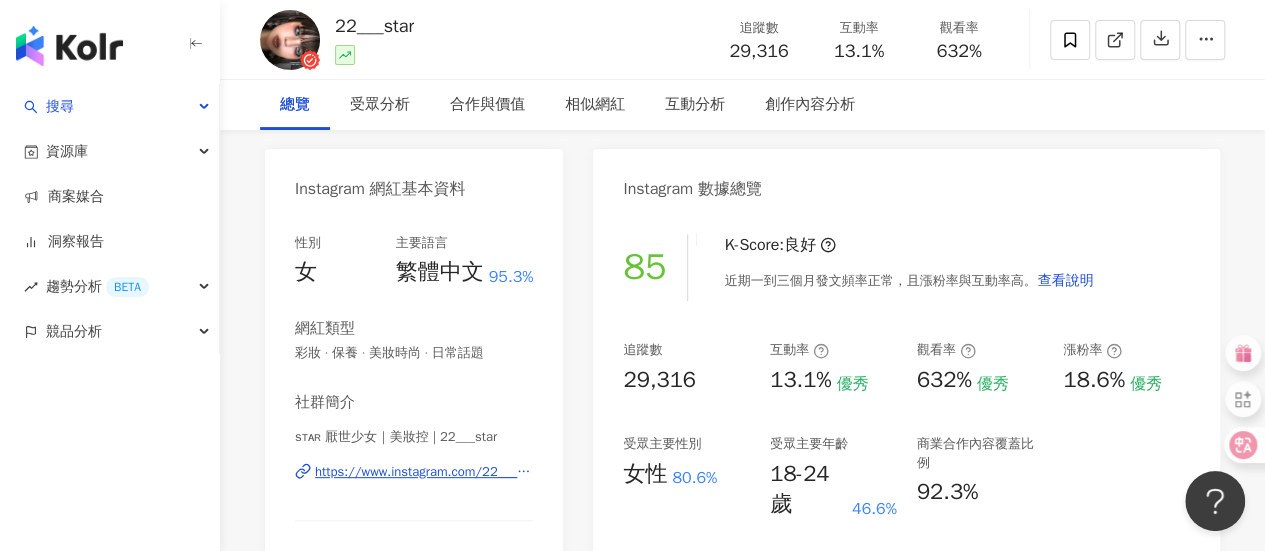 scroll, scrollTop: 11, scrollLeft: 0, axis: vertical 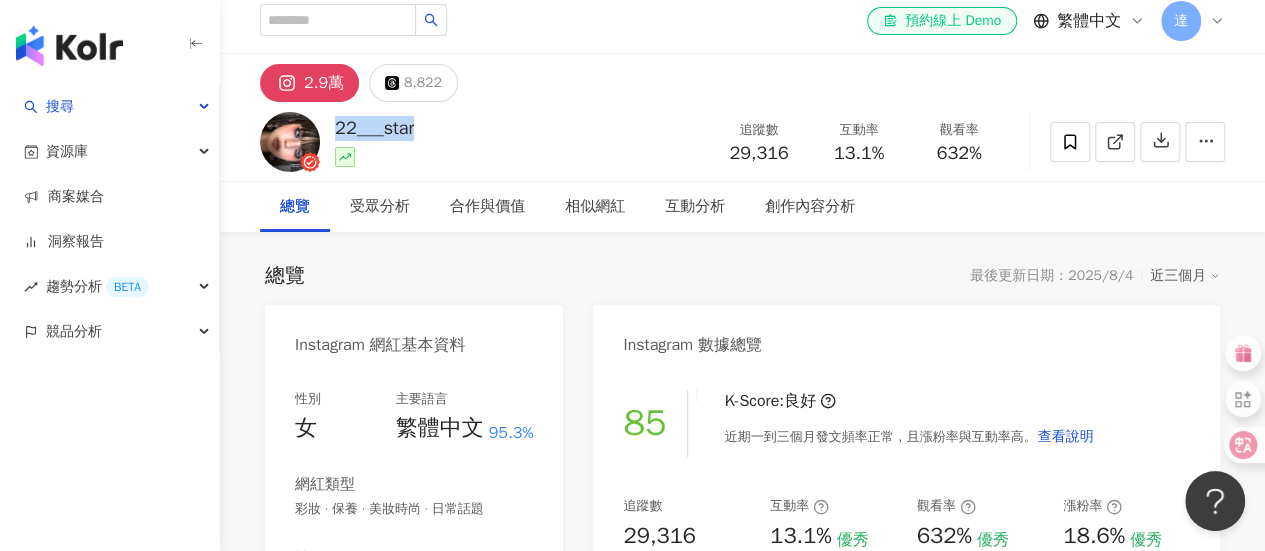 drag, startPoint x: 336, startPoint y: 127, endPoint x: 436, endPoint y: 126, distance: 100.005 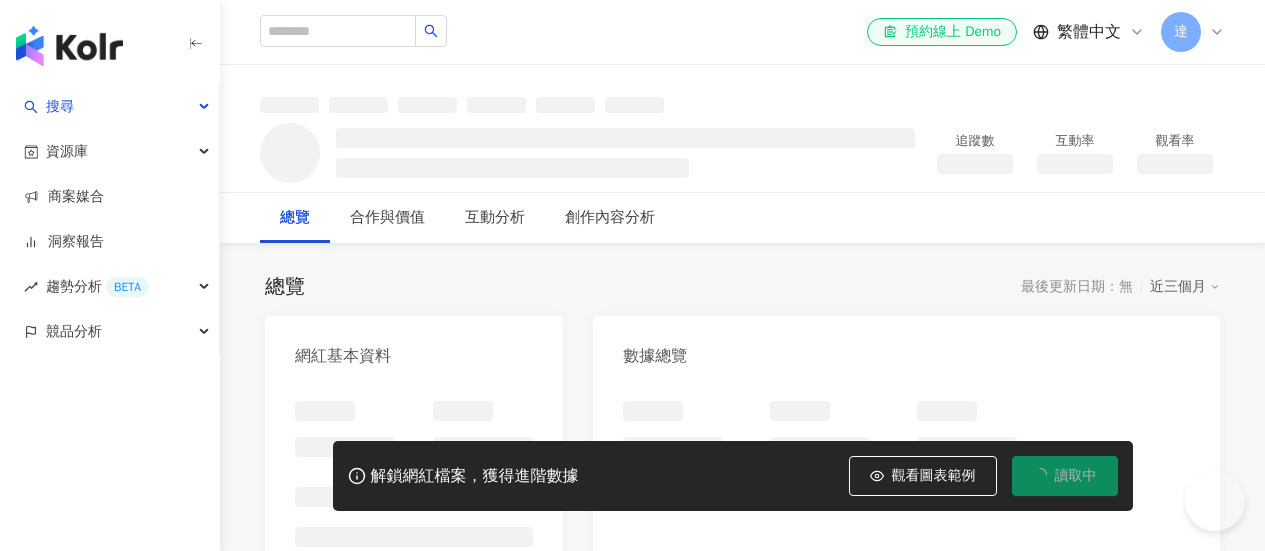 scroll, scrollTop: 0, scrollLeft: 0, axis: both 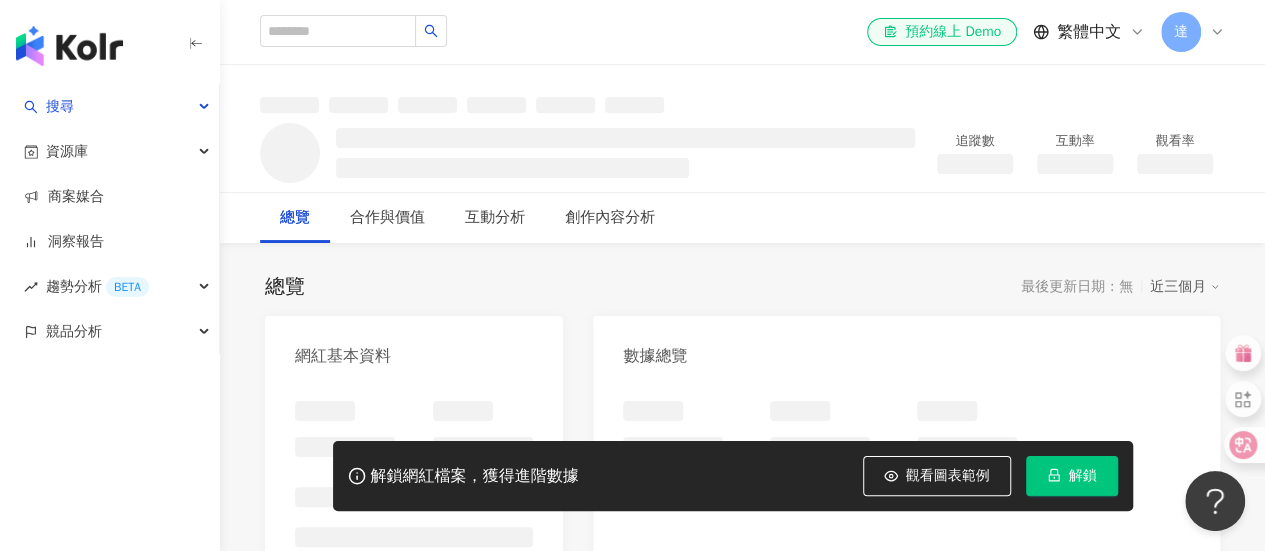 click 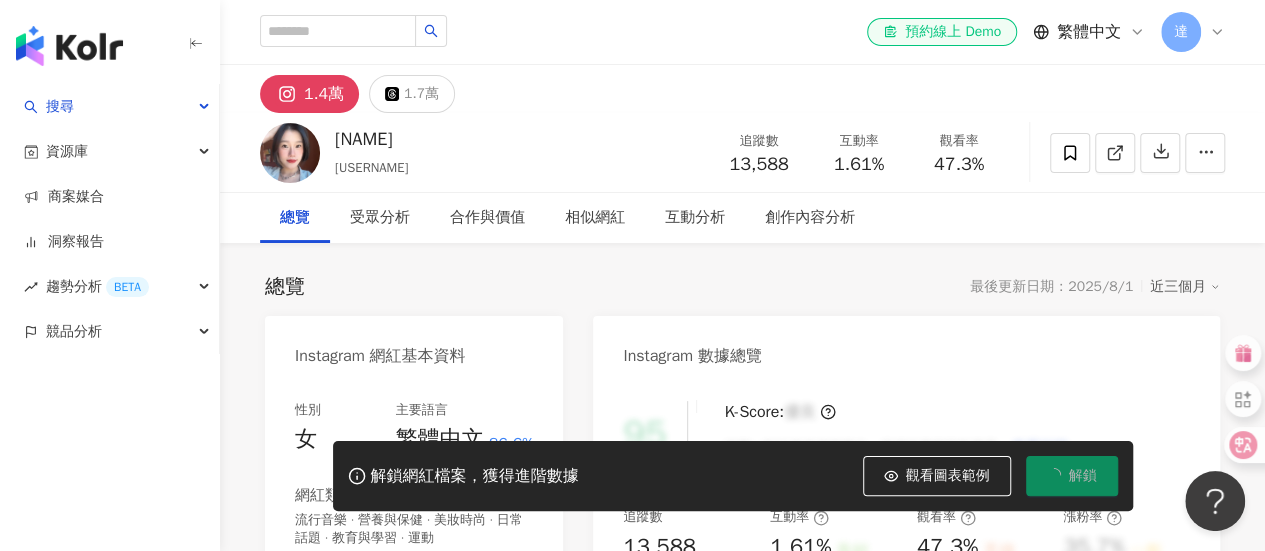 click on "總覽 最後更新日期：2025/8/1 近三個月" at bounding box center (742, 287) 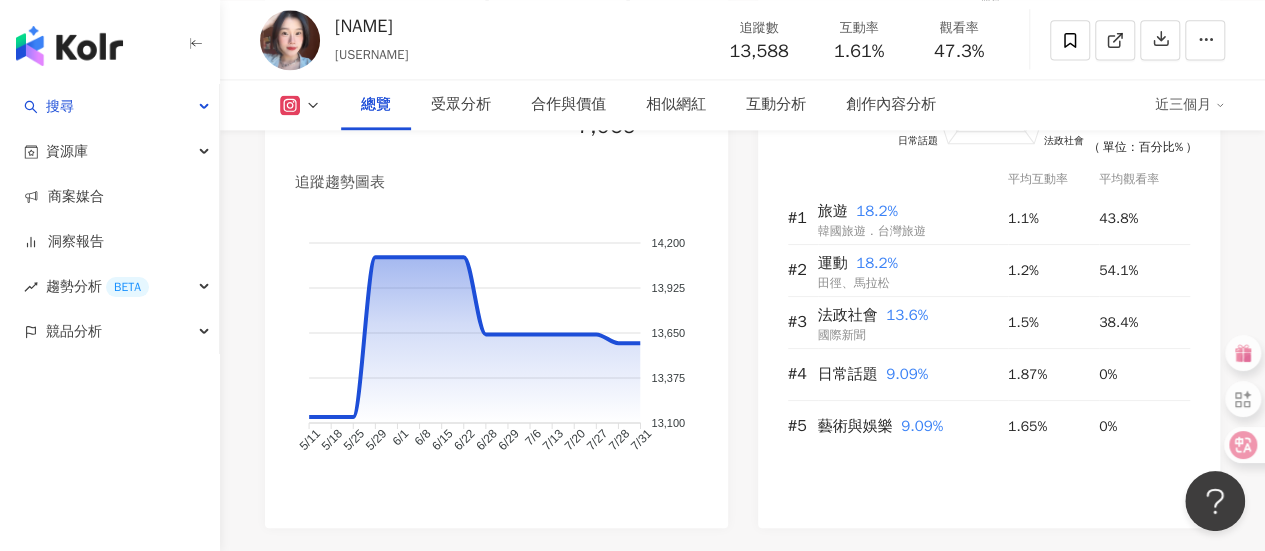 scroll, scrollTop: 1400, scrollLeft: 0, axis: vertical 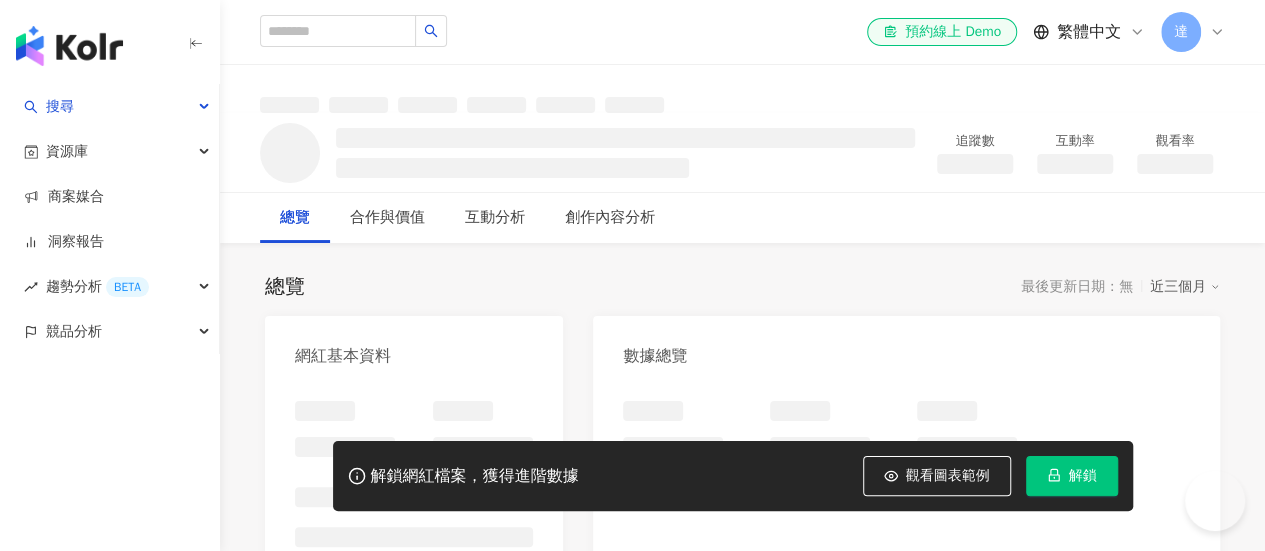 click on "解鎖" at bounding box center (1083, 476) 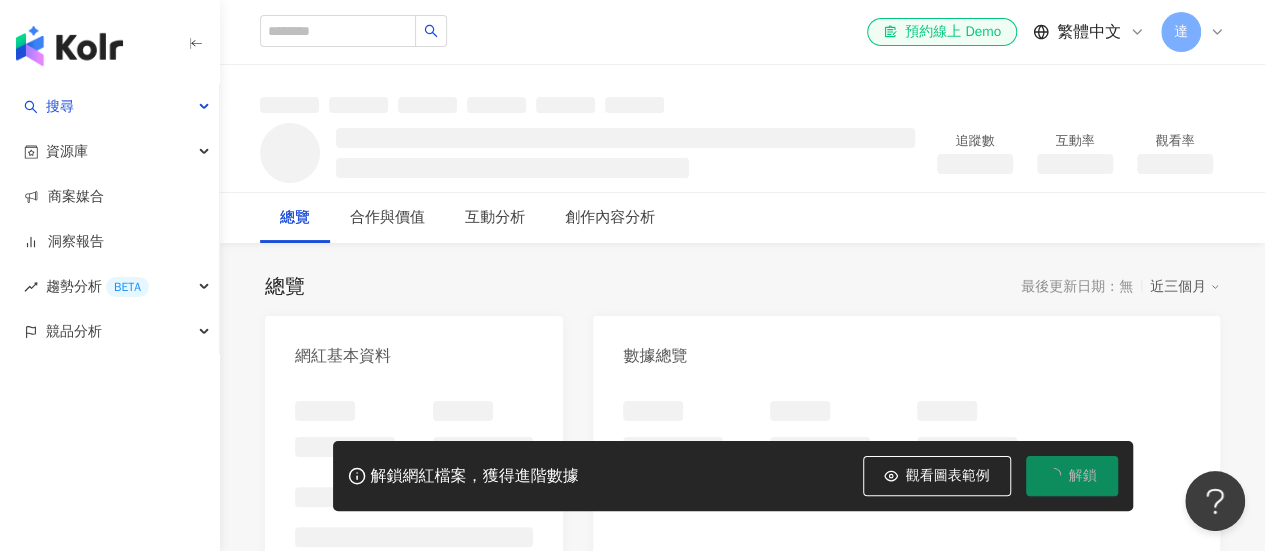 scroll, scrollTop: 0, scrollLeft: 0, axis: both 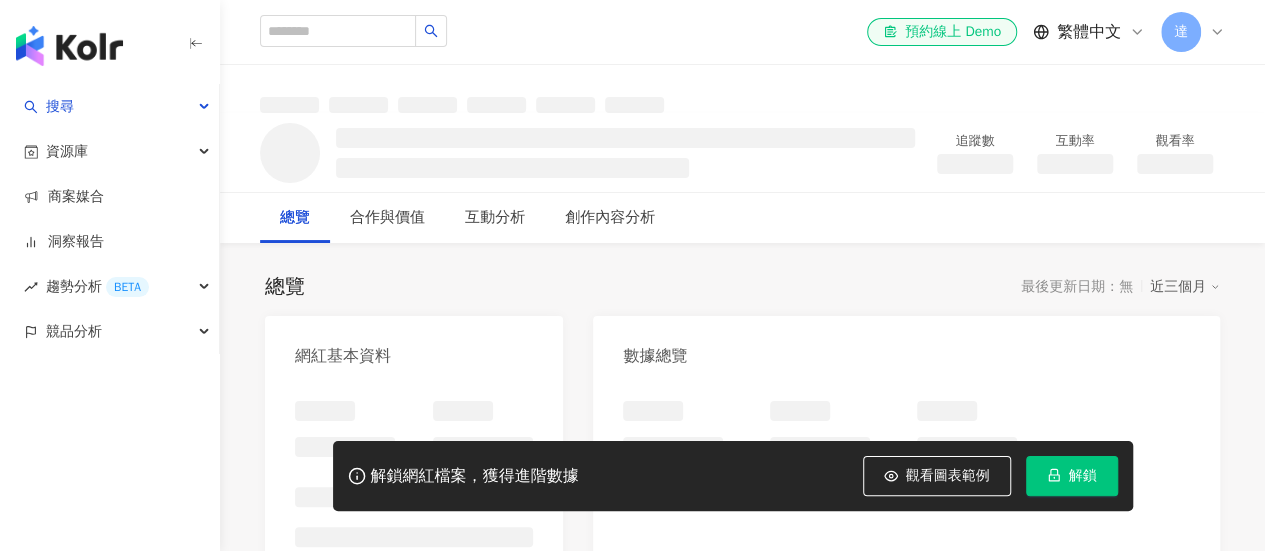 click on "解鎖" at bounding box center [1072, 476] 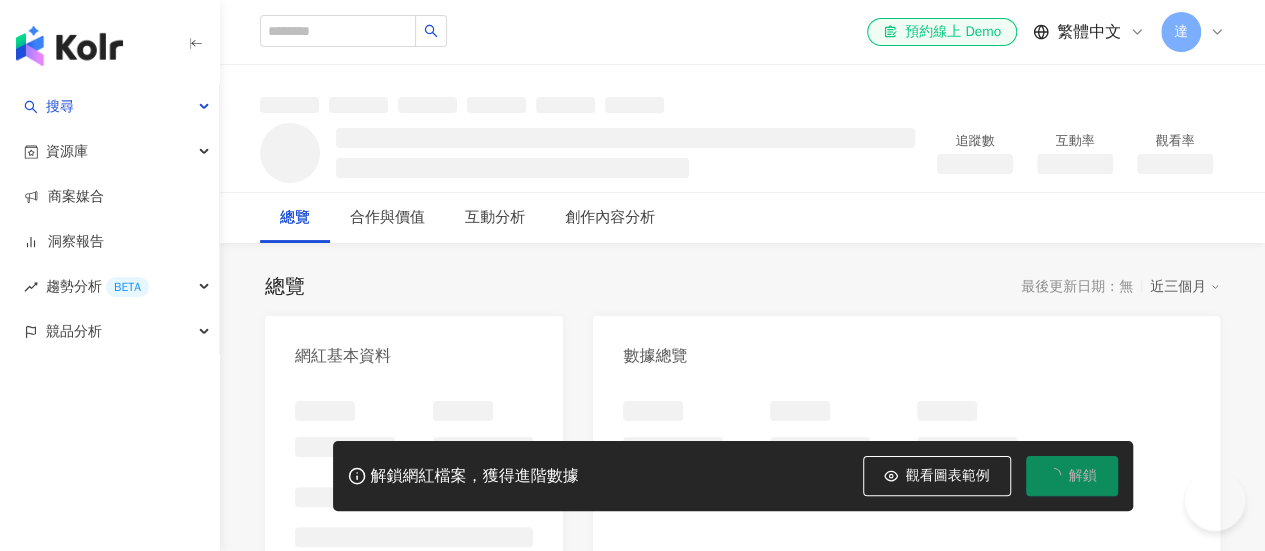 scroll, scrollTop: 0, scrollLeft: 0, axis: both 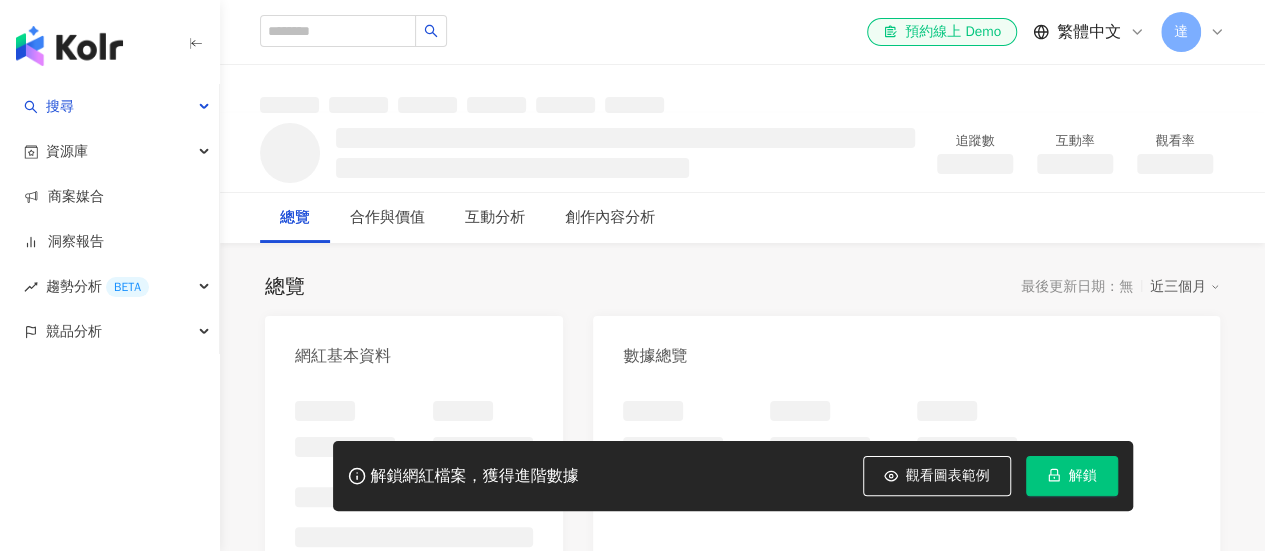 click on "解鎖" at bounding box center (1072, 476) 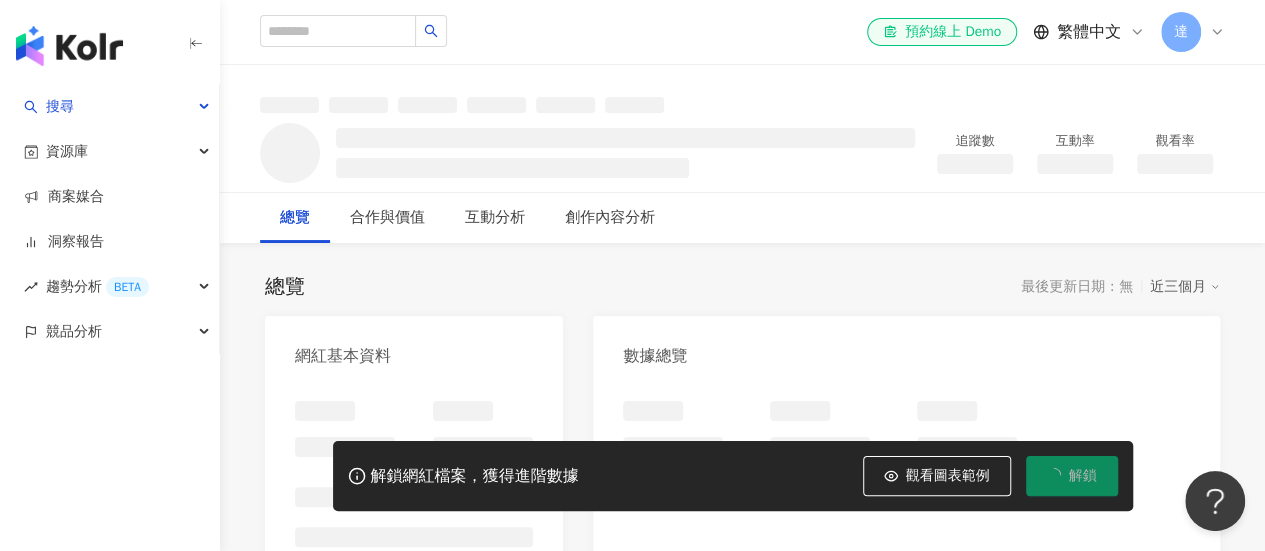 scroll, scrollTop: 0, scrollLeft: 0, axis: both 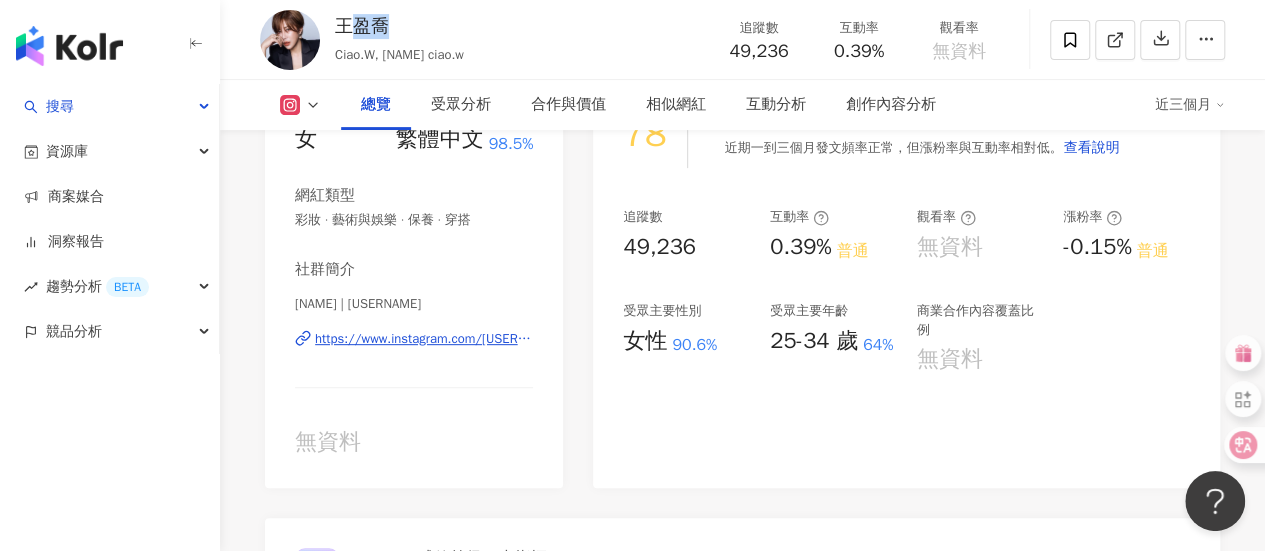 drag, startPoint x: 346, startPoint y: 27, endPoint x: 386, endPoint y: 27, distance: 40 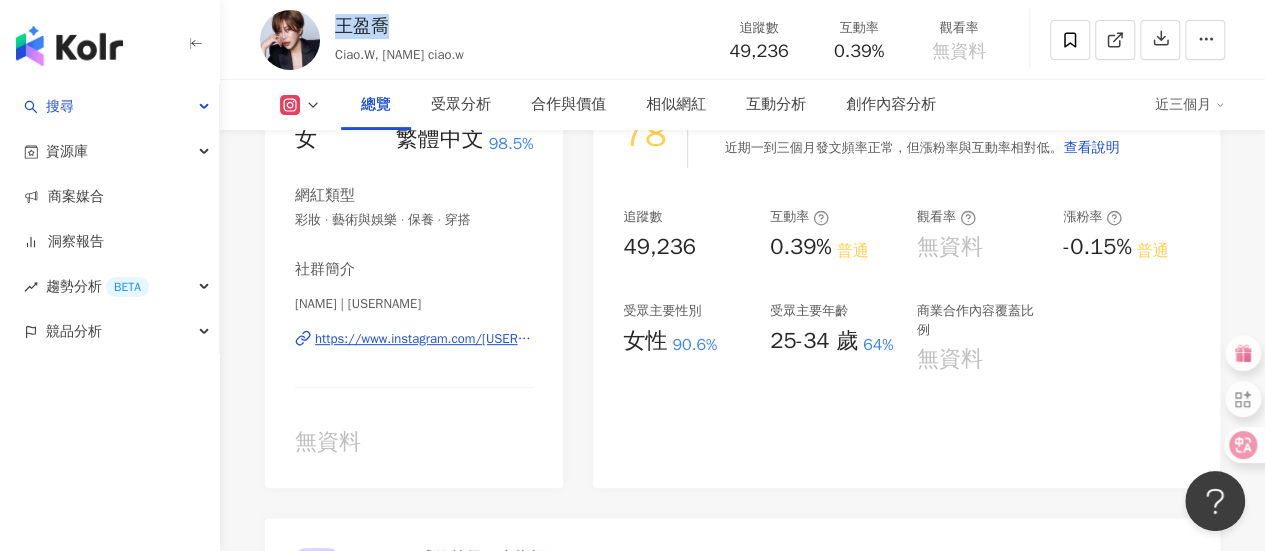 drag, startPoint x: 340, startPoint y: 33, endPoint x: 387, endPoint y: 27, distance: 47.38143 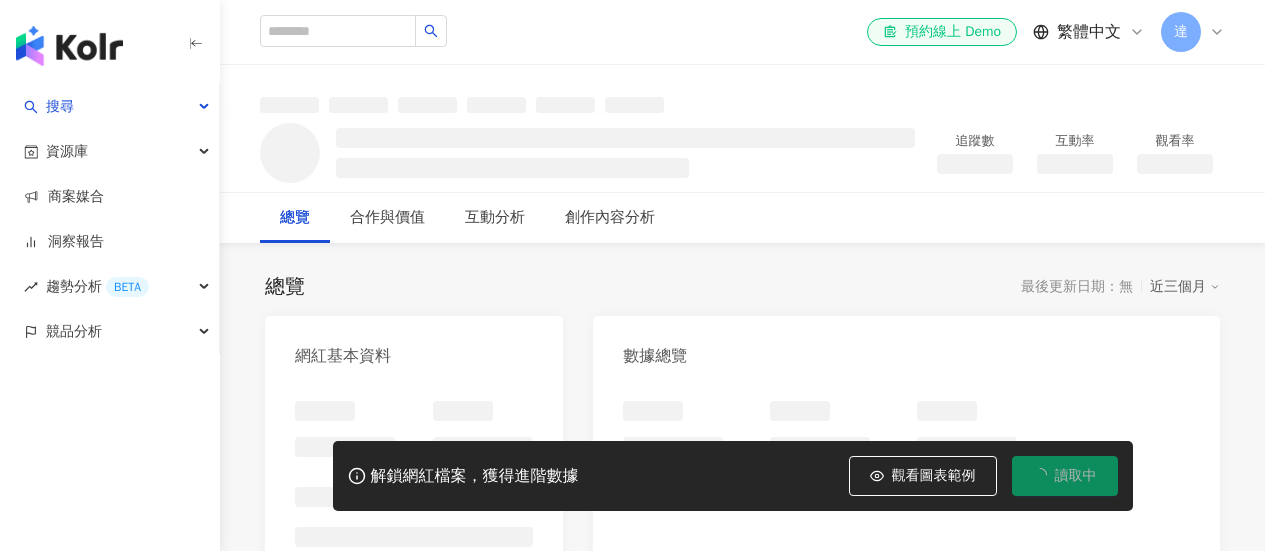 scroll, scrollTop: 0, scrollLeft: 0, axis: both 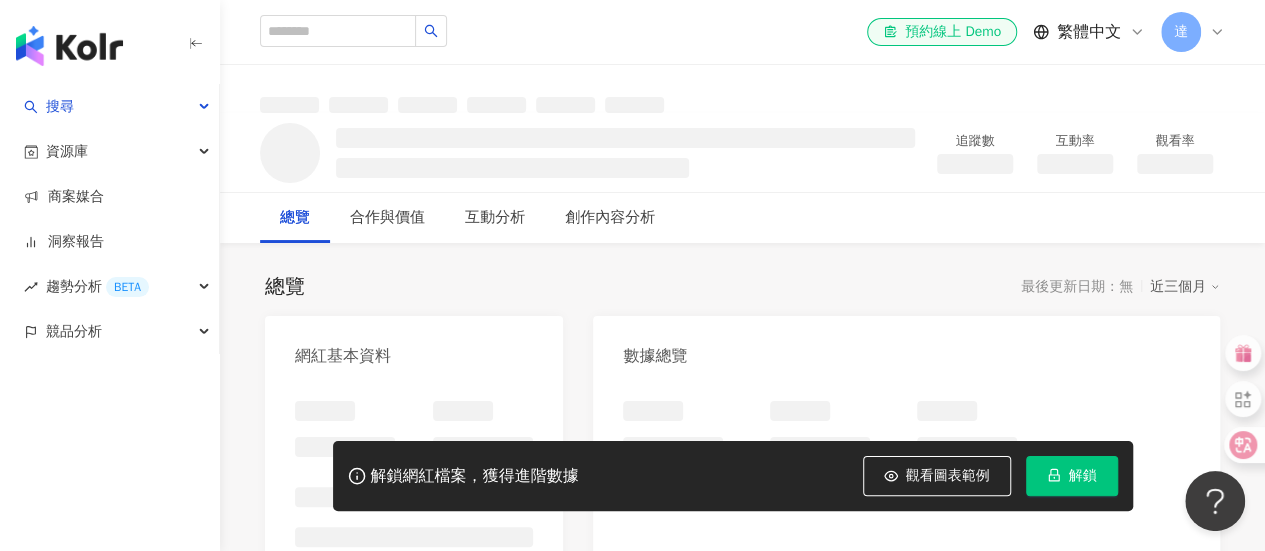 click on "解鎖" at bounding box center (1083, 476) 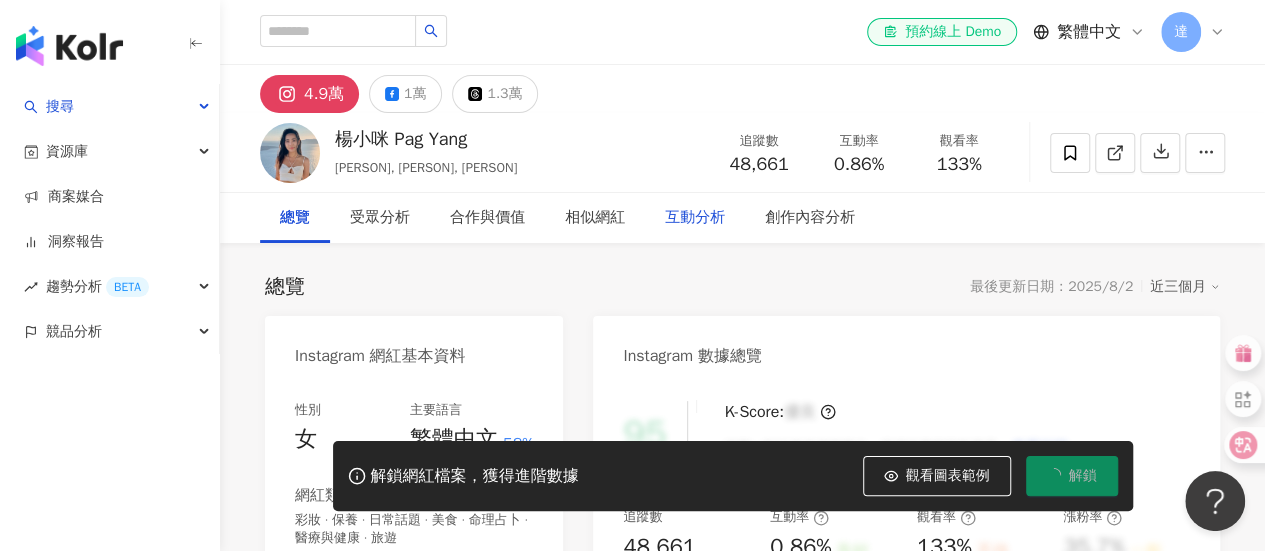 scroll, scrollTop: 0, scrollLeft: 0, axis: both 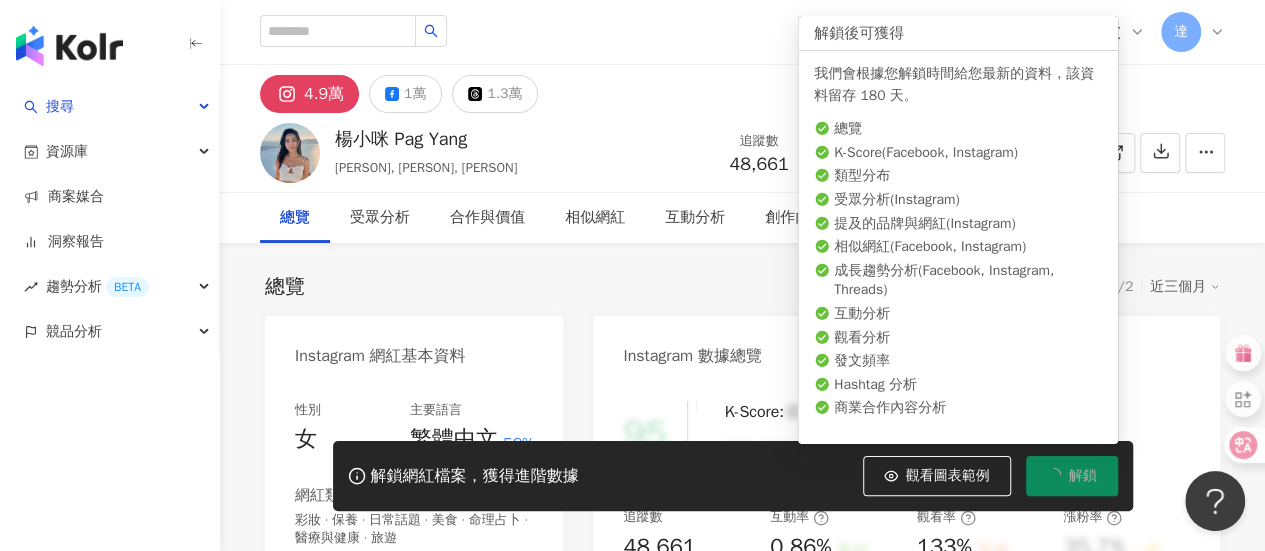 click on "總覽 最後更新日期：2025/8/2 近三個月" at bounding box center (742, 287) 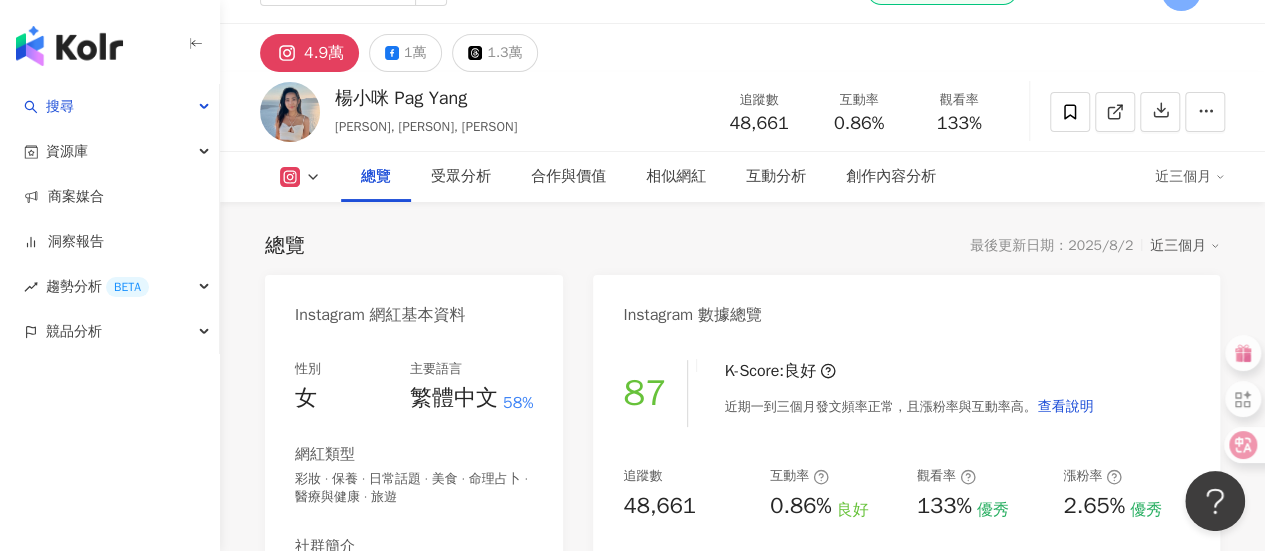 scroll, scrollTop: 0, scrollLeft: 0, axis: both 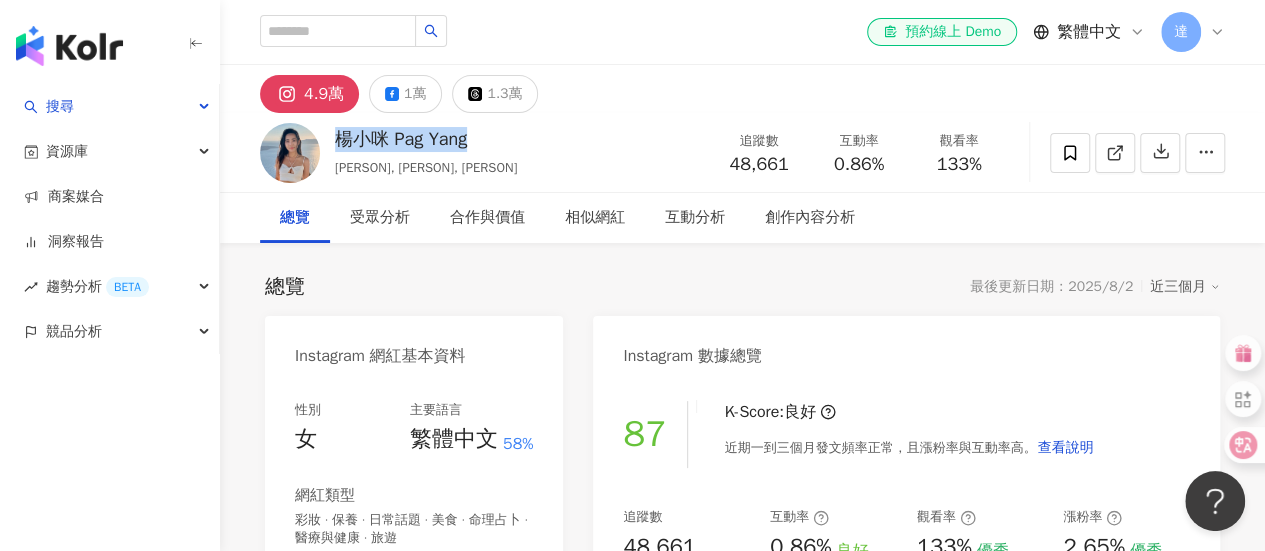 drag, startPoint x: 334, startPoint y: 143, endPoint x: 471, endPoint y: 136, distance: 137.17871 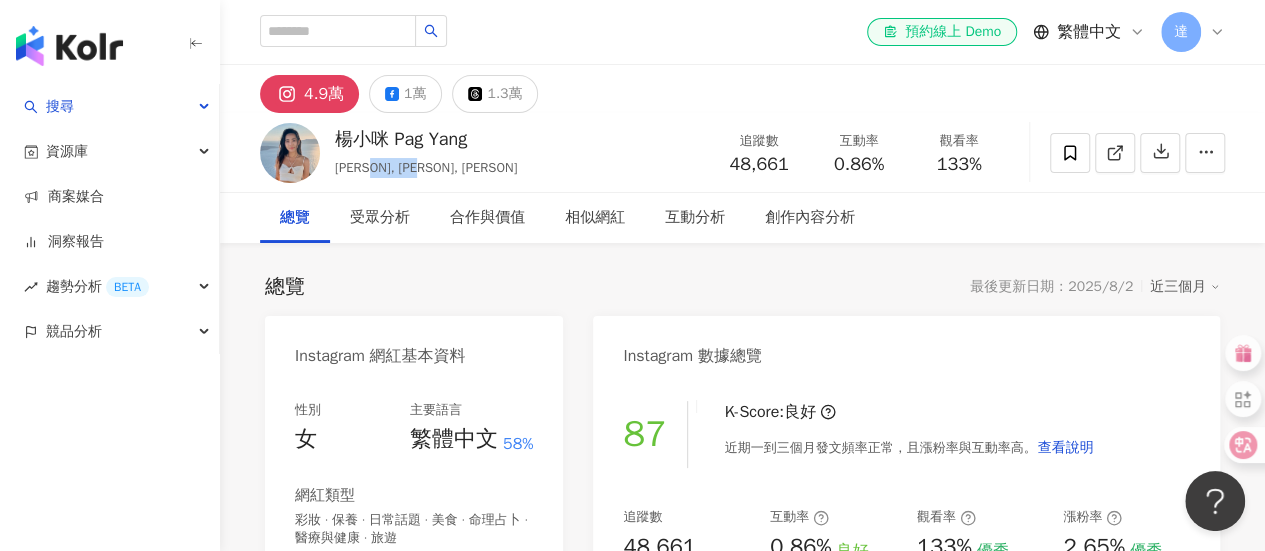 drag, startPoint x: 380, startPoint y: 168, endPoint x: 432, endPoint y: 168, distance: 52 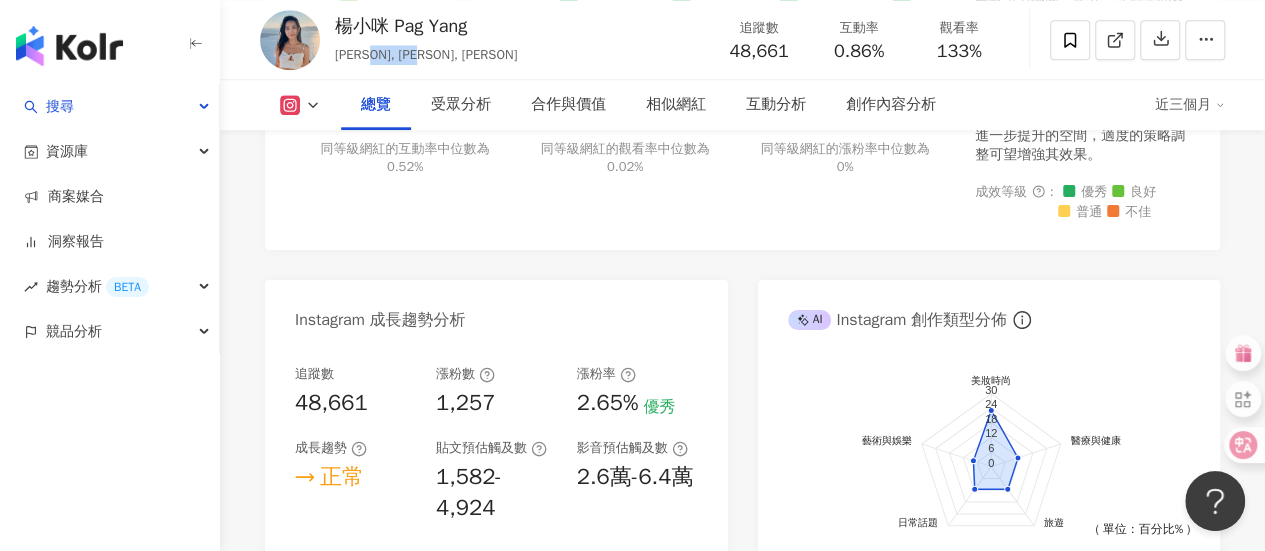 scroll, scrollTop: 1100, scrollLeft: 0, axis: vertical 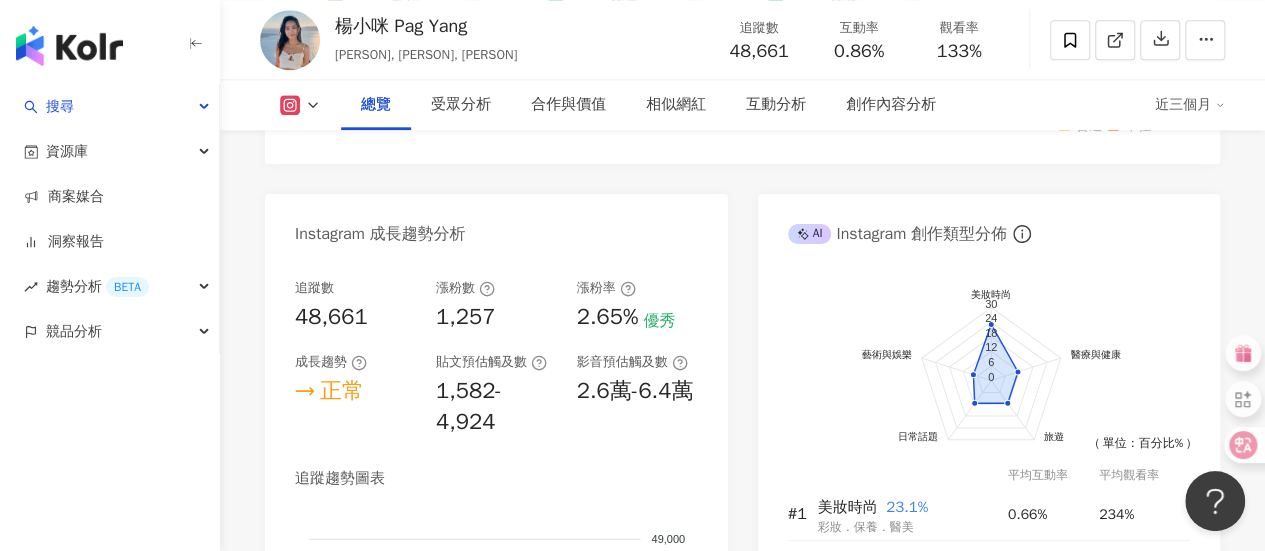 click on "互動率 0.86% 良好 同等級網紅的互動率中位數為  0.52% 觀看率 133% 優秀 同等級網紅的觀看率中位數為  0.02% 漲粉率 2.65% 優秀 同等級網紅的漲粉率中位數為  0% 楊小咪擁有傑出的觀看率表現，明顯超越同級網紅，這顯示她的內容吸引力極高。此外，互動率亦表現良好，優於大多數同階級網紅，意味著她能與受眾有效互動。粉絲增長方面更是耀眼，顯示出她的影響力持續擴大。建議廠商可考慮與她合作，因其積極的指標預示著良好的行銷潛力。然而，互動率尚有進一步提升的空間，適度的策略調整可望增強其效果。 成效等級 ： 優秀 良好 普通 不佳" at bounding box center [742, 3] 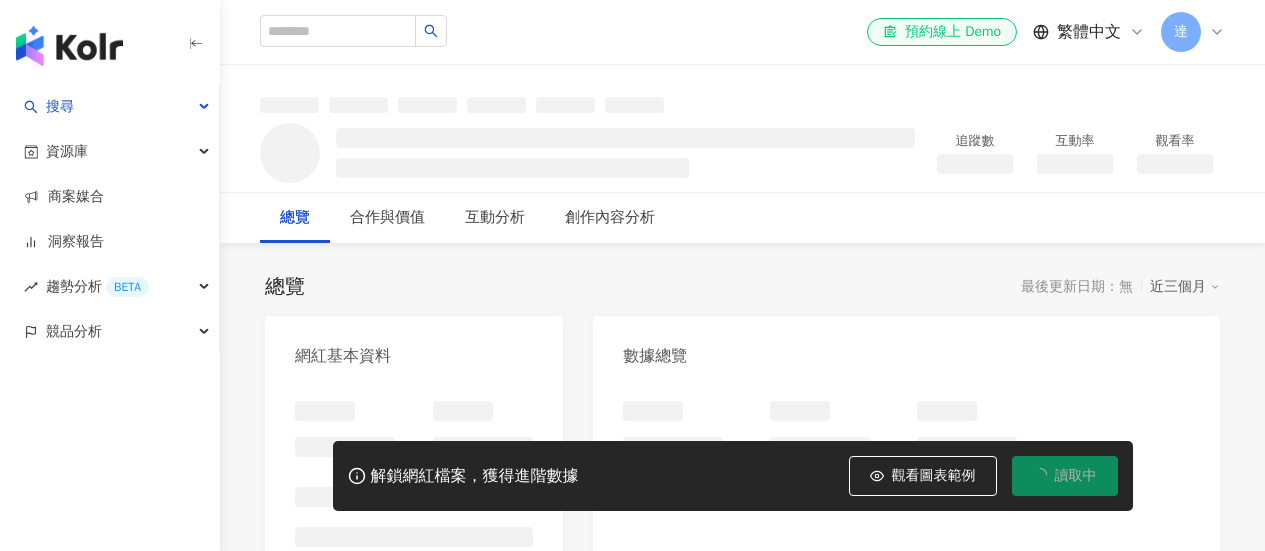 scroll, scrollTop: 0, scrollLeft: 0, axis: both 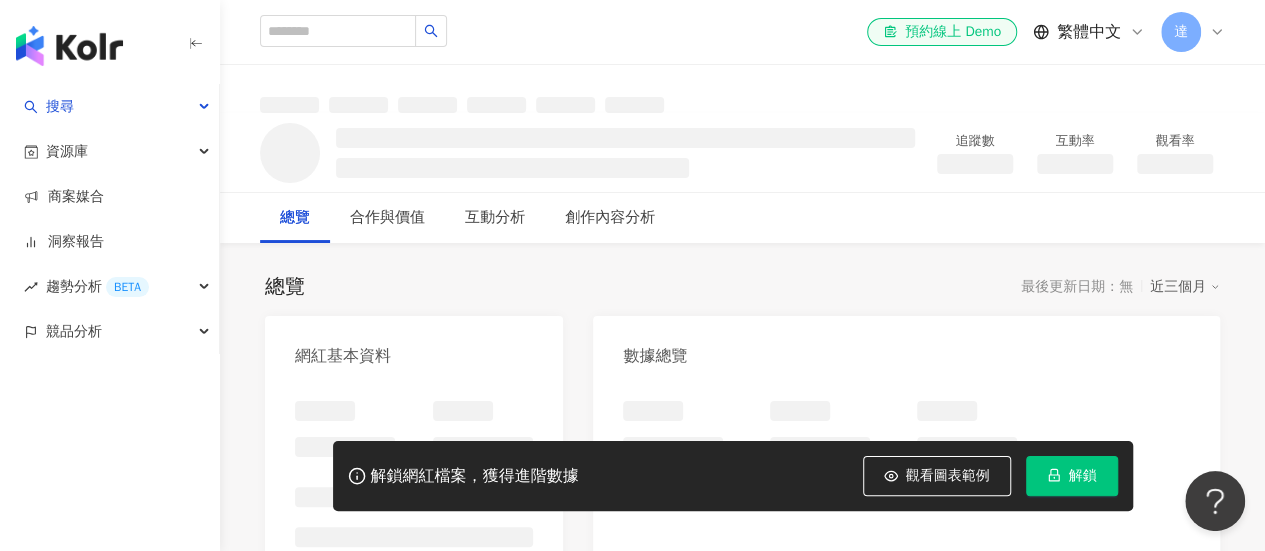 click on "解鎖" at bounding box center (1083, 476) 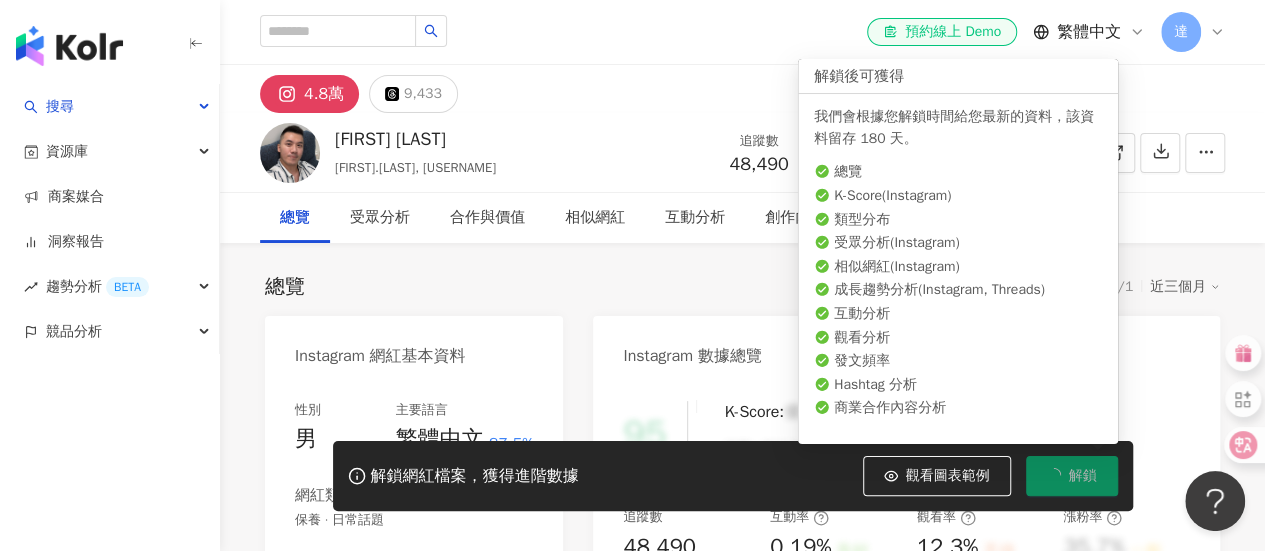 click on "[FIRST] [LAST] [FIRST].[LAST] [USERNAME] 追蹤數 48,490 互動率 0.19% 觀看率 12.3%" at bounding box center (742, 152) 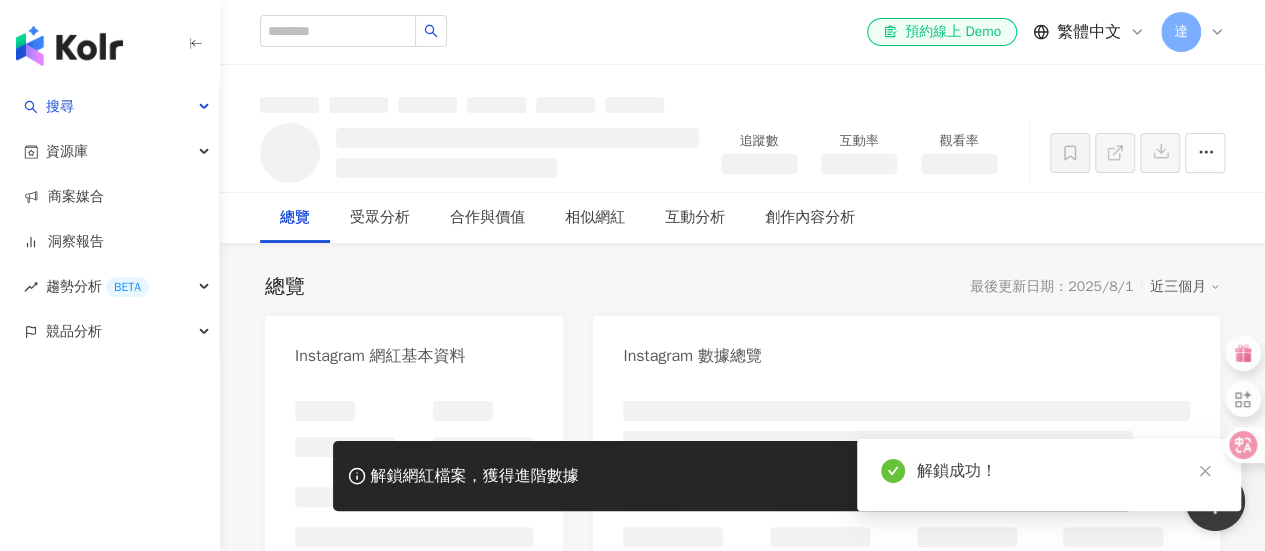 click on "追蹤數 互動率 觀看率" at bounding box center [742, 152] 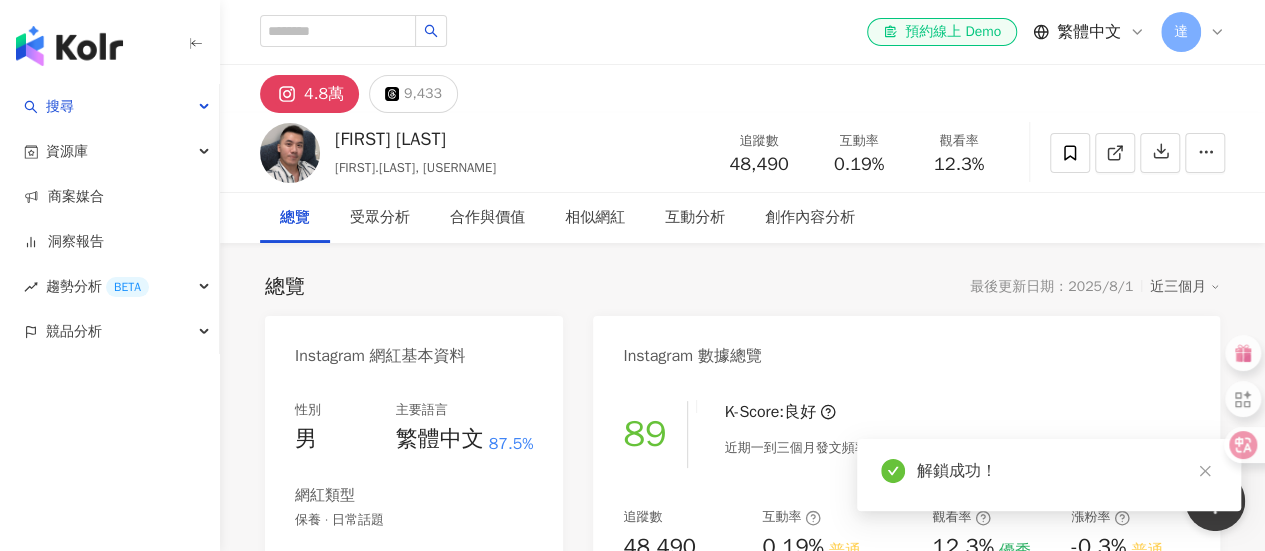 drag, startPoint x: 332, startPoint y: 174, endPoint x: 364, endPoint y: 166, distance: 32.984844 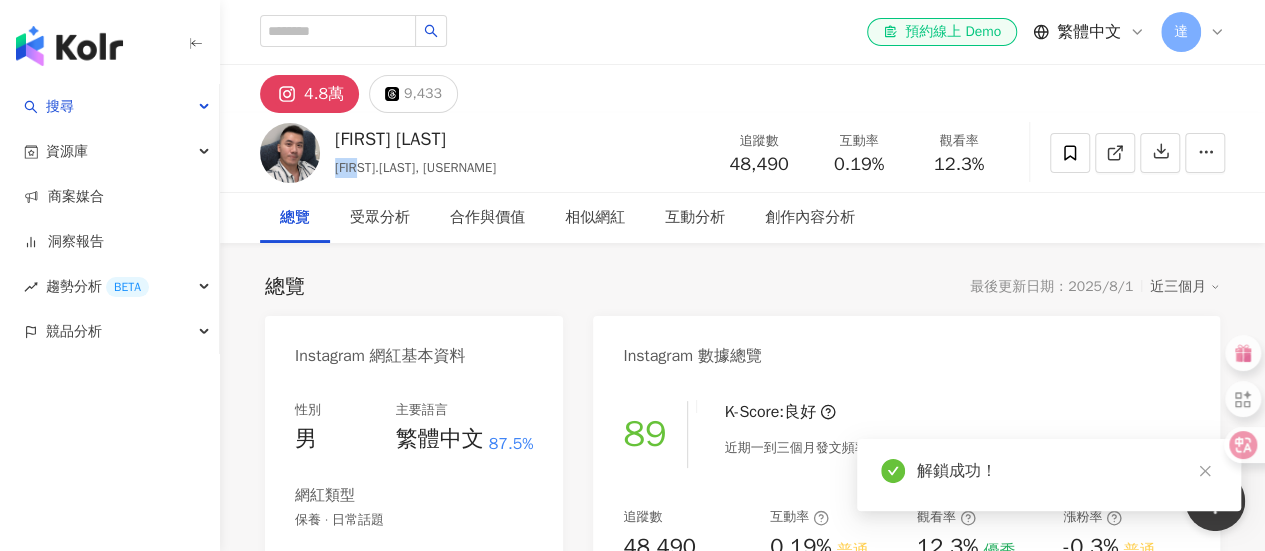 drag, startPoint x: 389, startPoint y: 141, endPoint x: 439, endPoint y: 141, distance: 50 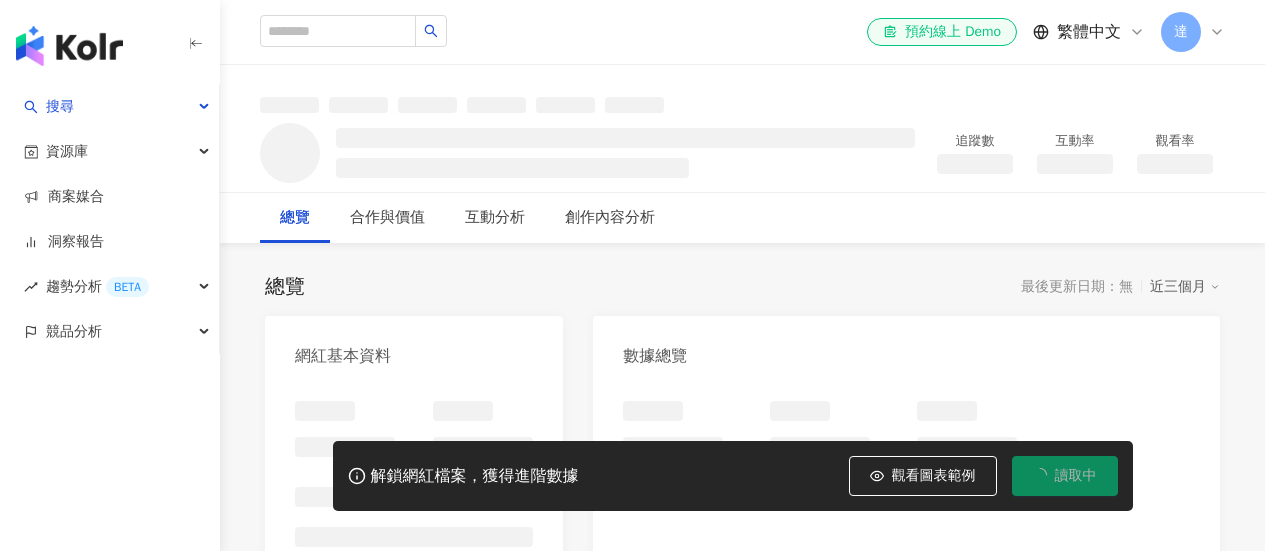 scroll, scrollTop: 0, scrollLeft: 0, axis: both 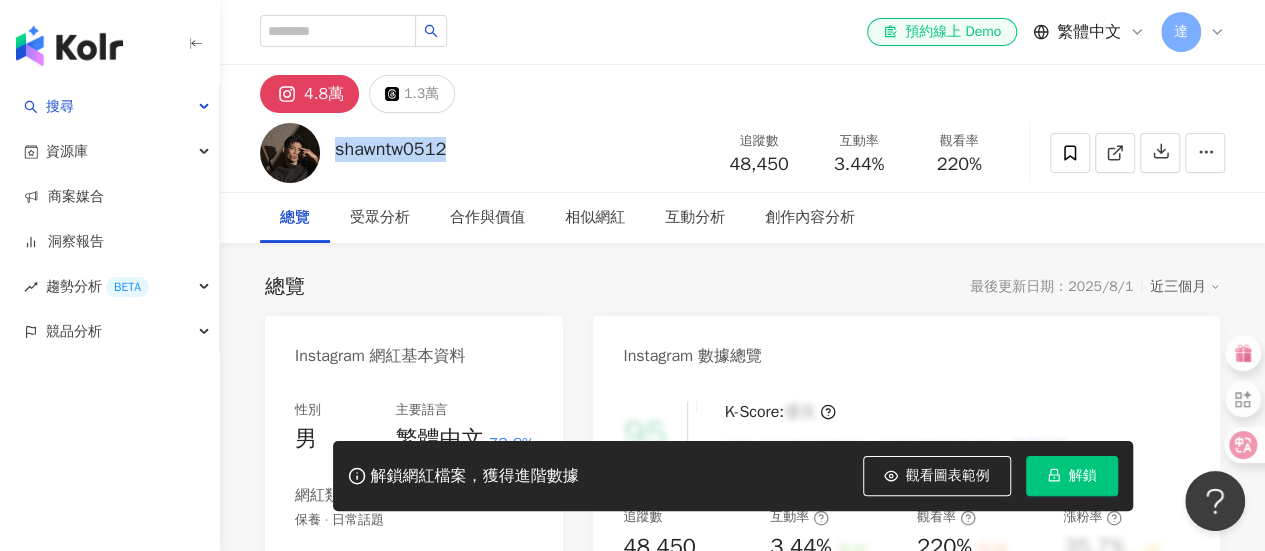 drag, startPoint x: 396, startPoint y: 149, endPoint x: 464, endPoint y: 155, distance: 68.26419 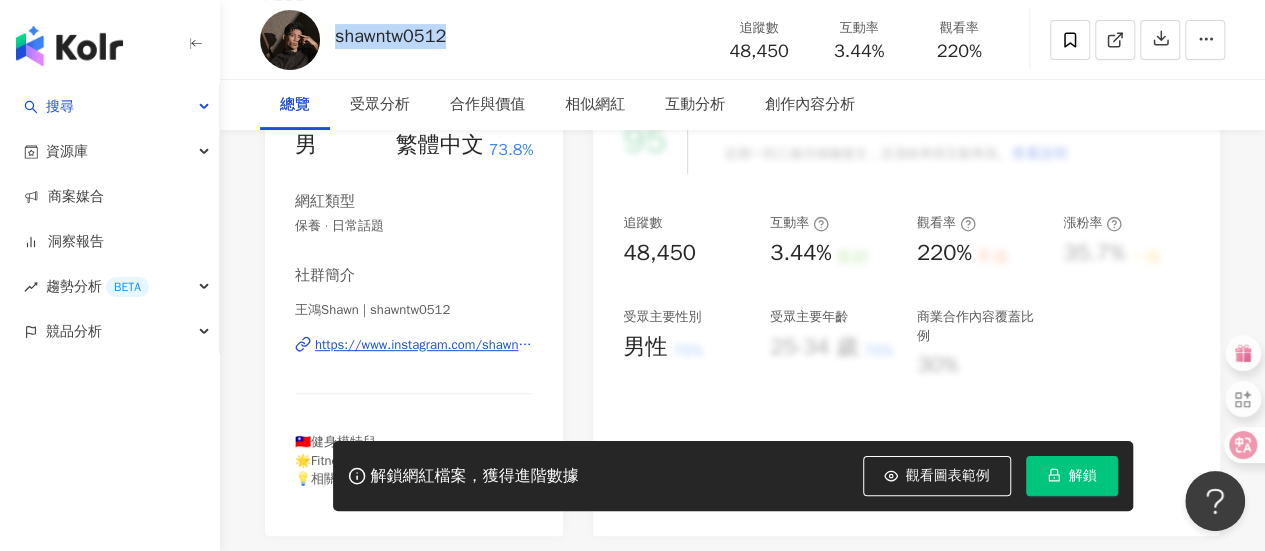 scroll, scrollTop: 300, scrollLeft: 0, axis: vertical 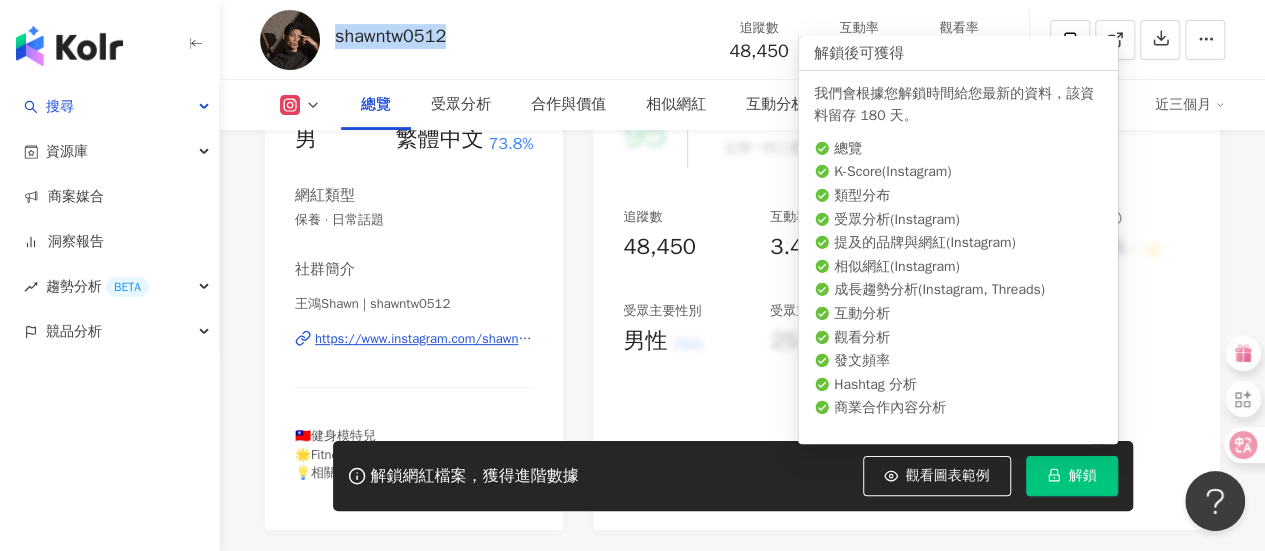 click on "解鎖" at bounding box center [1072, 476] 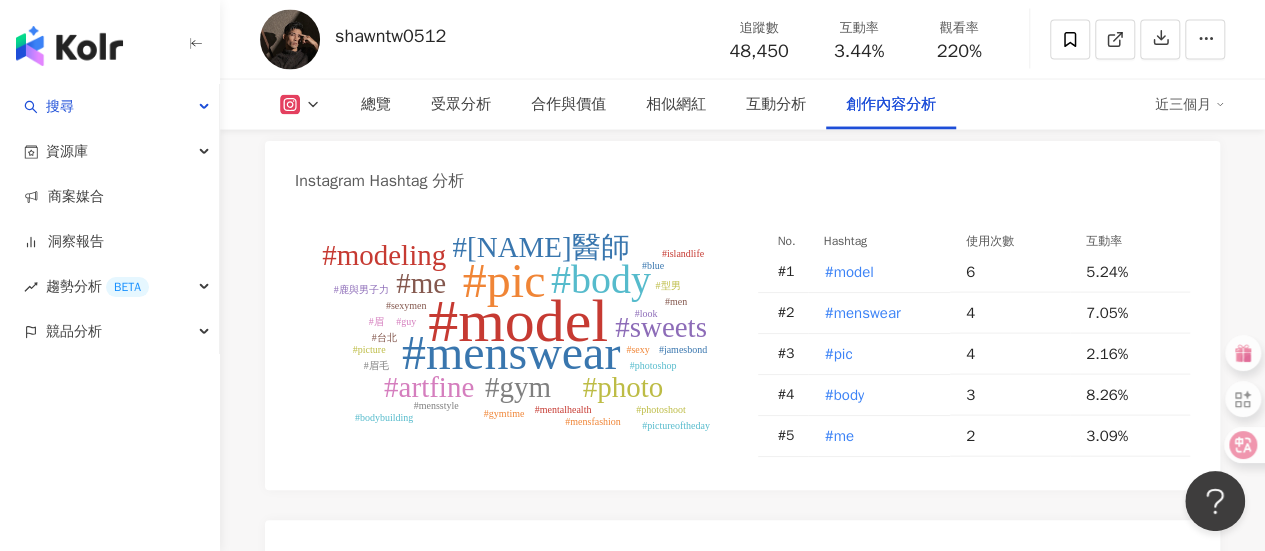 scroll, scrollTop: 5348, scrollLeft: 0, axis: vertical 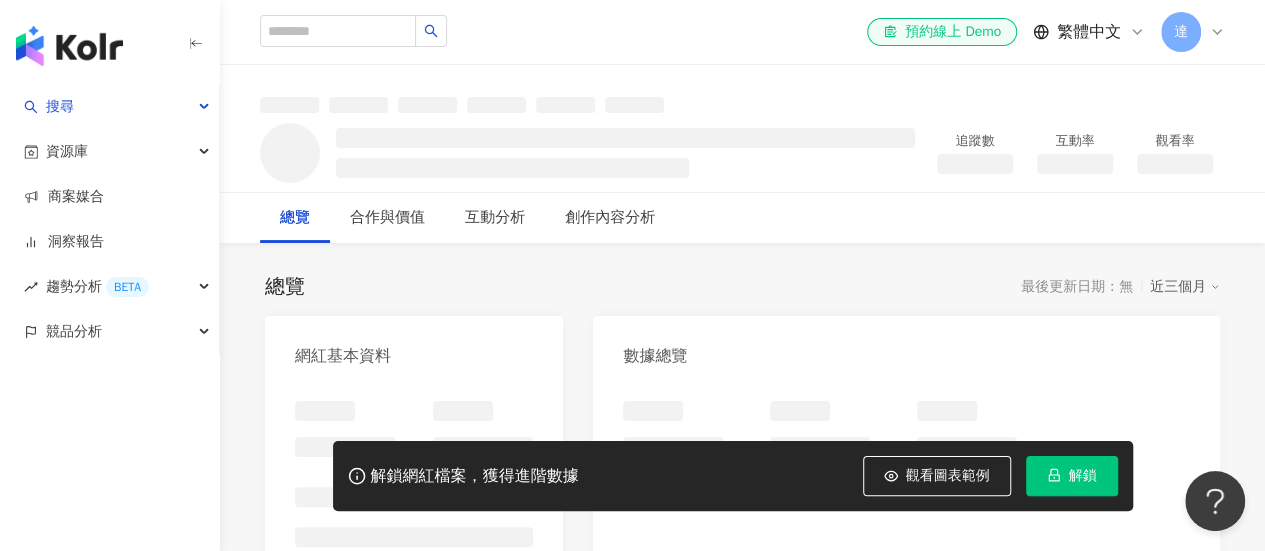 click on "解鎖" at bounding box center [1083, 476] 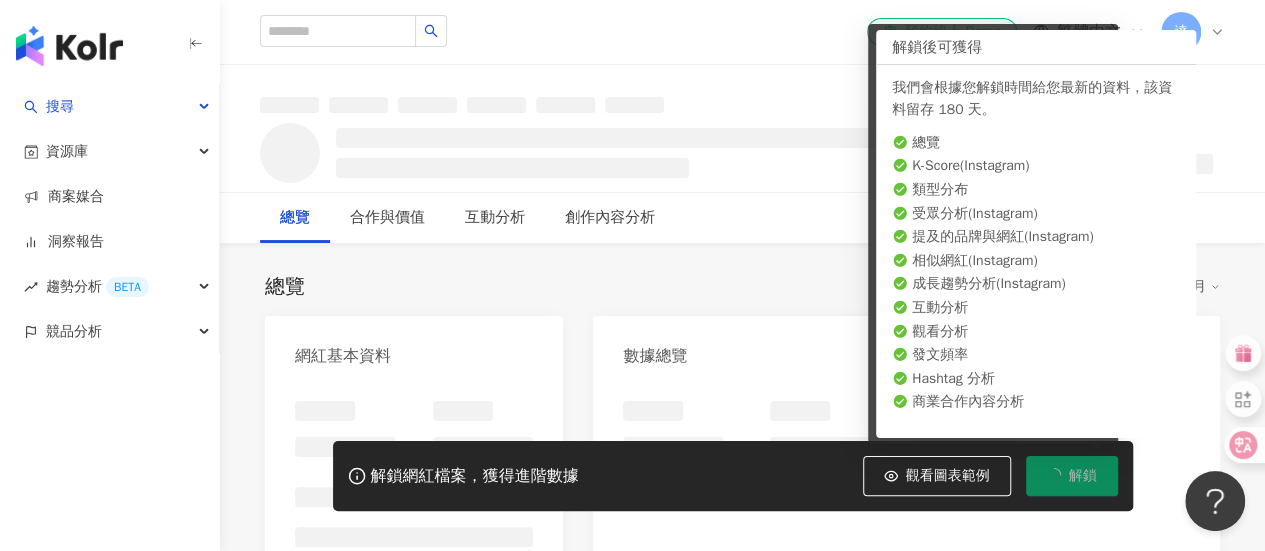 click on "總覽 最後更新日期：無 近三個月" at bounding box center [742, 287] 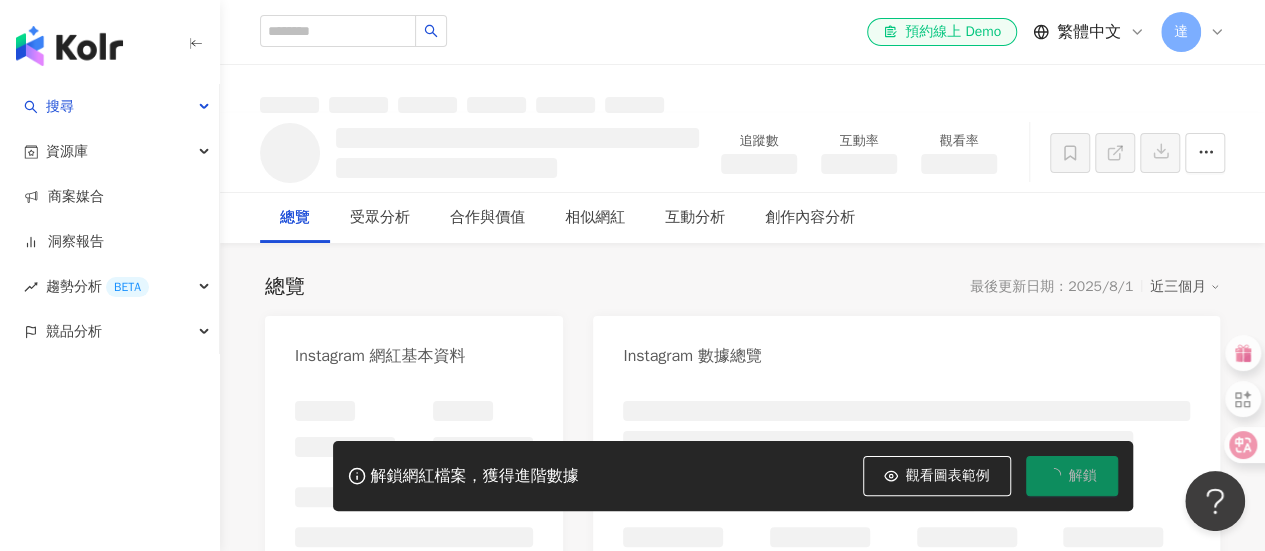 scroll, scrollTop: 100, scrollLeft: 0, axis: vertical 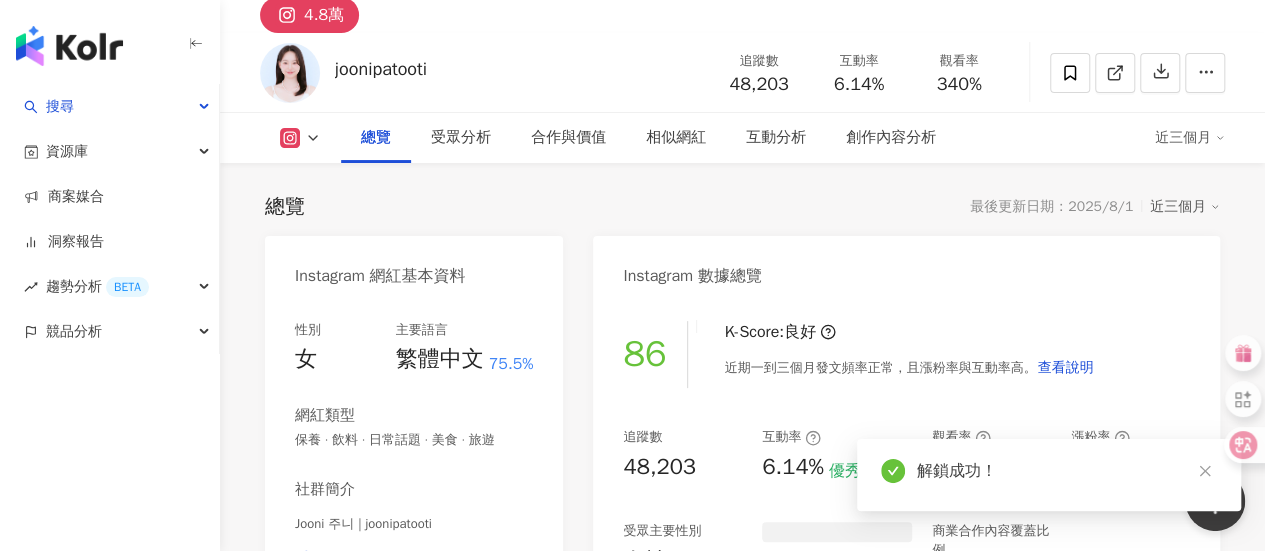 click 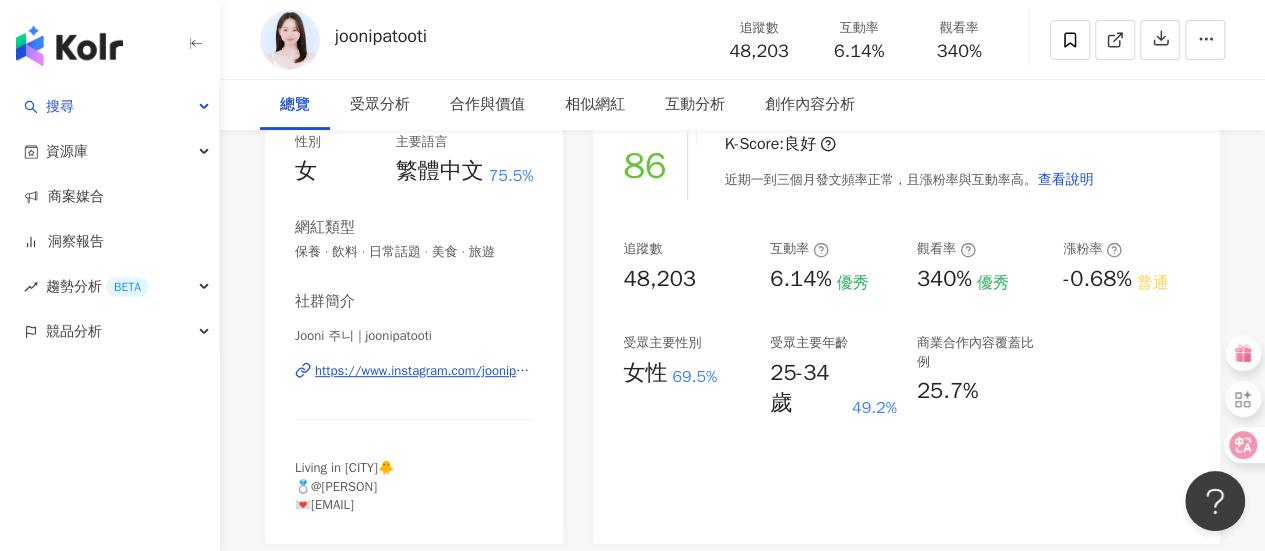 scroll, scrollTop: 0, scrollLeft: 0, axis: both 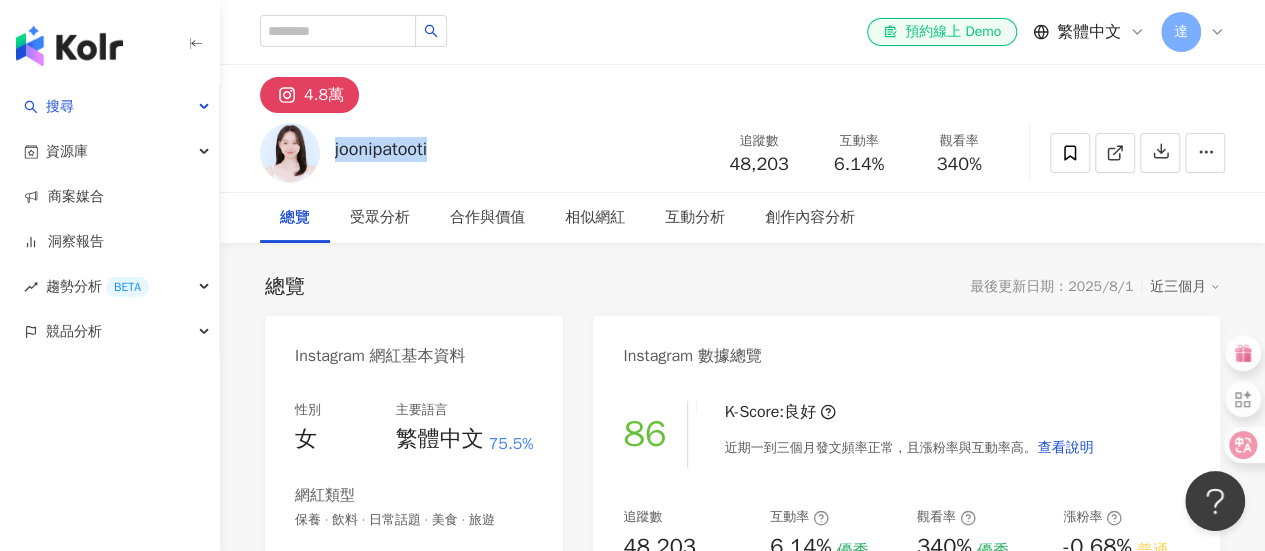 drag, startPoint x: 332, startPoint y: 156, endPoint x: 445, endPoint y: 156, distance: 113 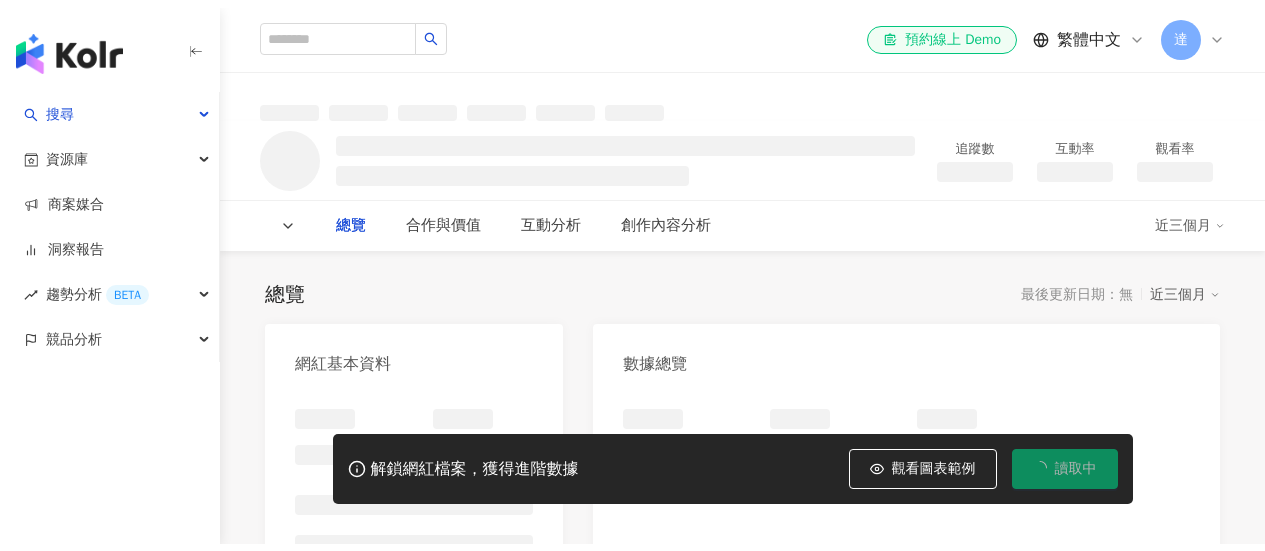 scroll, scrollTop: 0, scrollLeft: 0, axis: both 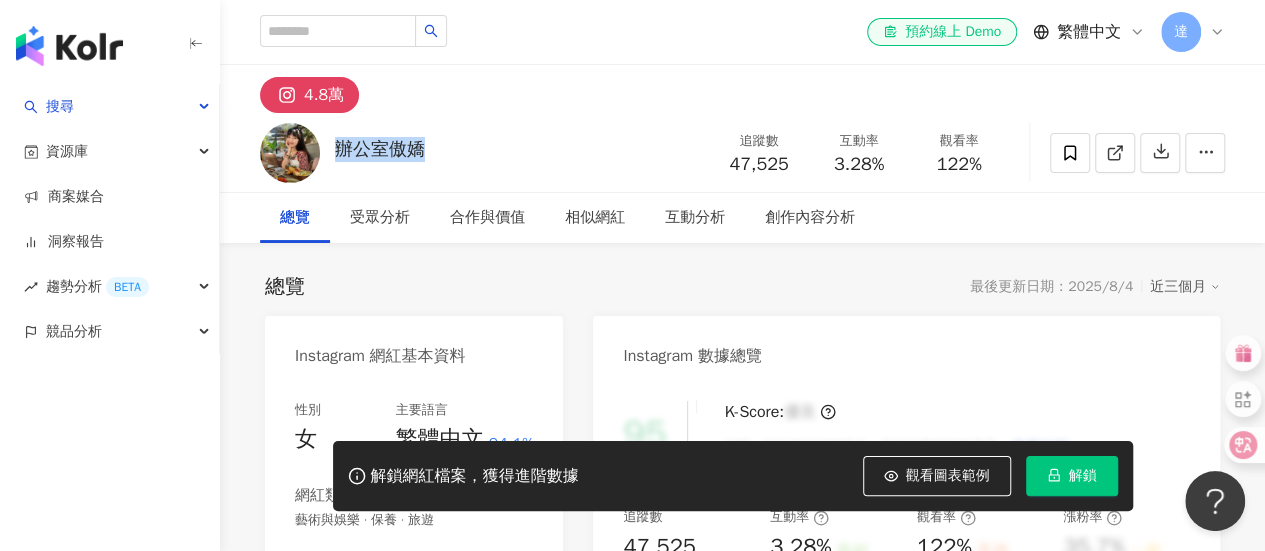 drag, startPoint x: 340, startPoint y: 145, endPoint x: 441, endPoint y: 151, distance: 101.17806 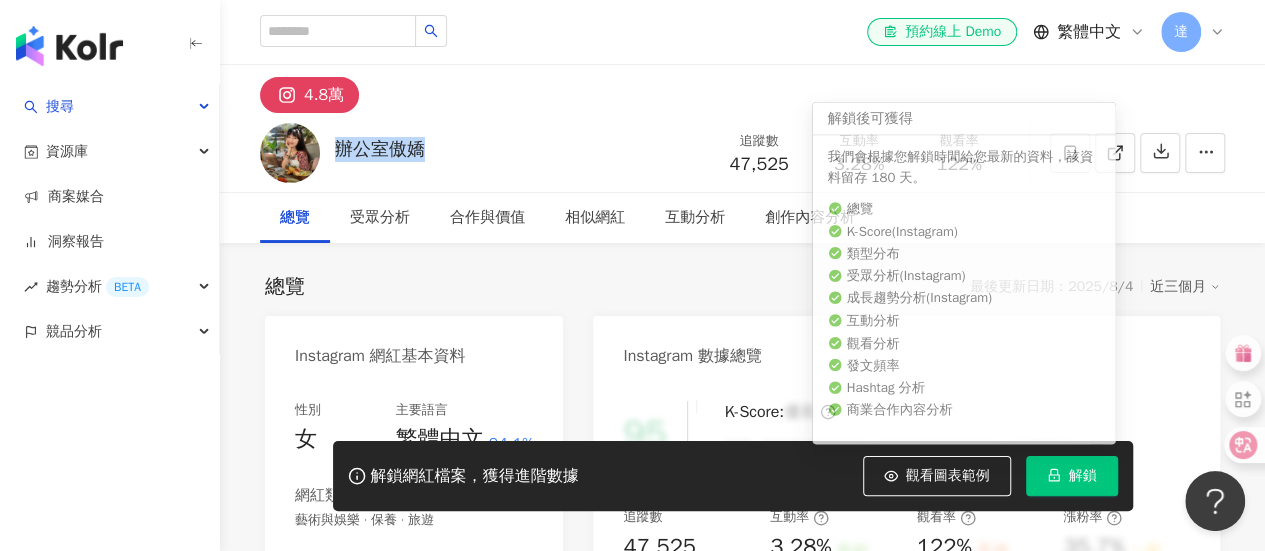 click on "解鎖" at bounding box center (1072, 476) 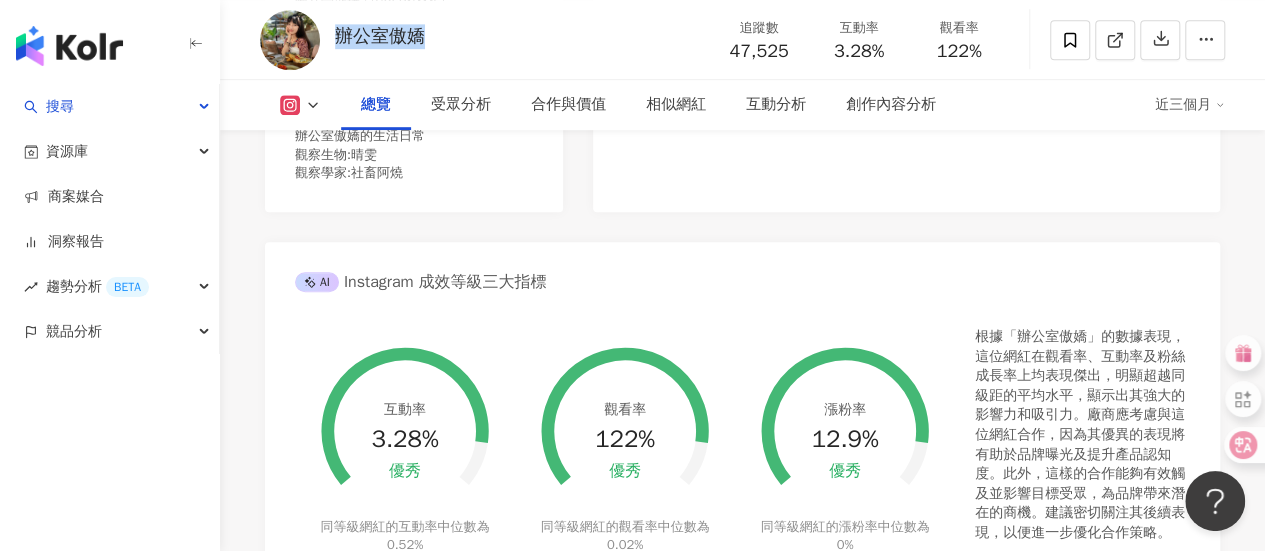 scroll, scrollTop: 300, scrollLeft: 0, axis: vertical 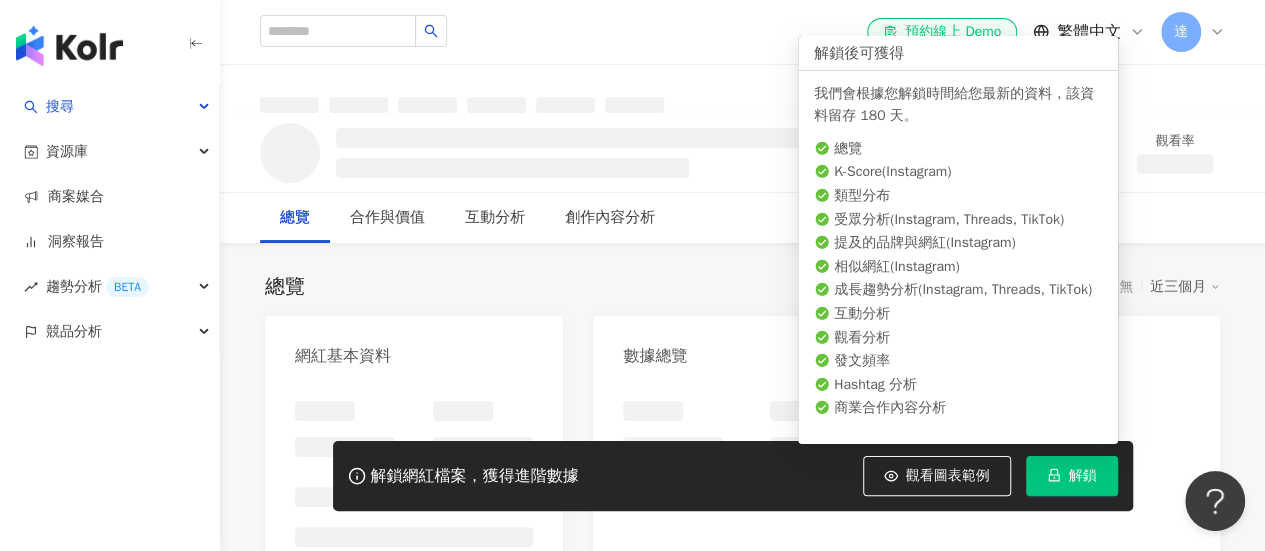 click on "解鎖" at bounding box center [1083, 476] 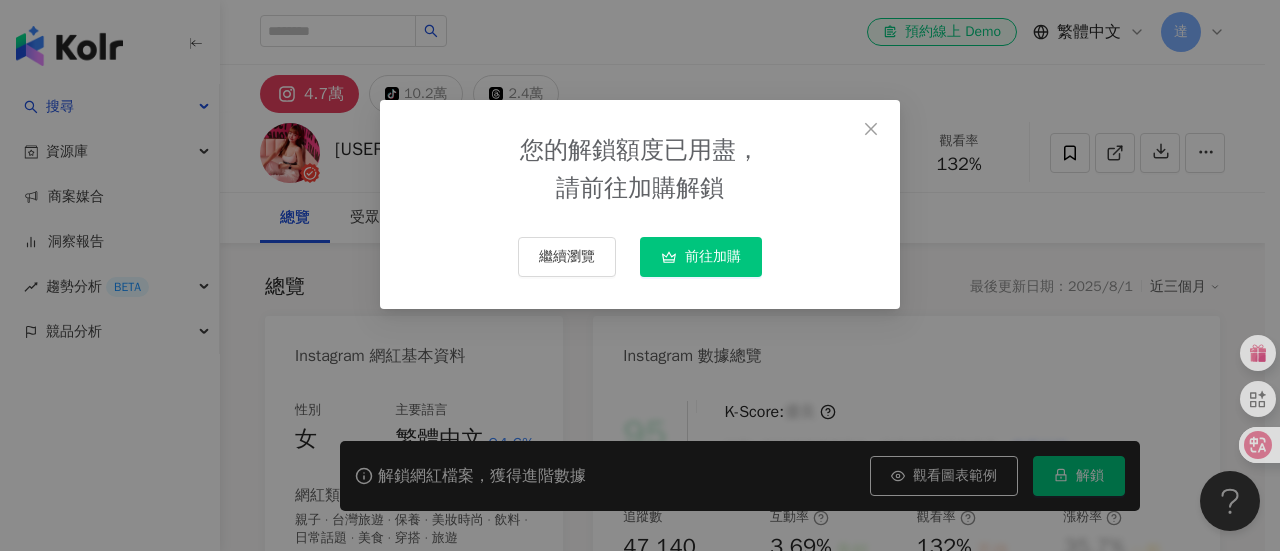 click 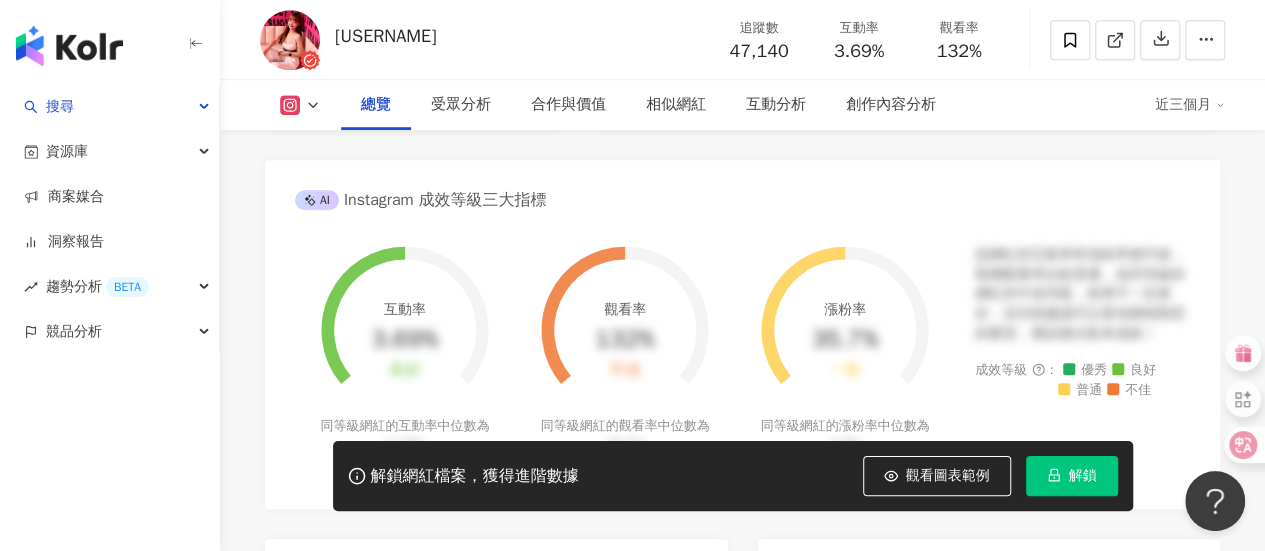 scroll, scrollTop: 1000, scrollLeft: 0, axis: vertical 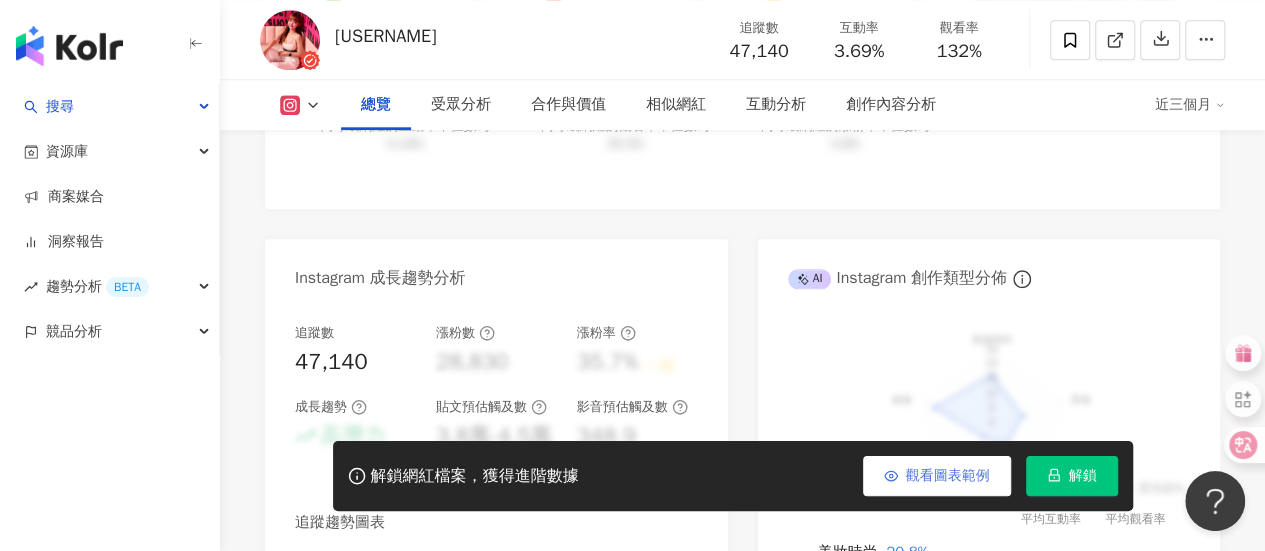 click on "觀看圖表範例" at bounding box center [948, 476] 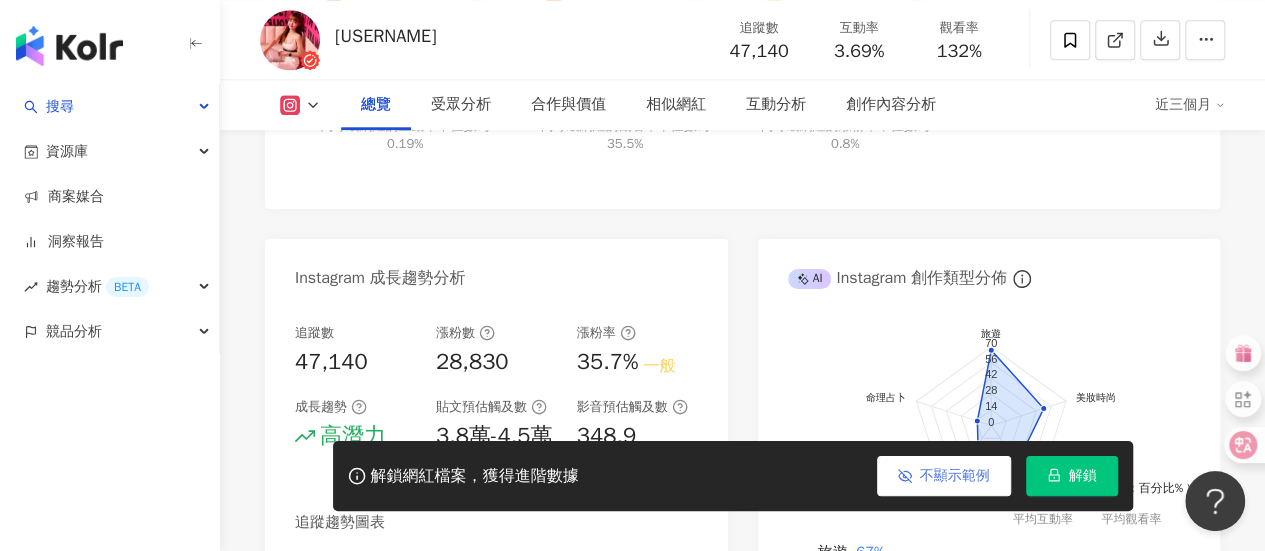 click 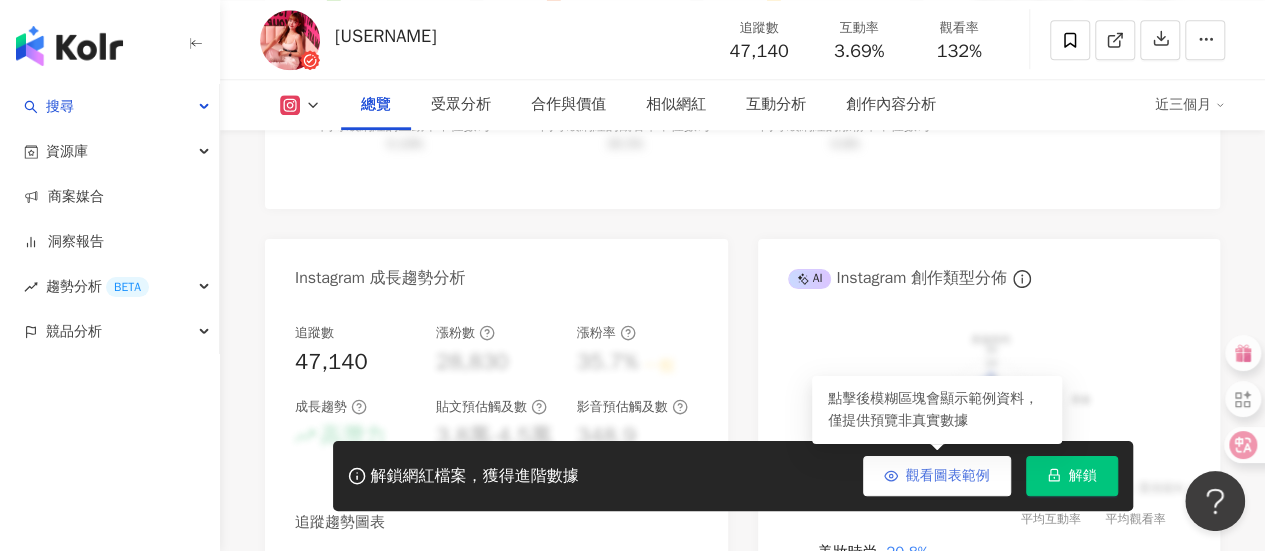 click on "觀看圖表範例" at bounding box center [948, 476] 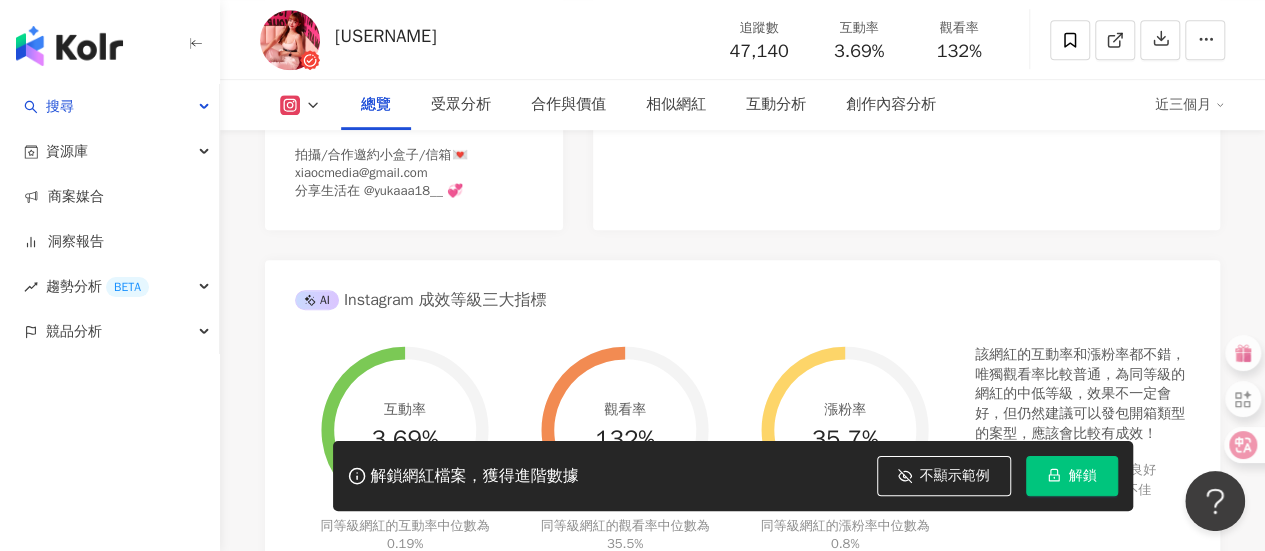 scroll, scrollTop: 0, scrollLeft: 0, axis: both 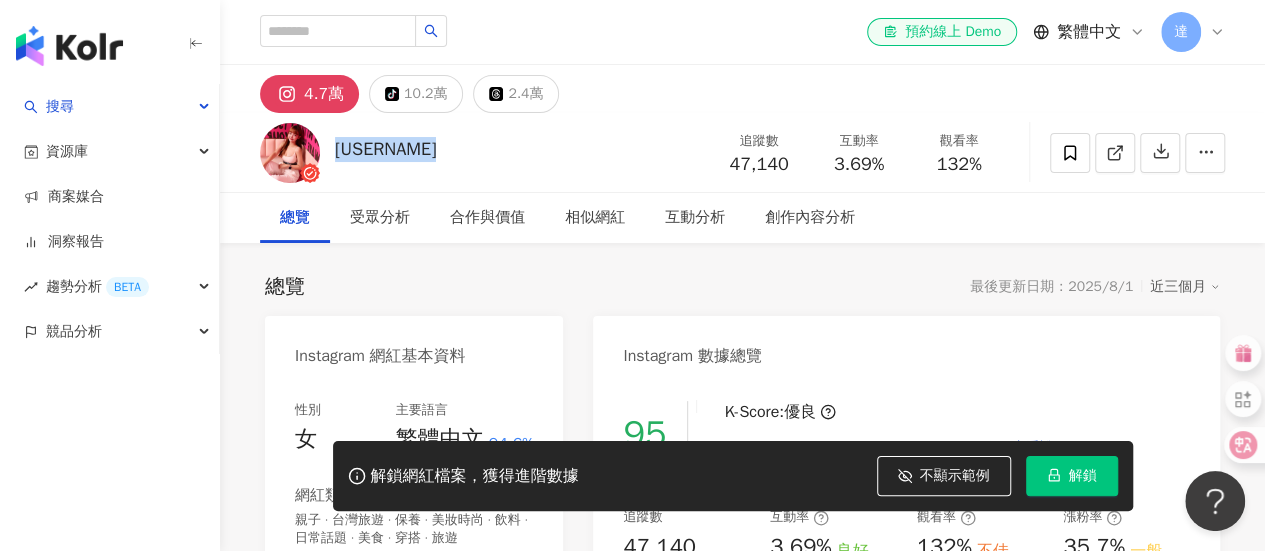 drag, startPoint x: 333, startPoint y: 154, endPoint x: 464, endPoint y: 163, distance: 131.30879 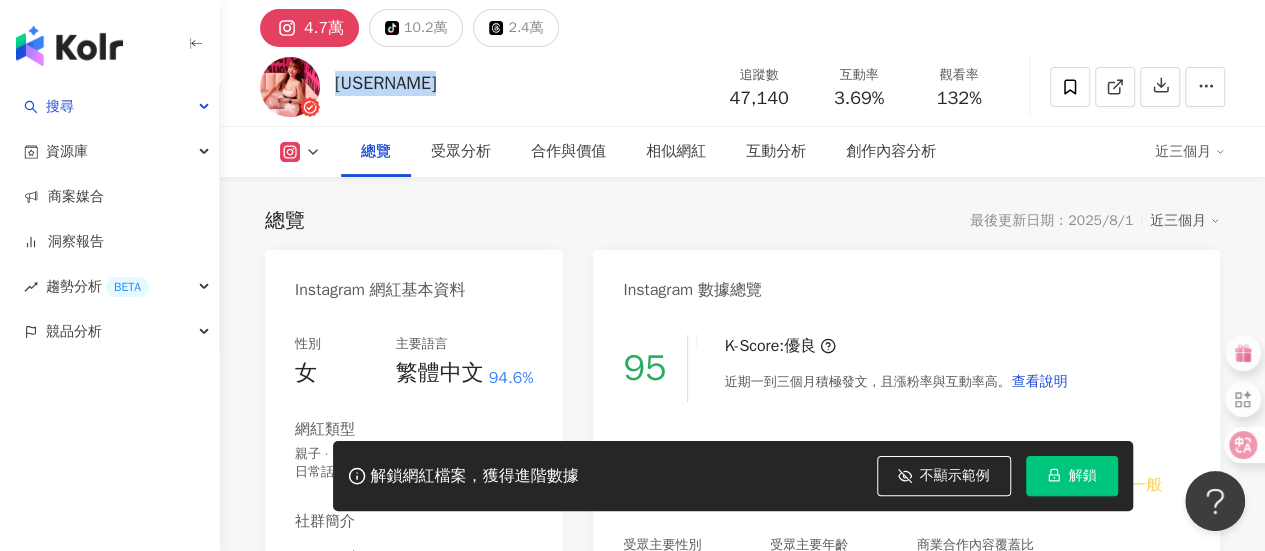 scroll, scrollTop: 0, scrollLeft: 0, axis: both 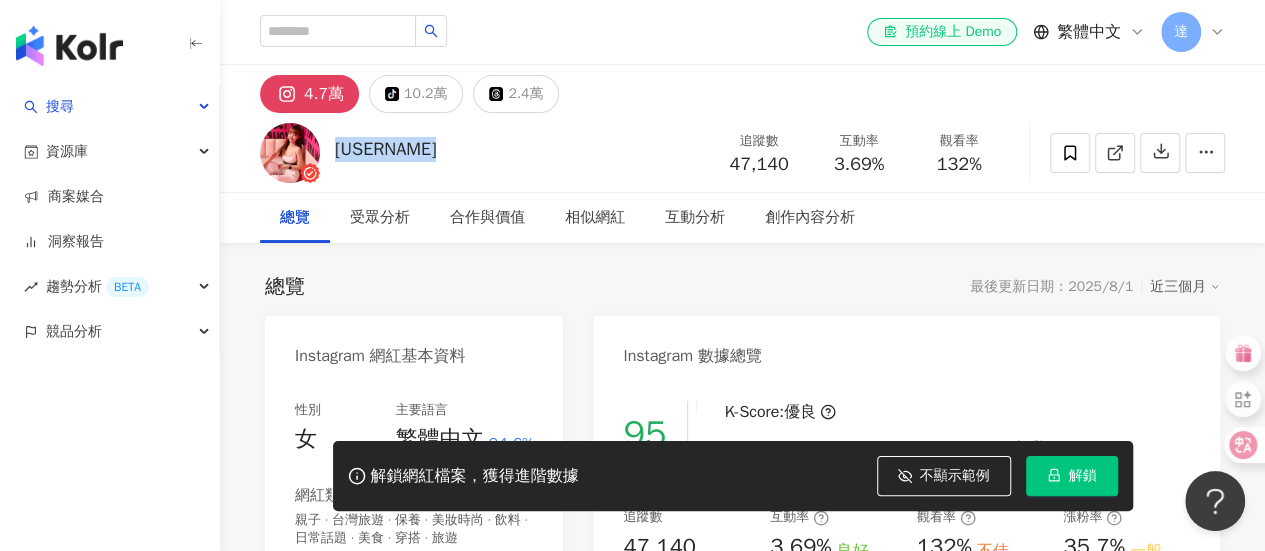 copy on "yuka_wang_" 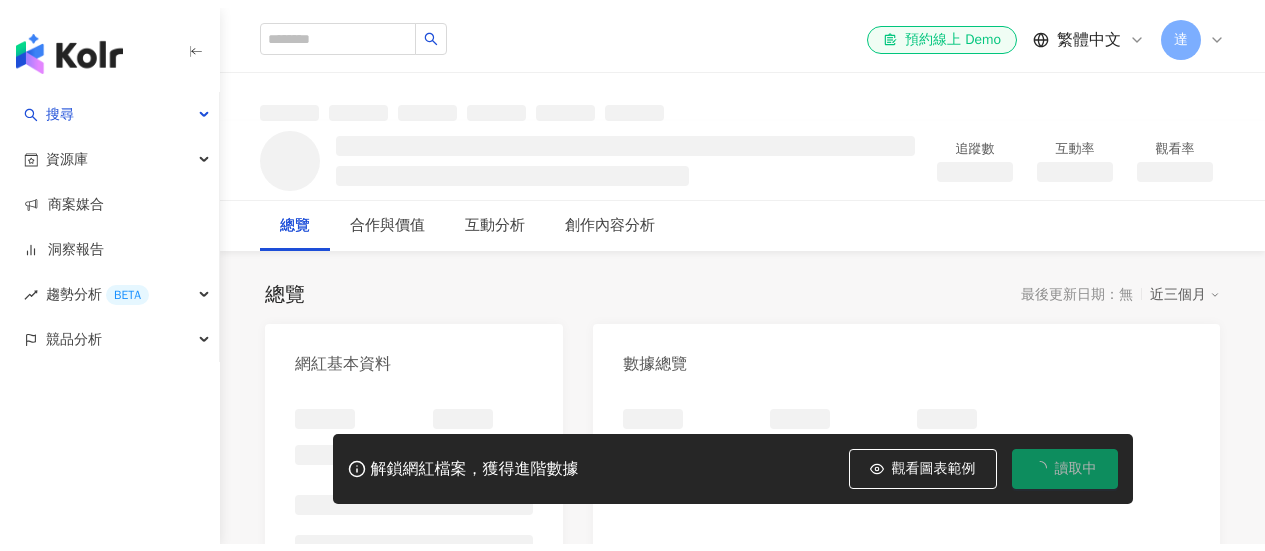 scroll, scrollTop: 0, scrollLeft: 0, axis: both 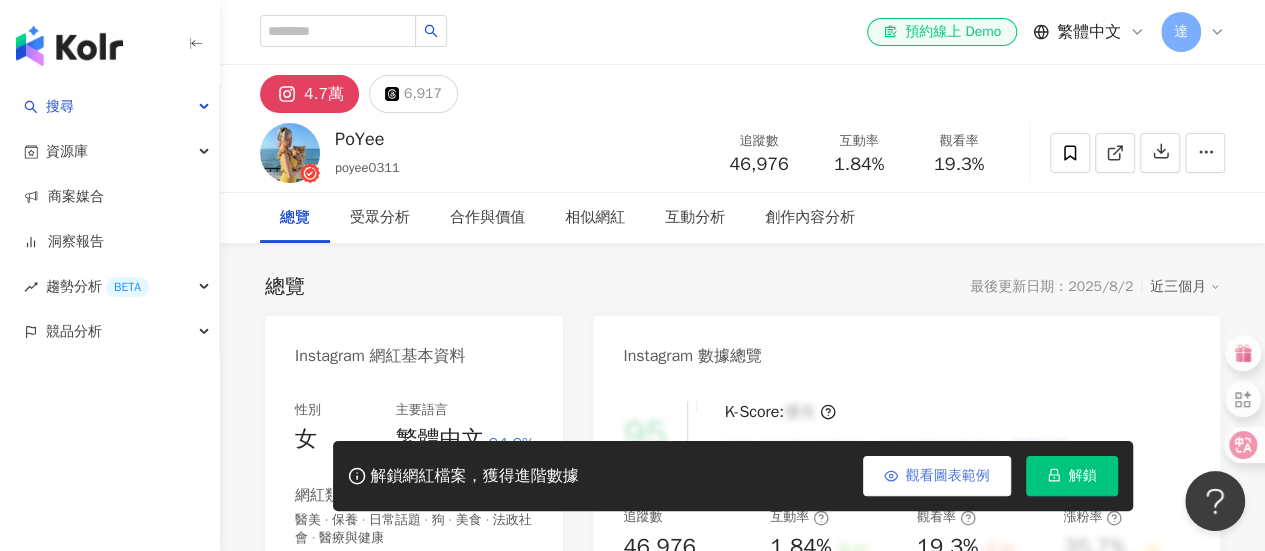 click on "觀看圖表範例" at bounding box center [948, 476] 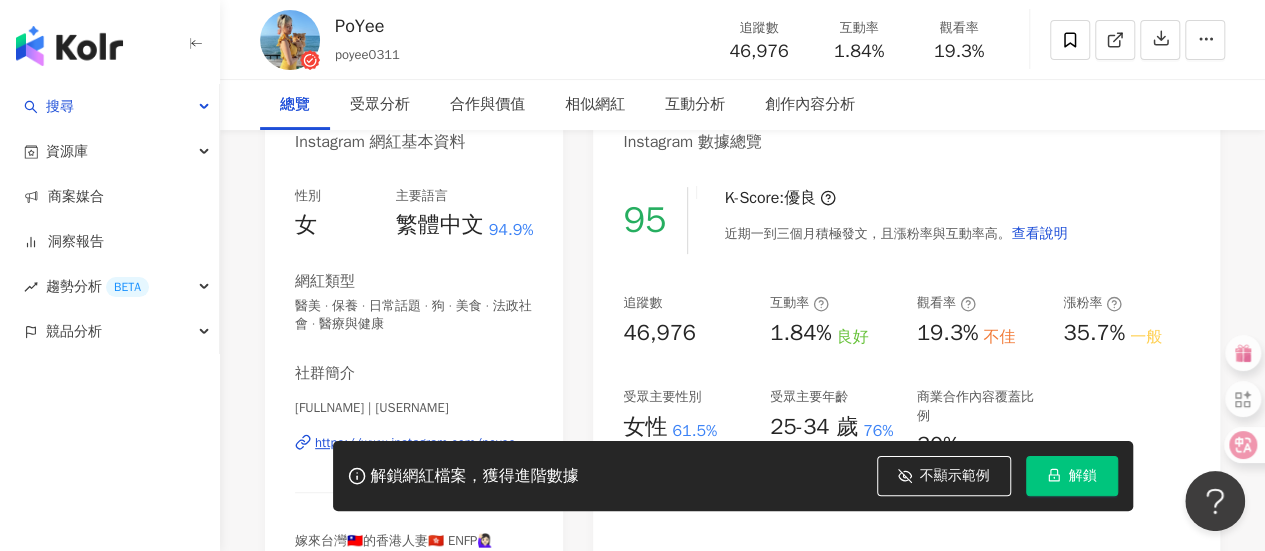 scroll, scrollTop: 0, scrollLeft: 0, axis: both 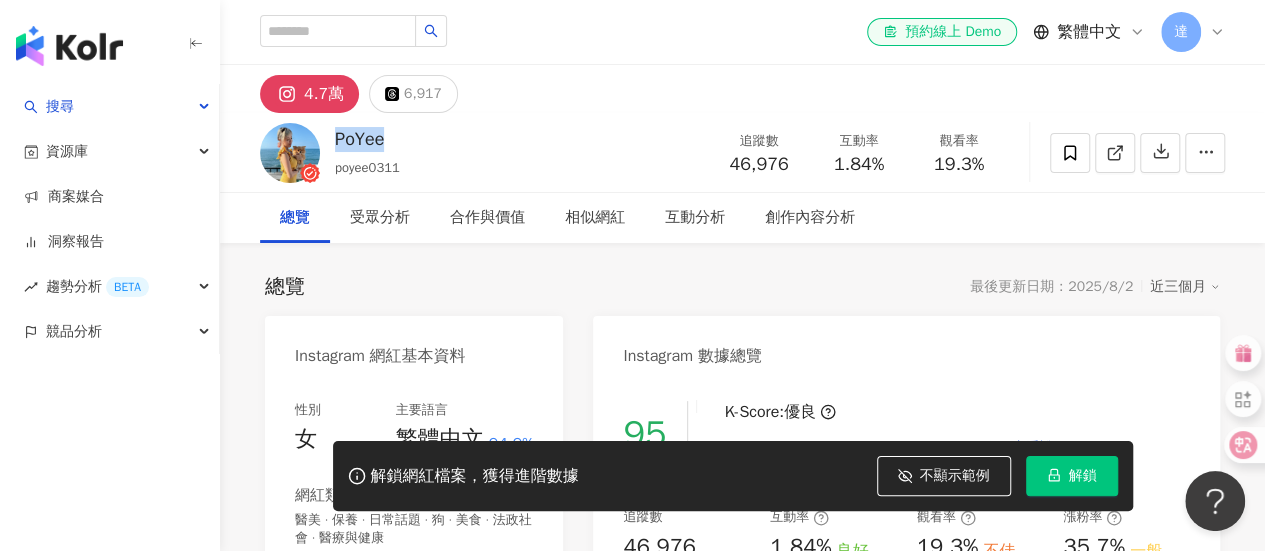 drag, startPoint x: 337, startPoint y: 139, endPoint x: 386, endPoint y: 135, distance: 49.162994 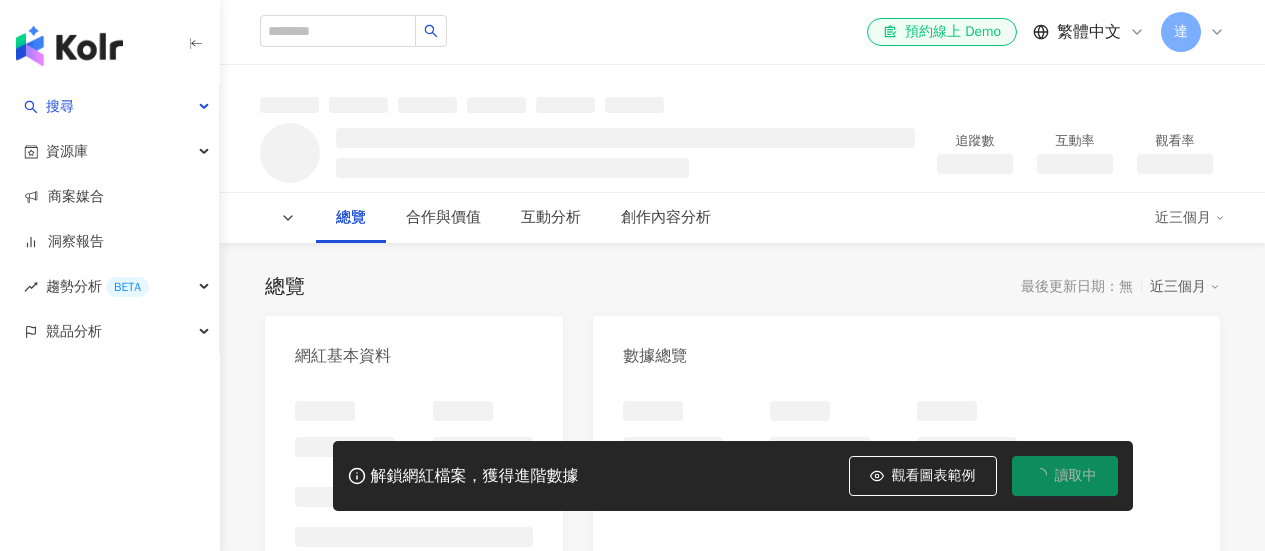 scroll, scrollTop: 0, scrollLeft: 0, axis: both 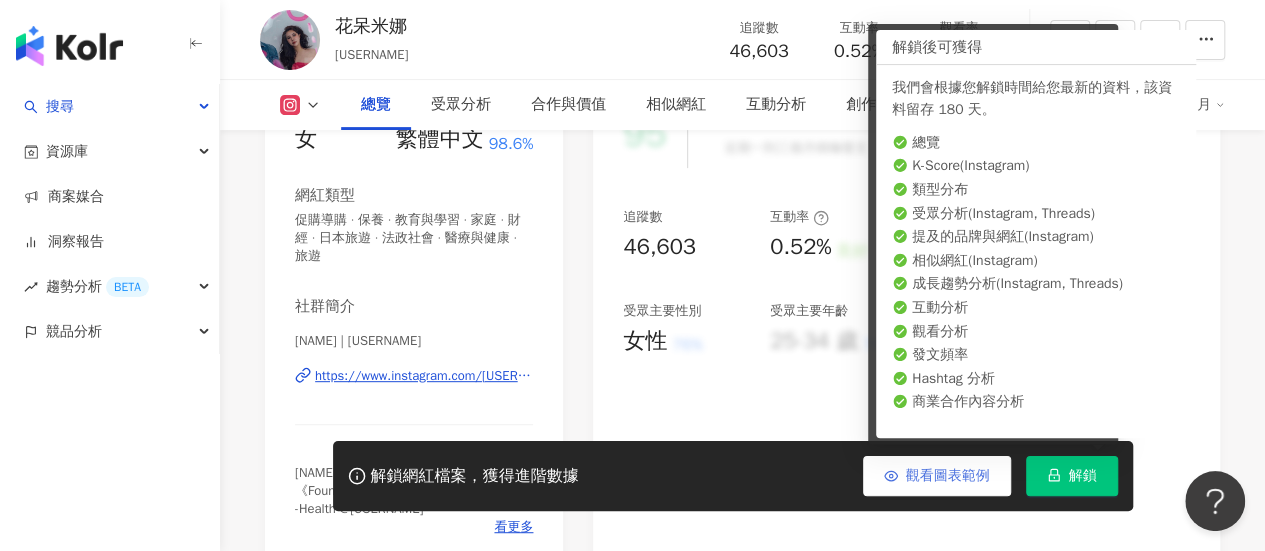 click on "追蹤數   46,603 互動率   0.52% 良好 觀看率   154% 不佳 漲粉率   35.7% 一般 受眾主要性別   女性 76% 受眾主要年齡   25-34 歲 76% 商業合作內容覆蓋比例   30%" at bounding box center (906, 291) 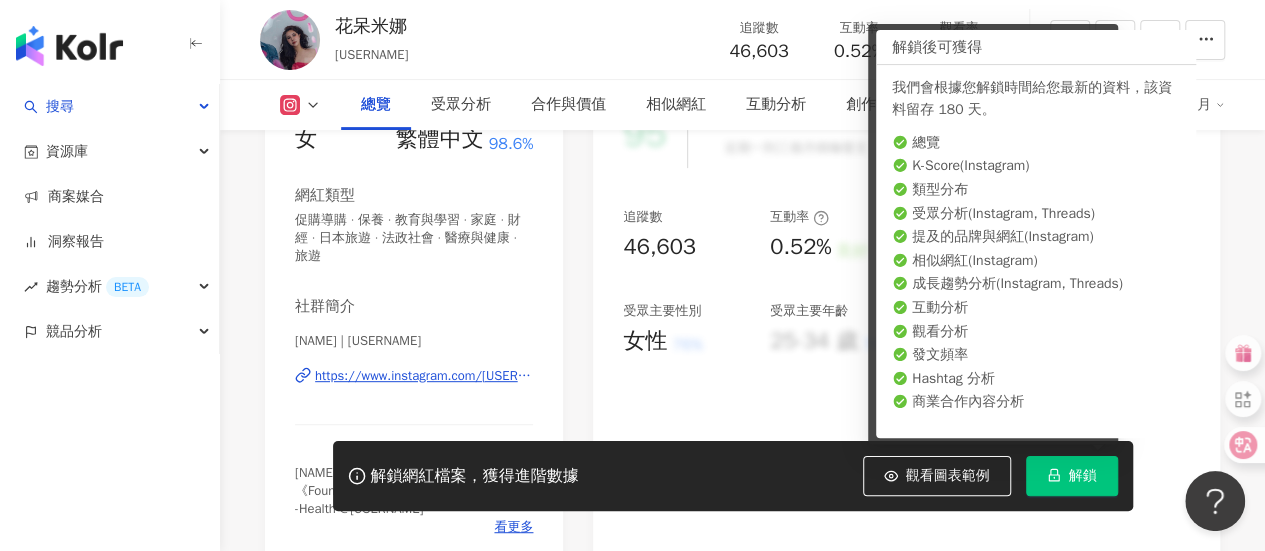 click on "觀看圖表範例" at bounding box center [948, 476] 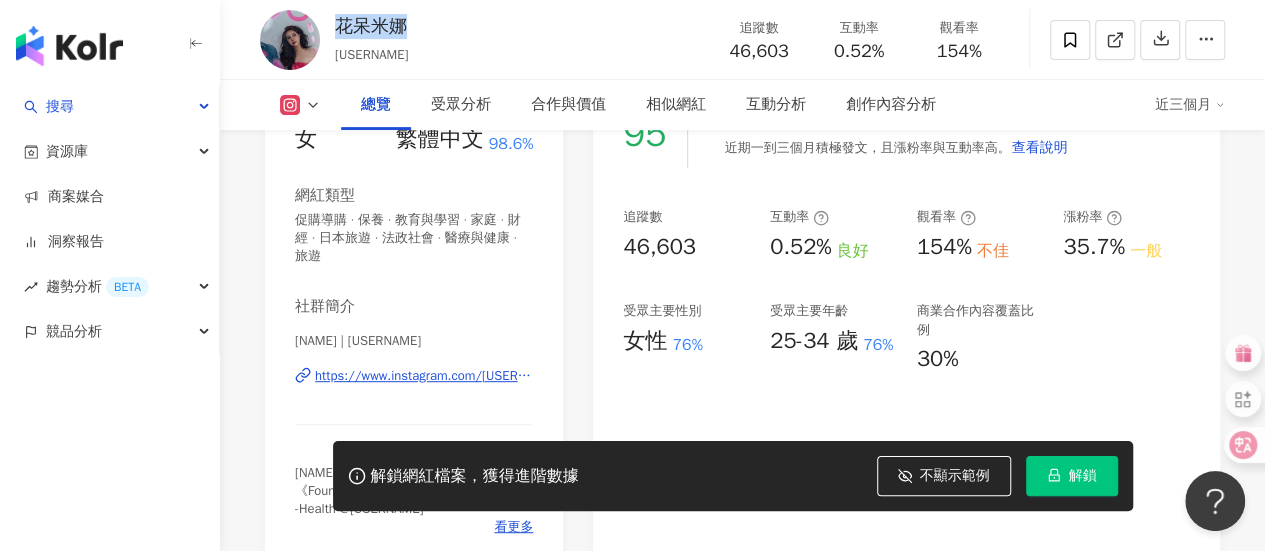 drag, startPoint x: 342, startPoint y: 27, endPoint x: 414, endPoint y: 32, distance: 72.1734 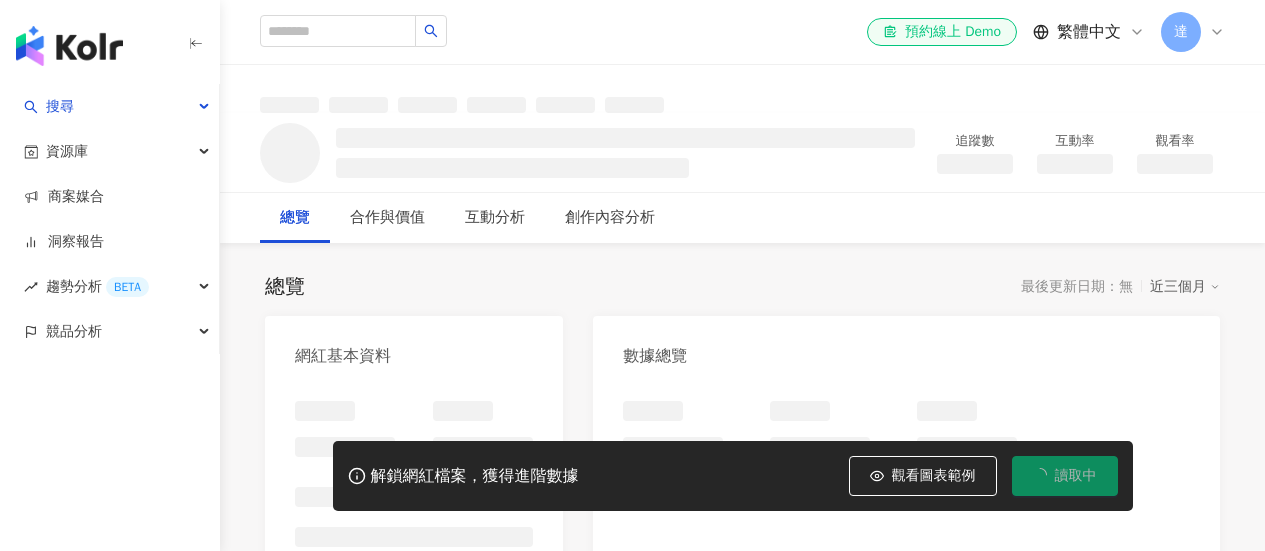 scroll, scrollTop: 0, scrollLeft: 0, axis: both 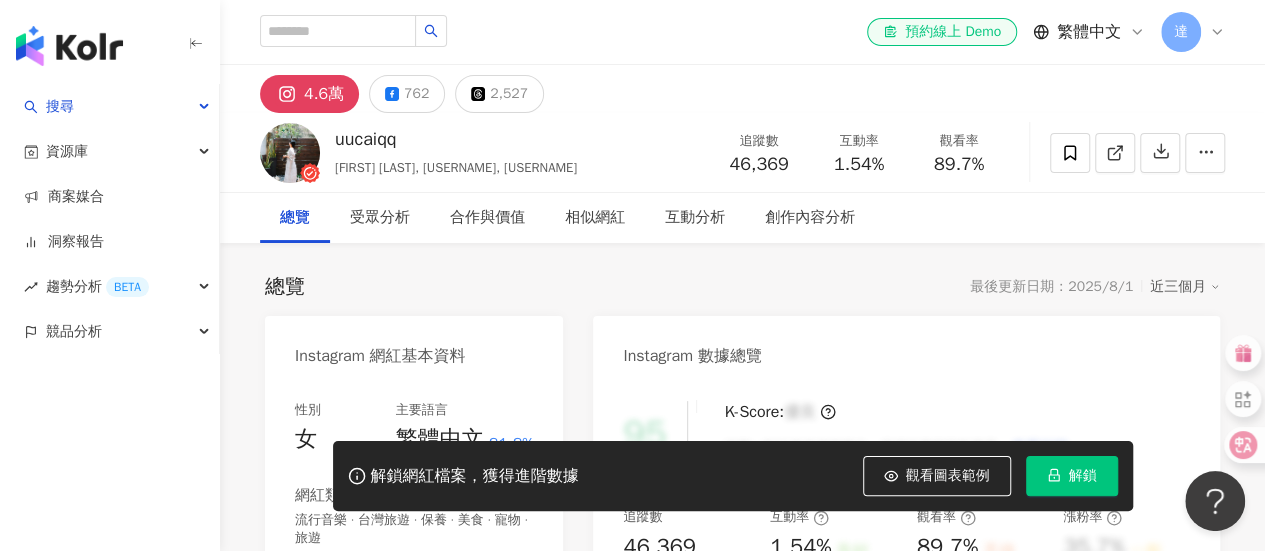click on "總覽 最後更新日期：2025/8/1 近三個月 Instagram 網紅基本資料 性別   女 主要語言   繁體中文 81.8% 網紅類型 流行音樂 · 台灣旅遊 · 保養 · 美食 · 寵物 · 旅遊 社群簡介 [USERNAME] ☻ 旅遊｜住宿｜美食 | [USERNAME] https://www.instagram.com/[USERNAME] 合作DM
Klook折扣碼YUYU0329
@[USERNAME] 🐈 Instagram 數據總覽 95 K-Score :   優良 近期一到三個月積極發文，且漲粉率與互動率高。 查看說明 追蹤數   46,369 互動率   1.54% 良好 觀看率   89.7% 不佳 漲粉率   35.7% 一般 受眾主要性別   女性 76% 受眾主要年齡   25-34 歲 76% 商業合作內容覆蓋比例   30% AI Instagram 成效等級三大指標 互動率 1.54% 良好 同等級網紅的互動率中位數為  0.19% 觀看率 89.7% 不佳 同等級網紅的觀看率中位數為  35.5% 漲粉率 35.7% 一般 同等級網紅的漲粉率中位數為  0.8% 成效等級 ： 優秀 良好 普通 不佳 Instagram 成長趨勢分析 追蹤數   46,369 漲粉數" at bounding box center (742, 3505) 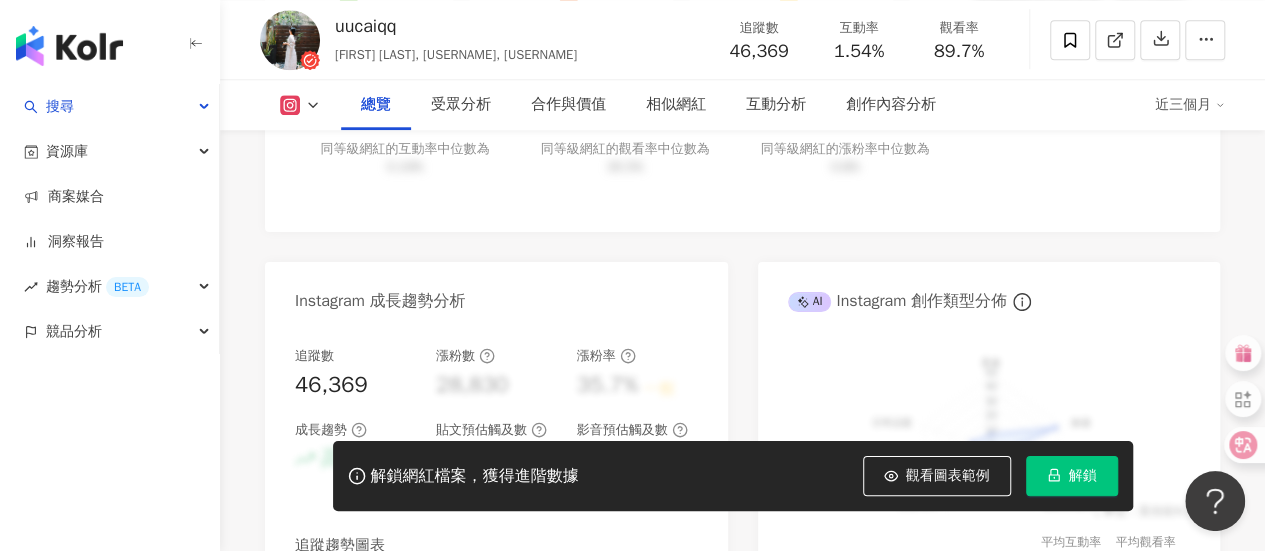 scroll, scrollTop: 1100, scrollLeft: 0, axis: vertical 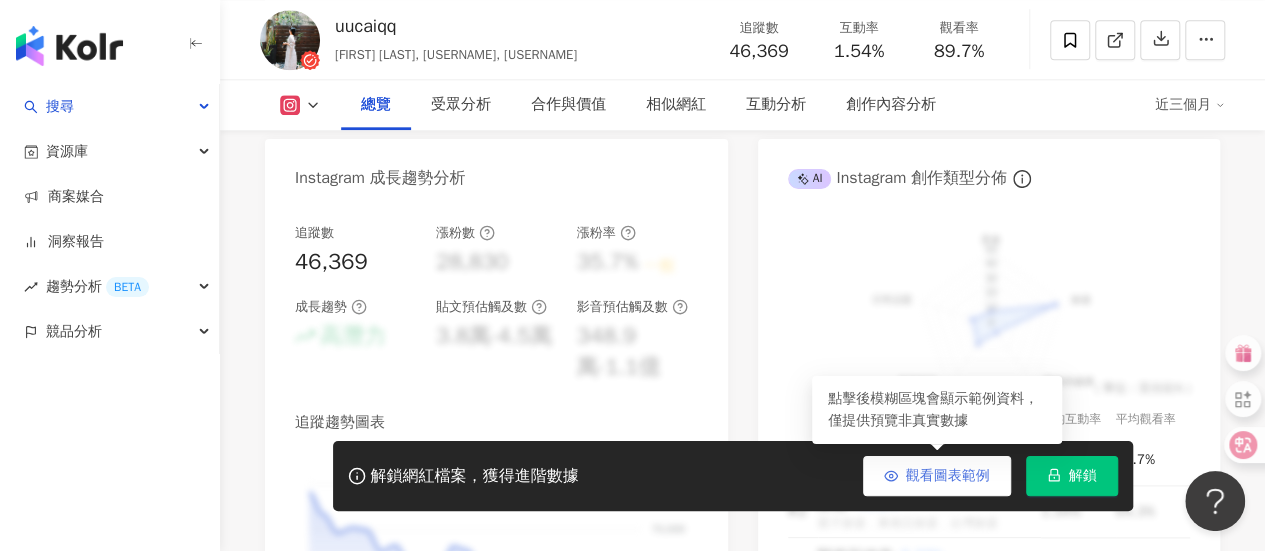 click on "觀看圖表範例" at bounding box center (948, 476) 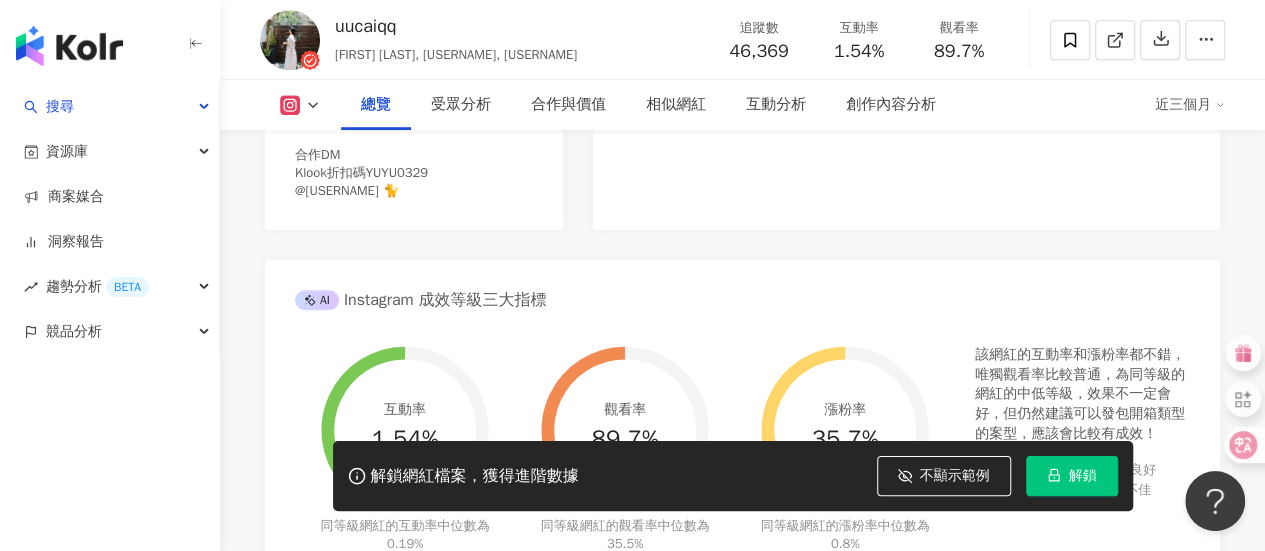 scroll, scrollTop: 0, scrollLeft: 0, axis: both 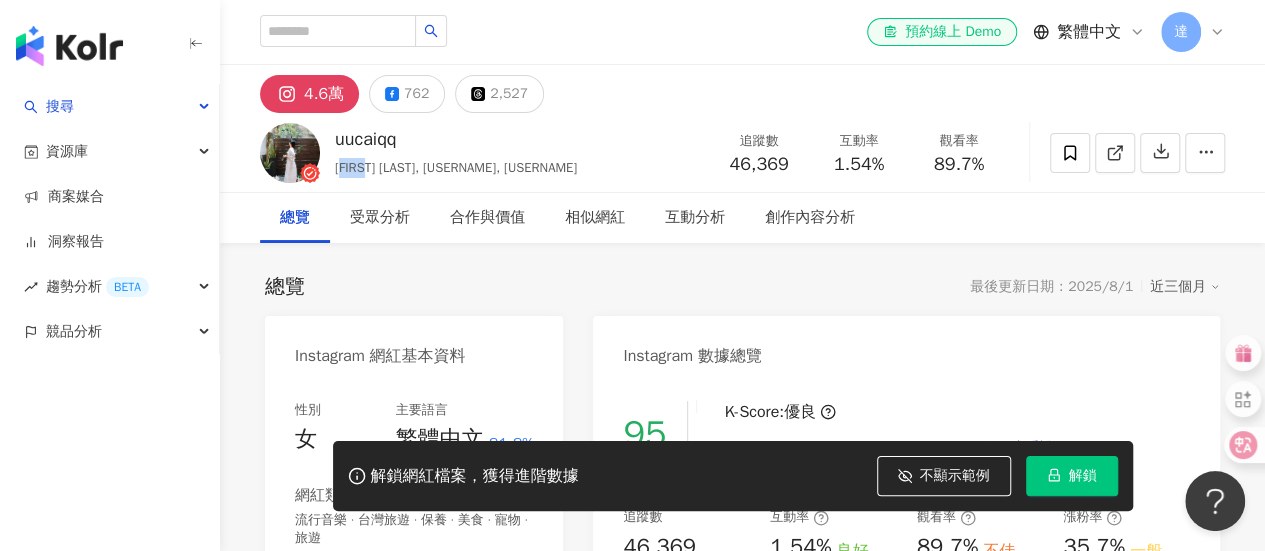 drag, startPoint x: 338, startPoint y: 173, endPoint x: 368, endPoint y: 173, distance: 30 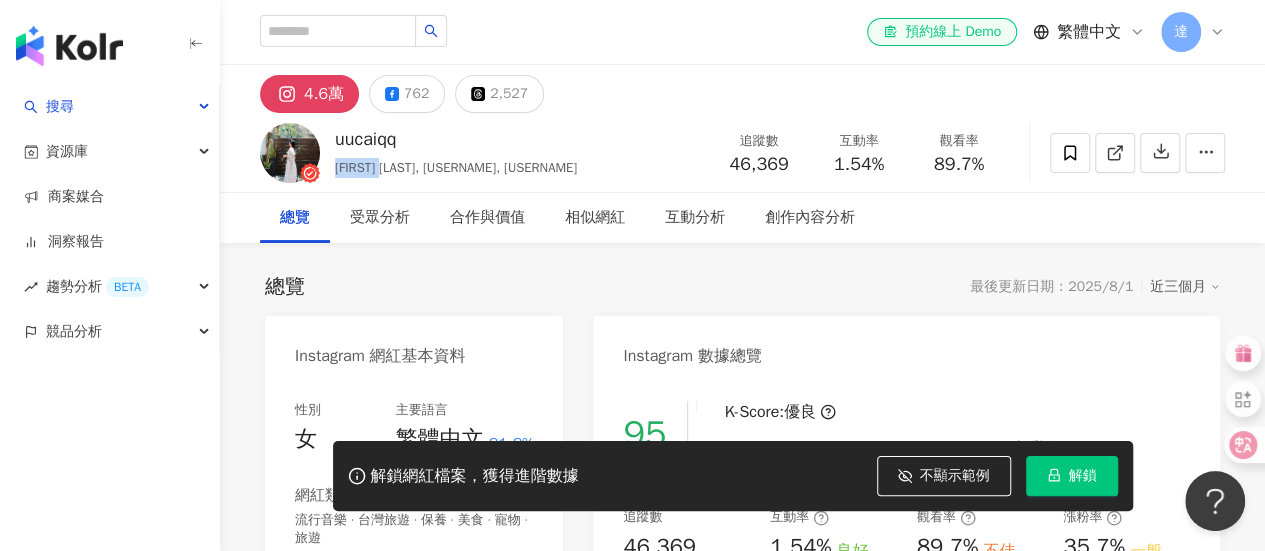 drag, startPoint x: 335, startPoint y: 173, endPoint x: 384, endPoint y: 172, distance: 49.010204 